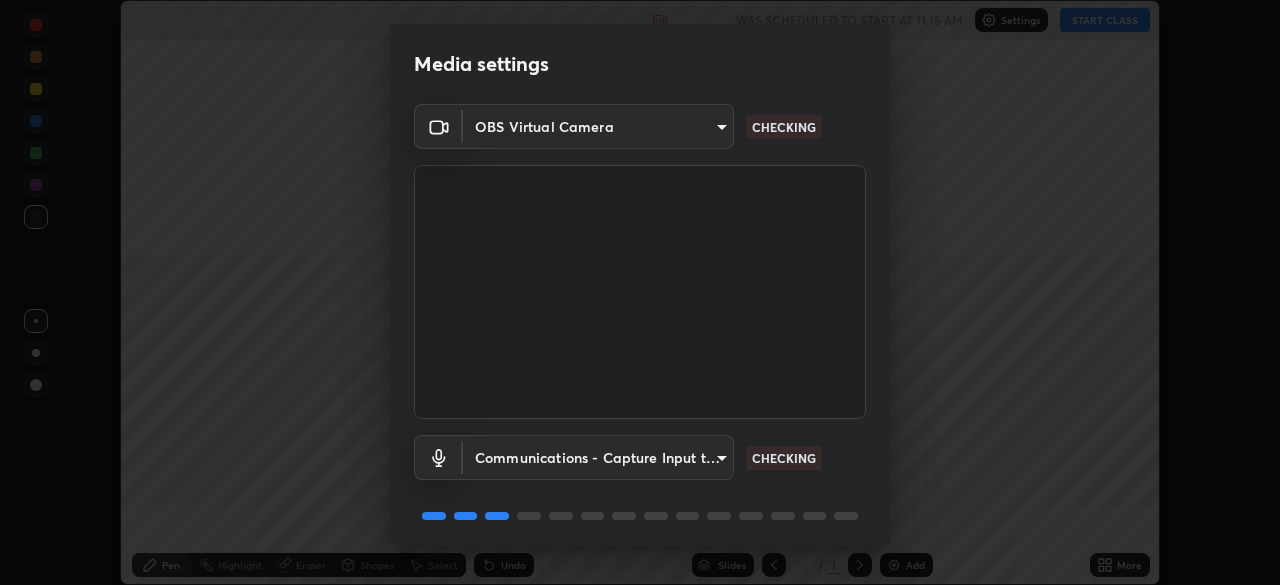 scroll, scrollTop: 0, scrollLeft: 0, axis: both 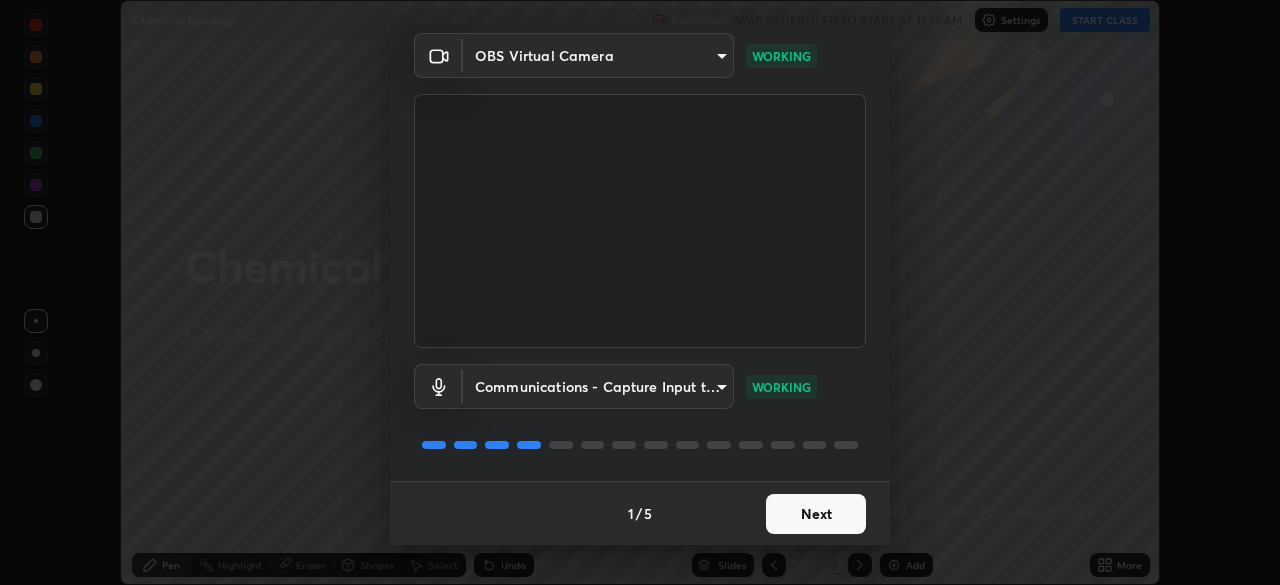 click on "Next" at bounding box center (816, 514) 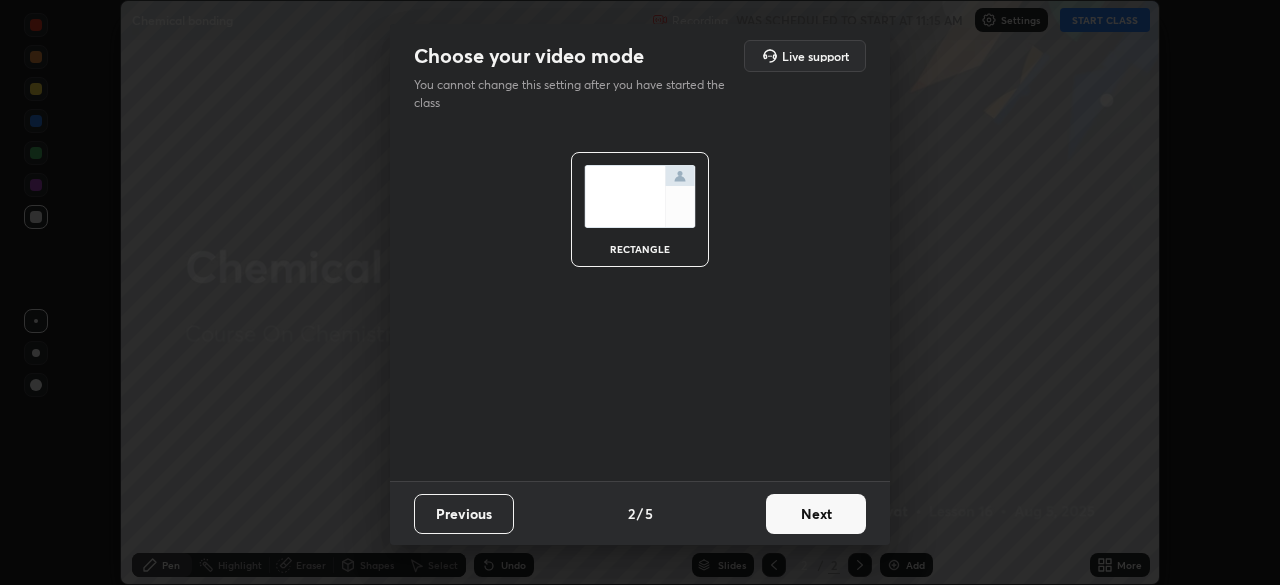 scroll, scrollTop: 0, scrollLeft: 0, axis: both 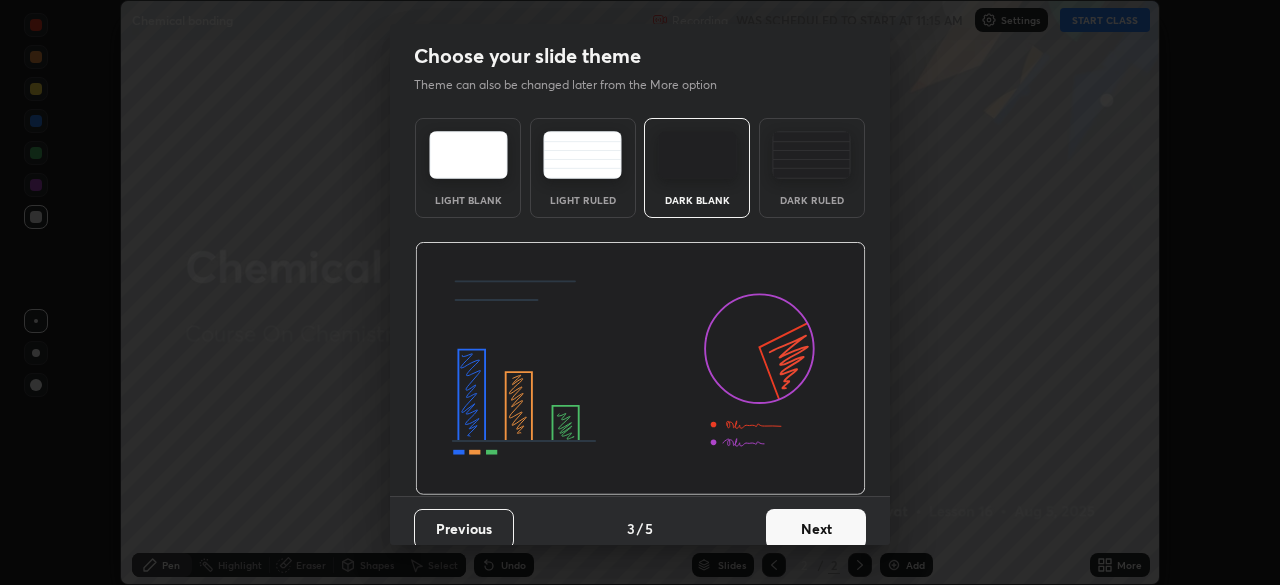 click on "Next" at bounding box center [816, 529] 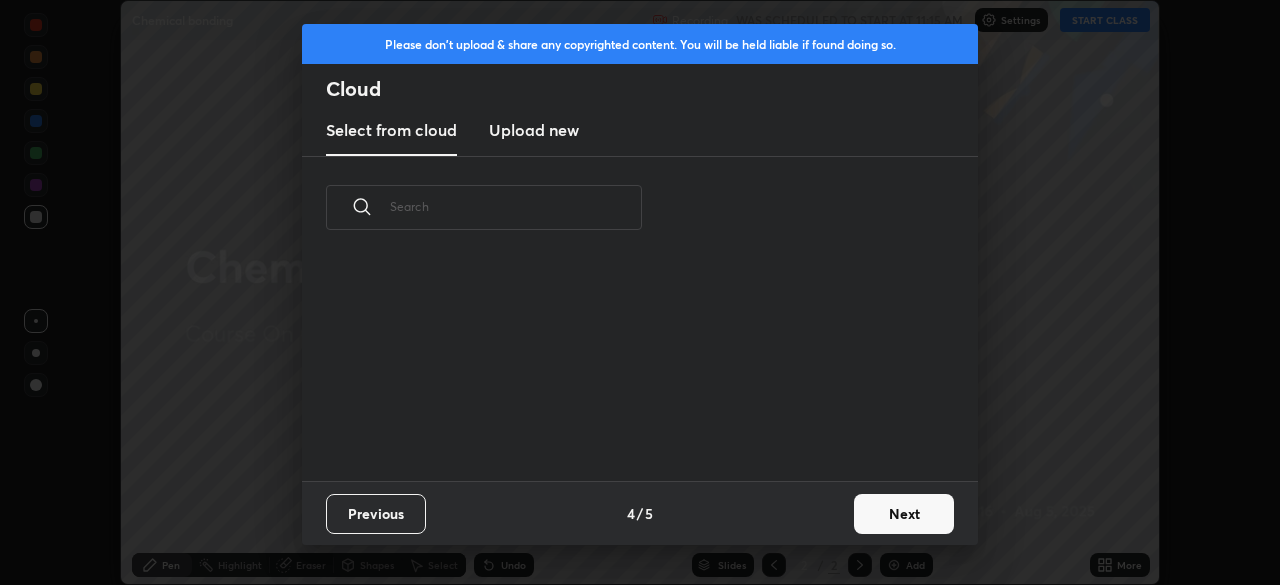 click on "Next" at bounding box center [904, 514] 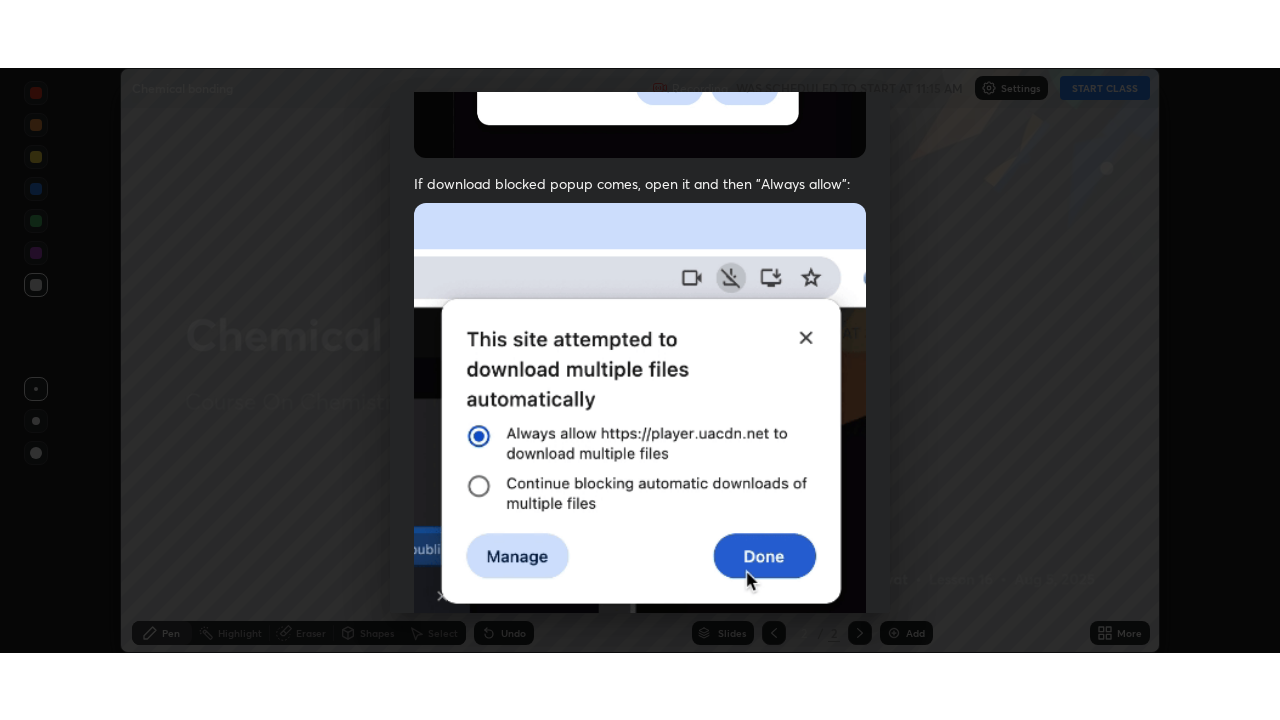 scroll, scrollTop: 479, scrollLeft: 0, axis: vertical 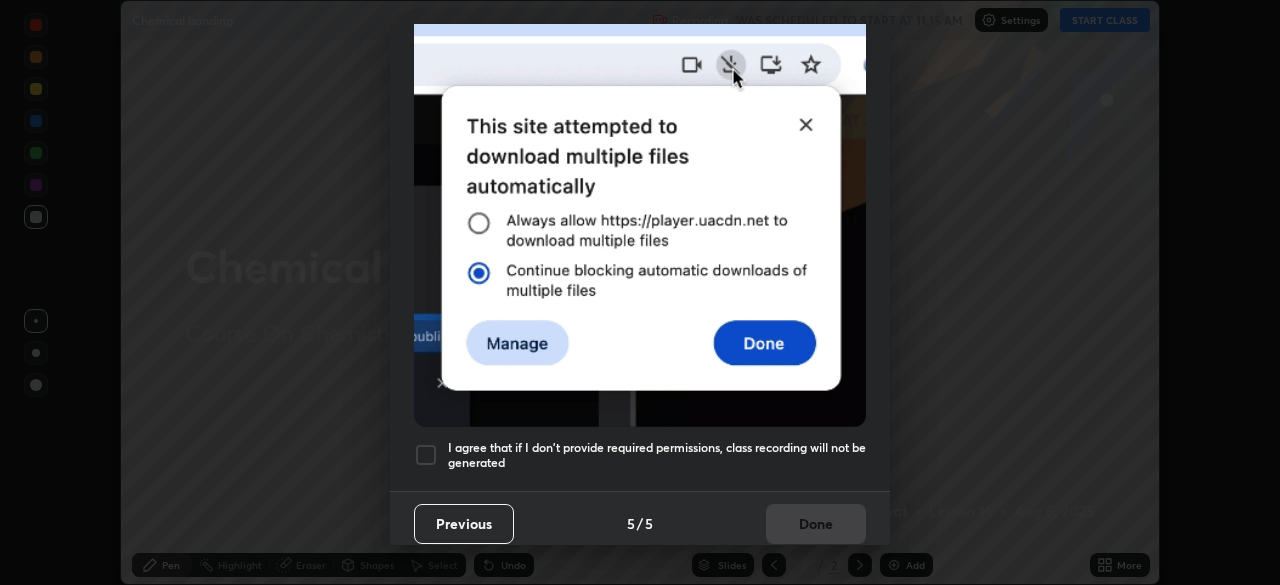 click on "I agree that if I don't provide required permissions, class recording will not be generated" at bounding box center [657, 455] 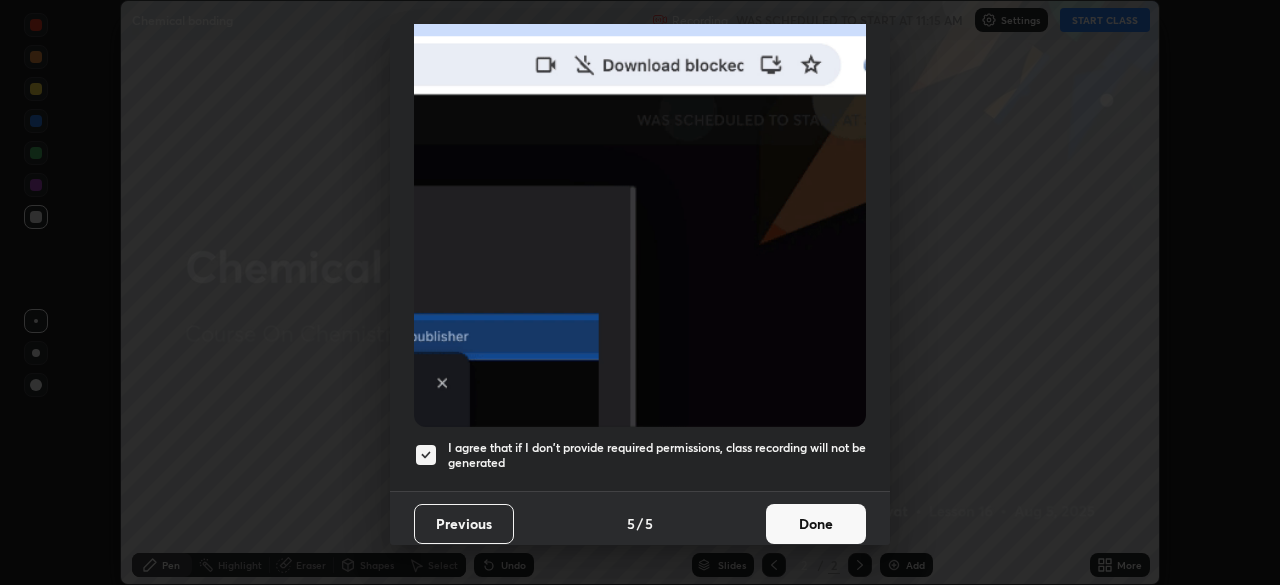 click on "Done" at bounding box center [816, 524] 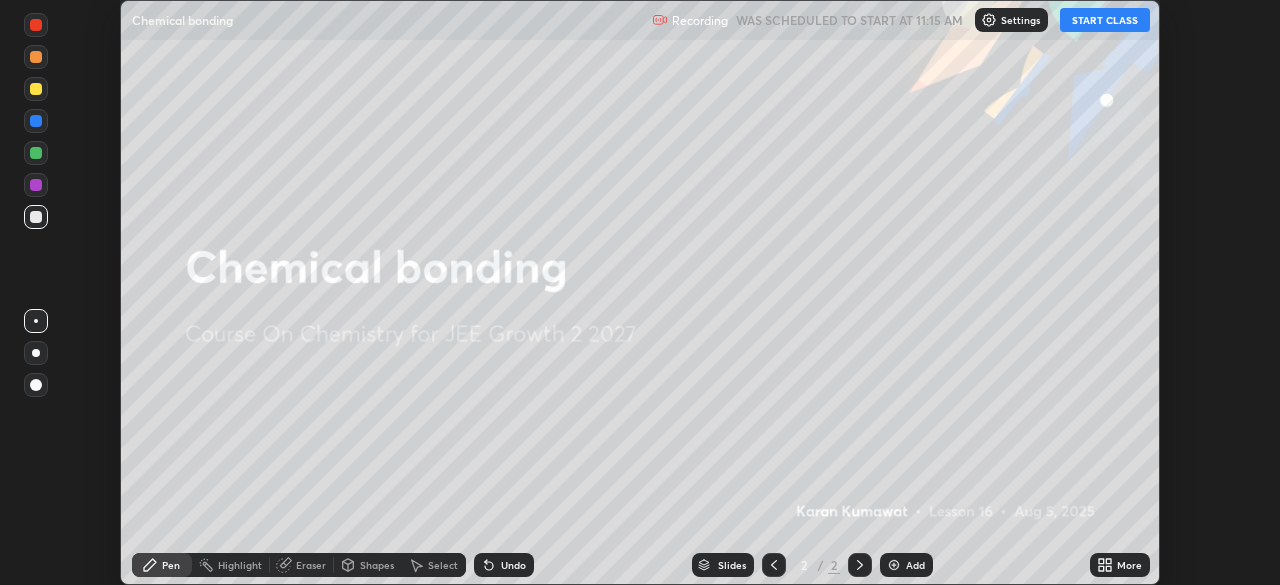 click 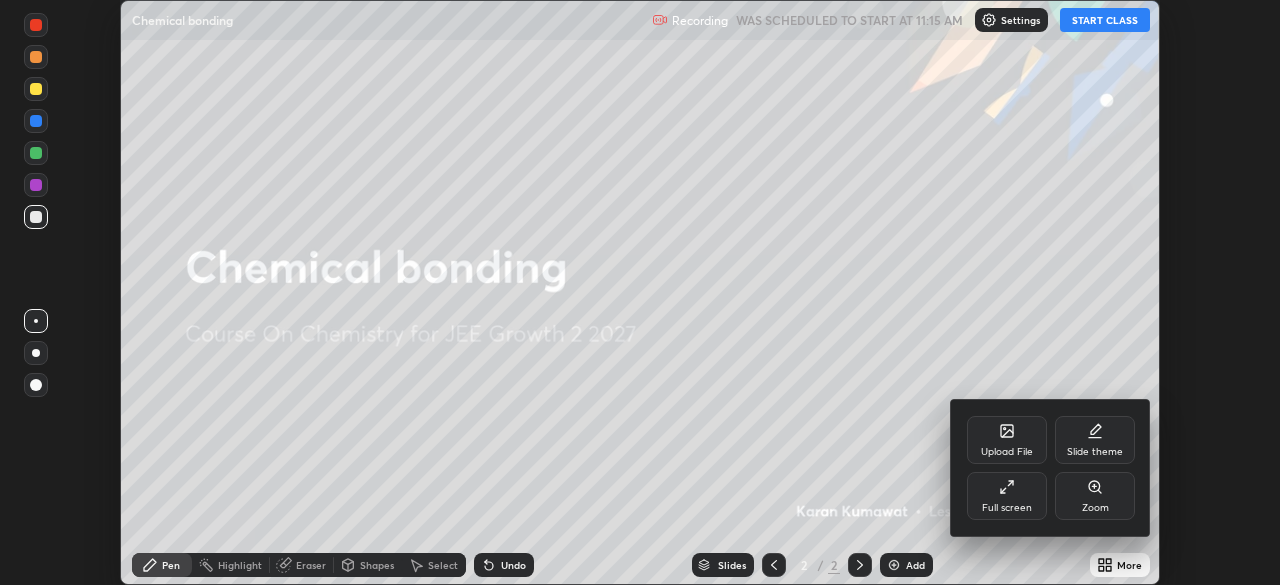 click on "Full screen" at bounding box center [1007, 496] 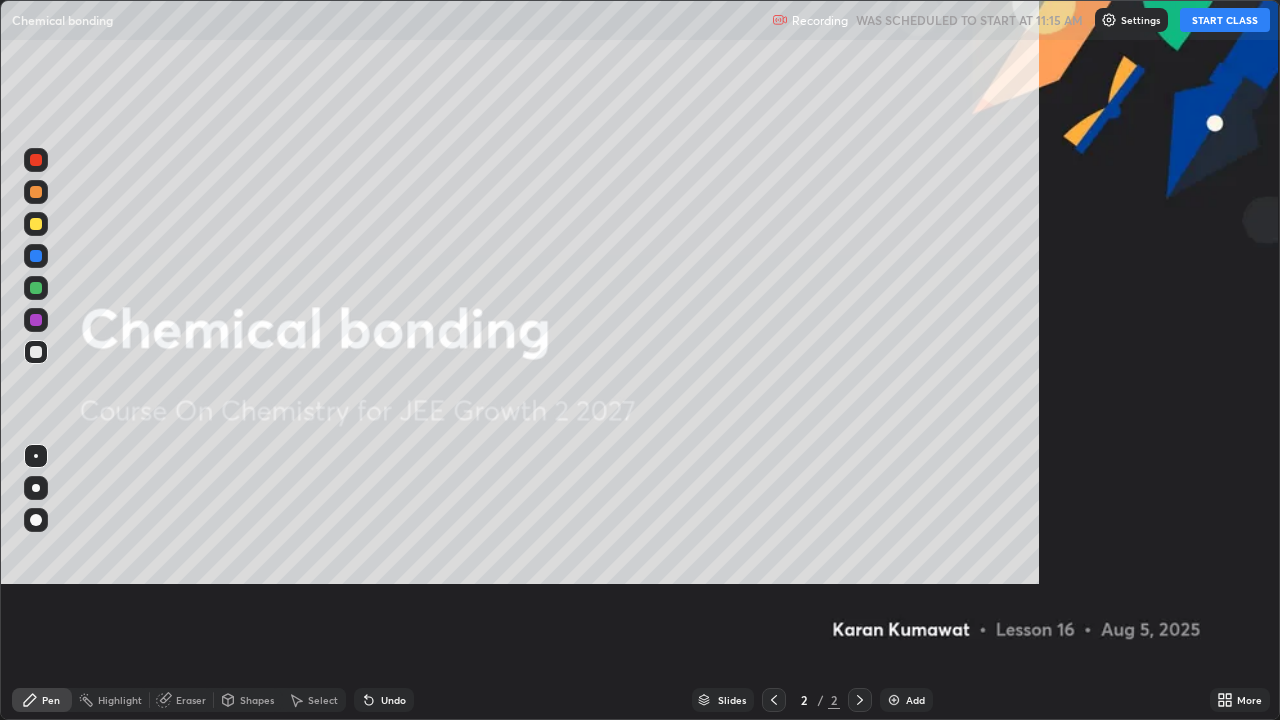 scroll, scrollTop: 99280, scrollLeft: 98720, axis: both 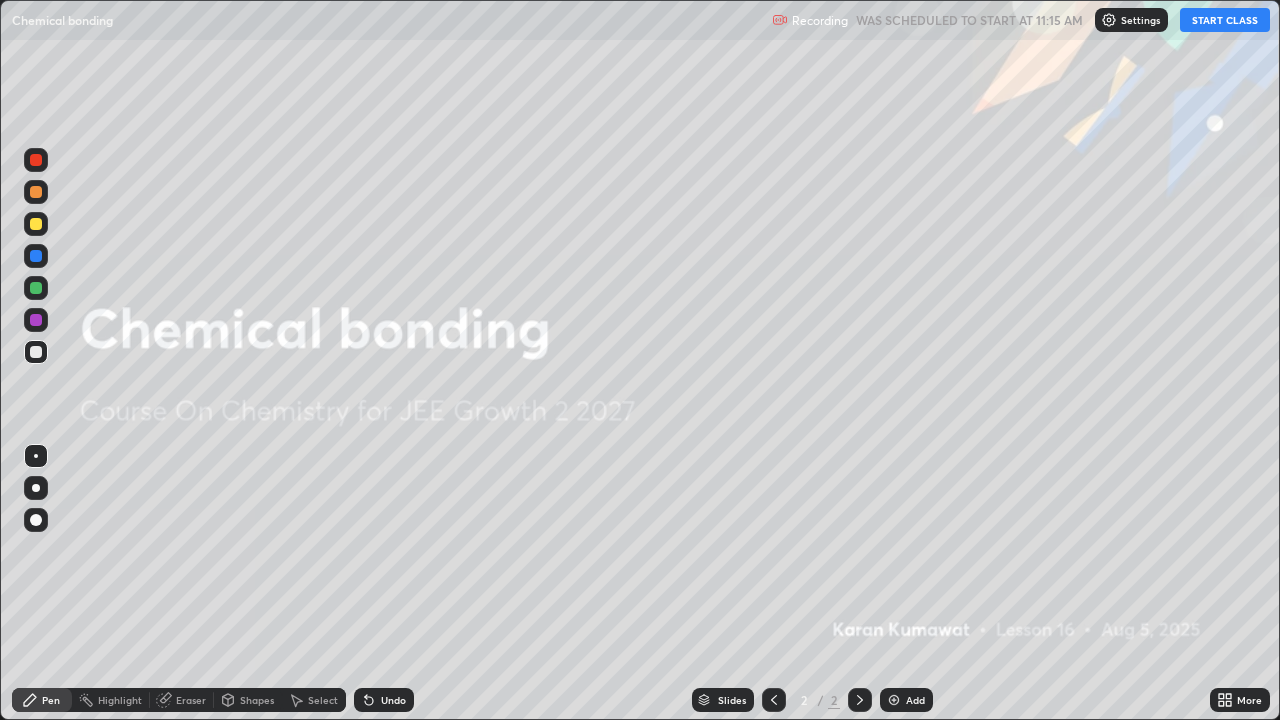 click on "START CLASS" at bounding box center [1225, 20] 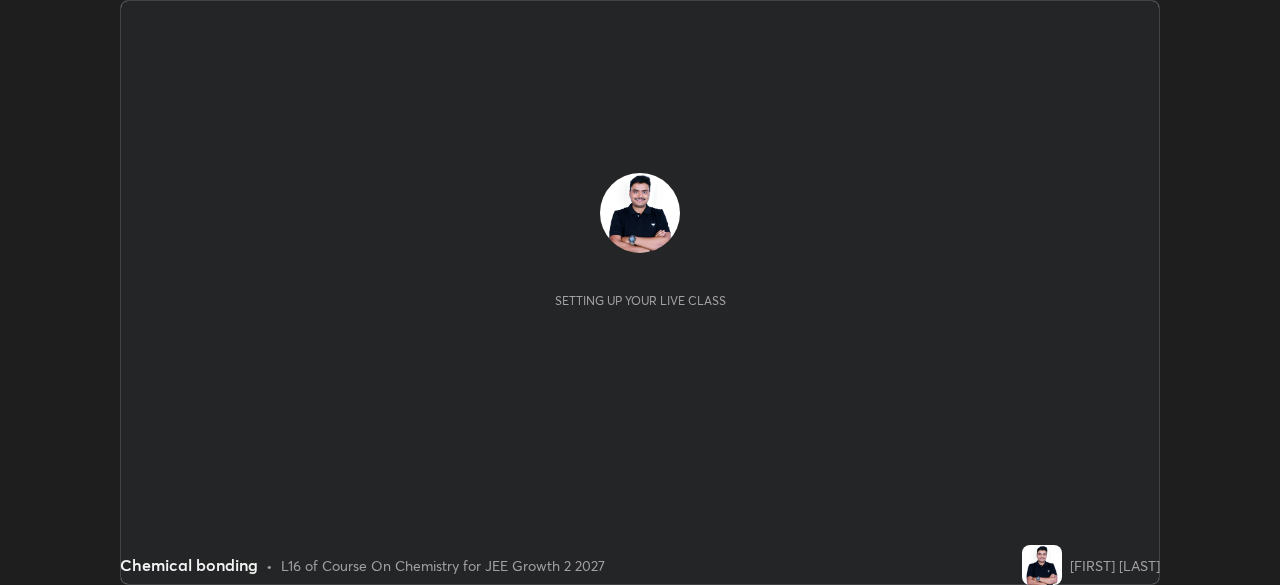 scroll, scrollTop: 0, scrollLeft: 0, axis: both 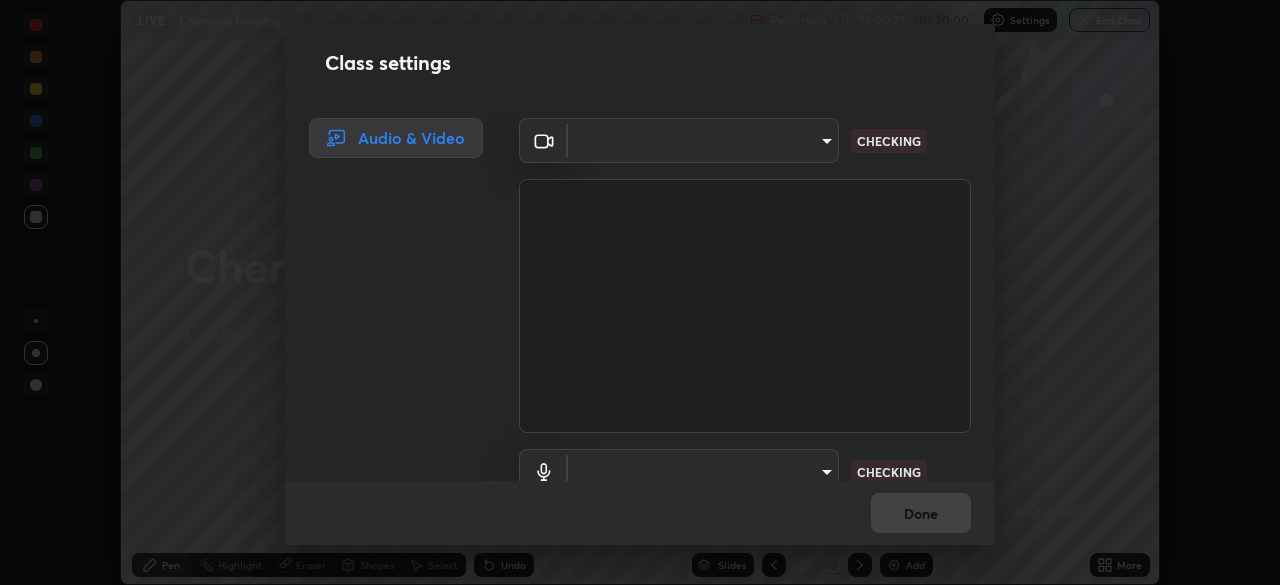 type on "5050cddac95c67769b367d69e6c908435fee2ef398a233ed88f2bdbb55b0a279" 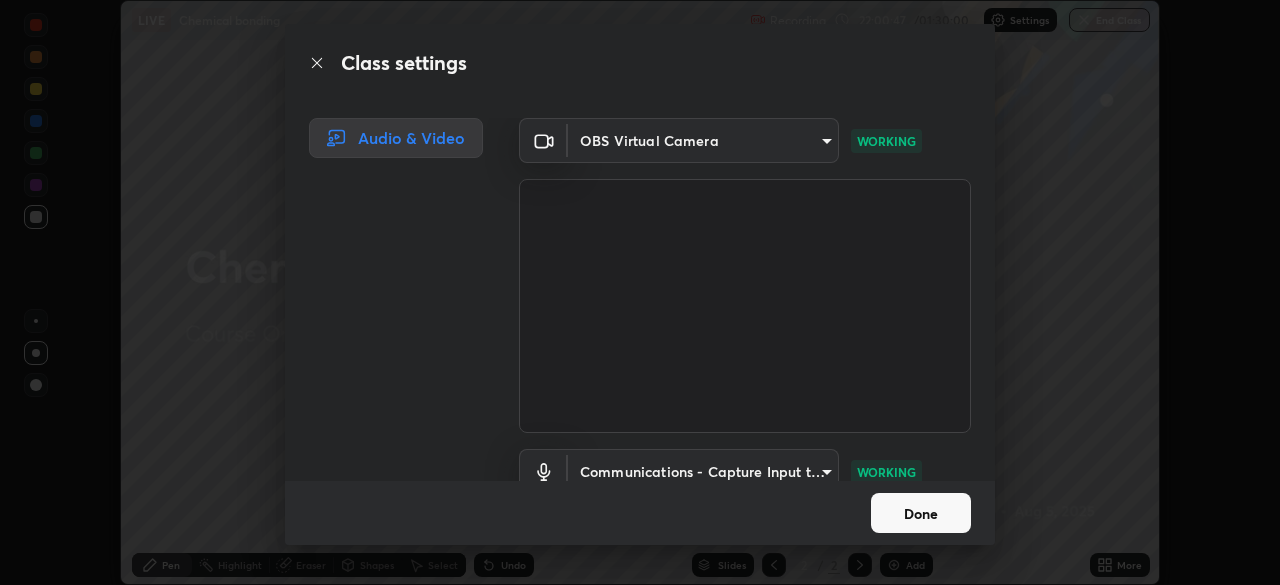 click on "Done" at bounding box center (921, 513) 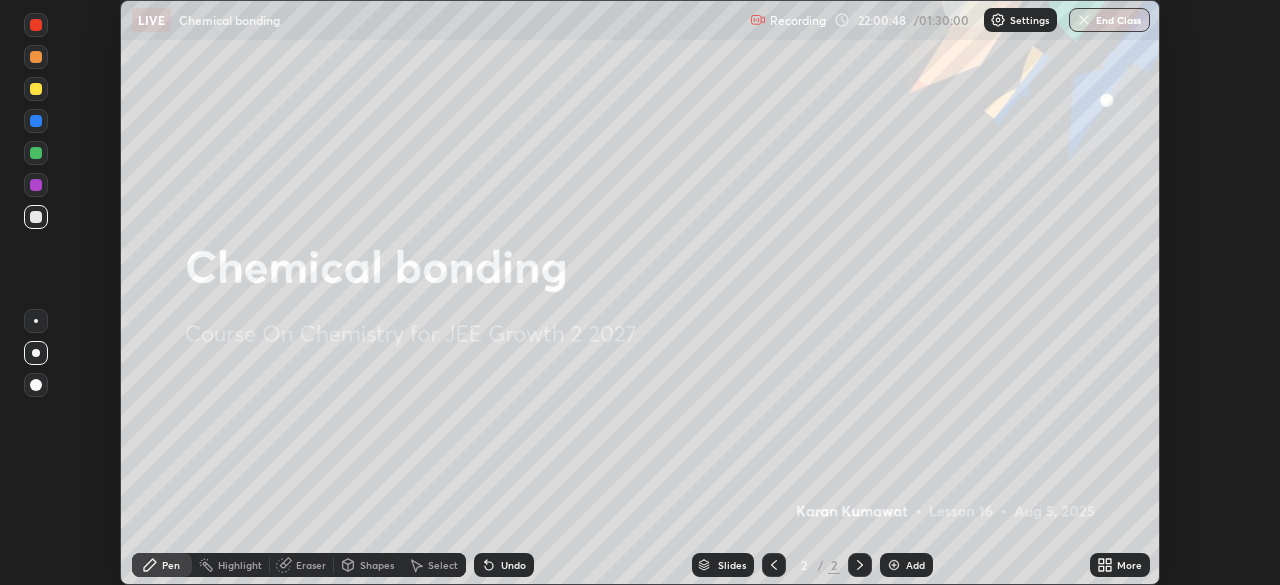 click 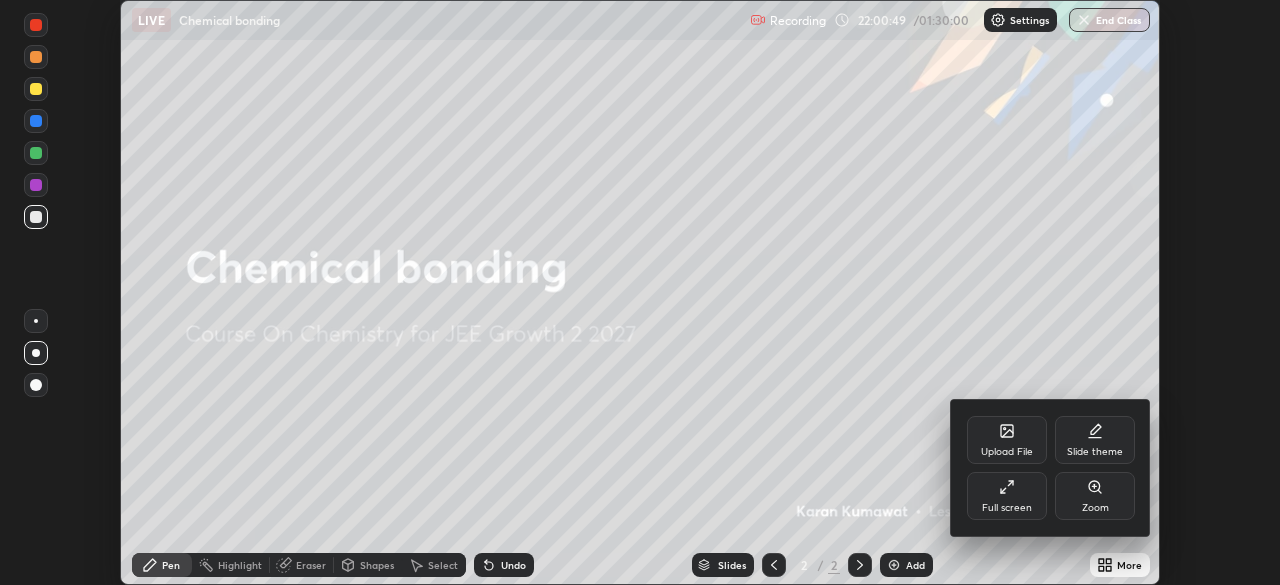 click on "Full screen" at bounding box center (1007, 508) 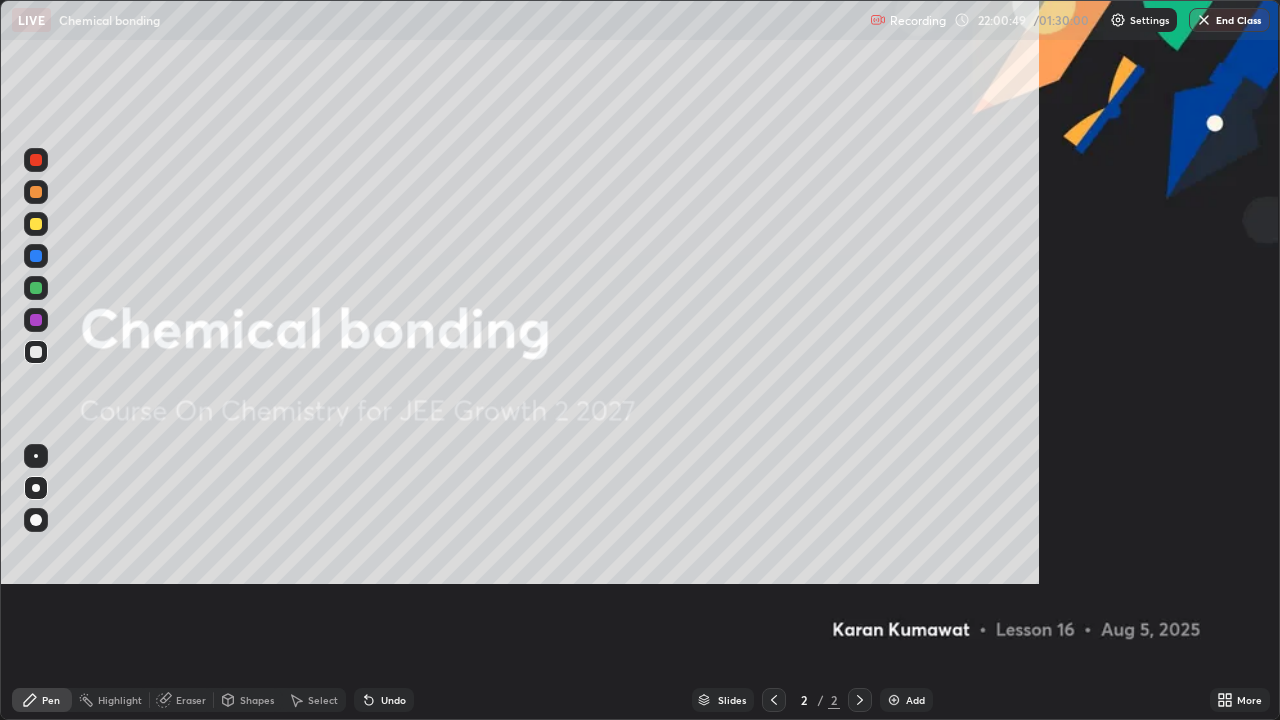 scroll, scrollTop: 99280, scrollLeft: 98720, axis: both 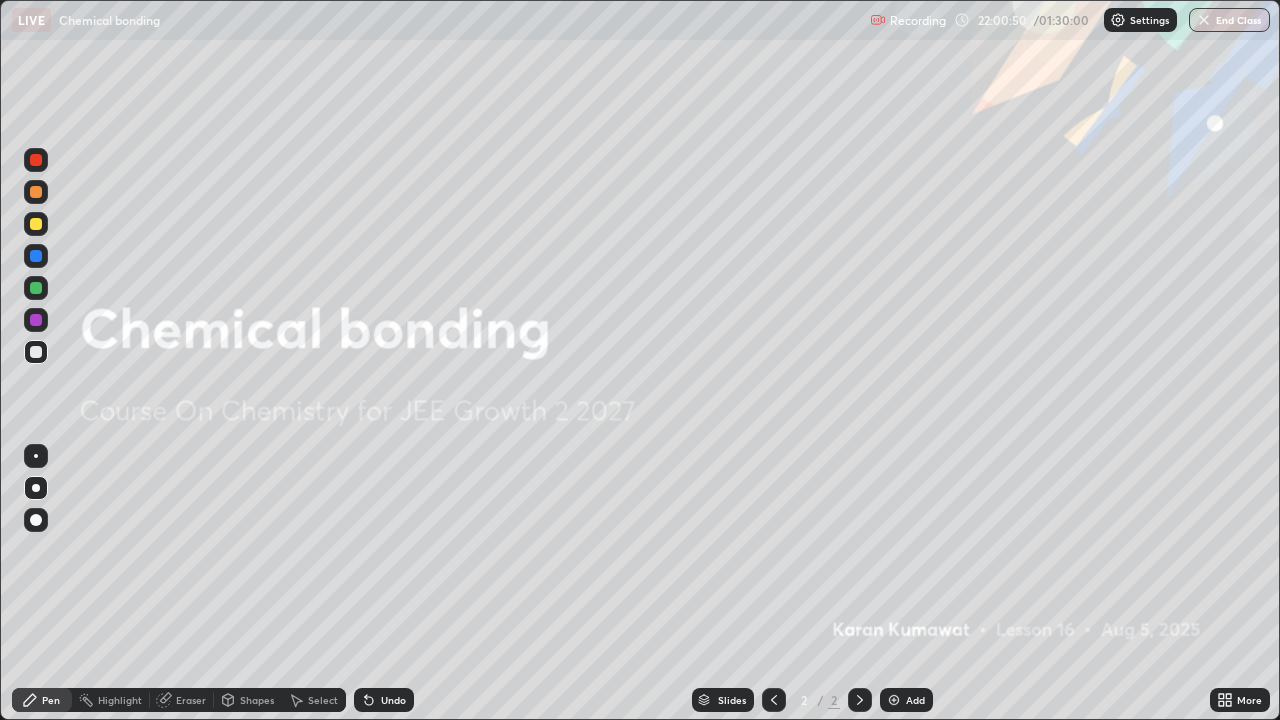 click on "Add" at bounding box center [906, 700] 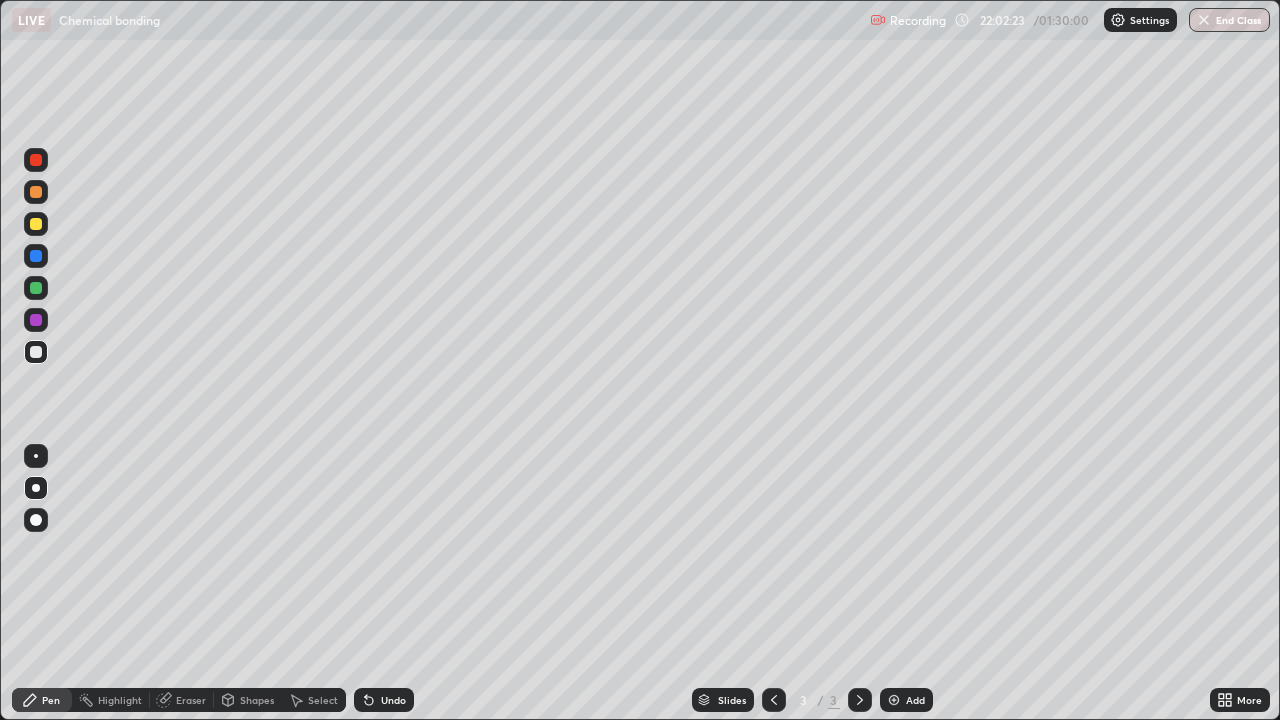 click at bounding box center (36, 352) 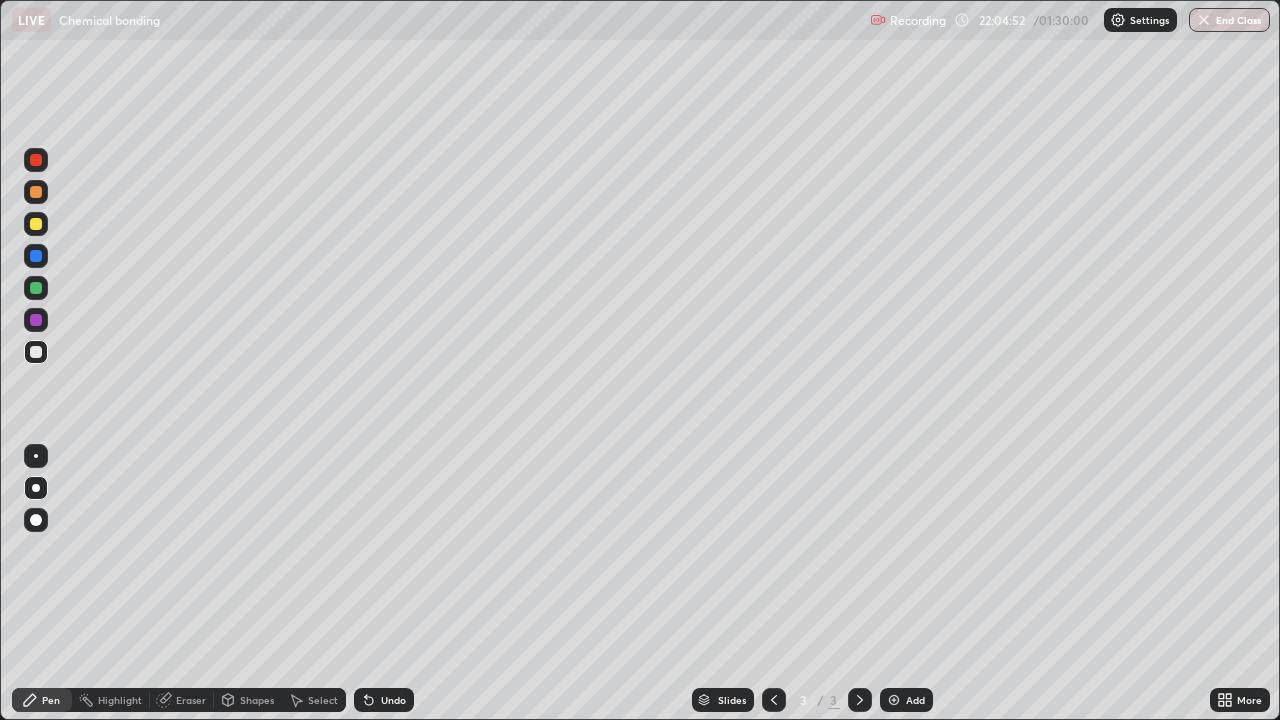 click at bounding box center (36, 160) 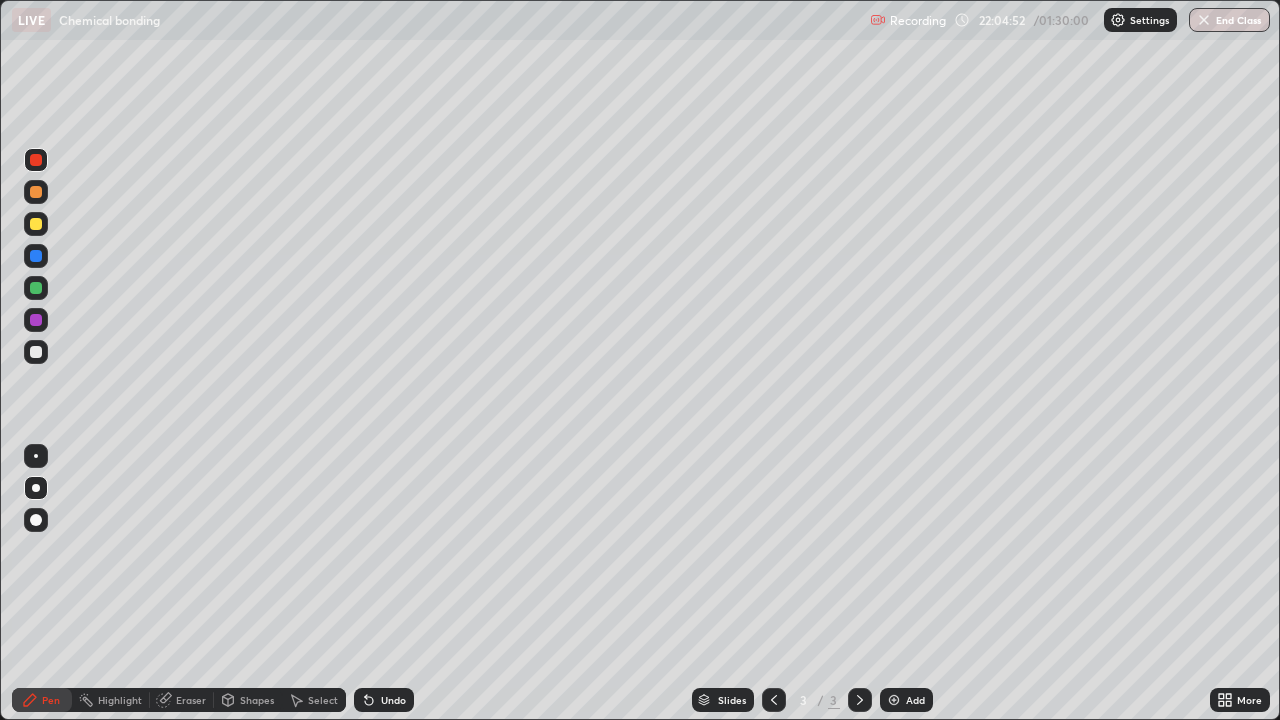 click at bounding box center [36, 160] 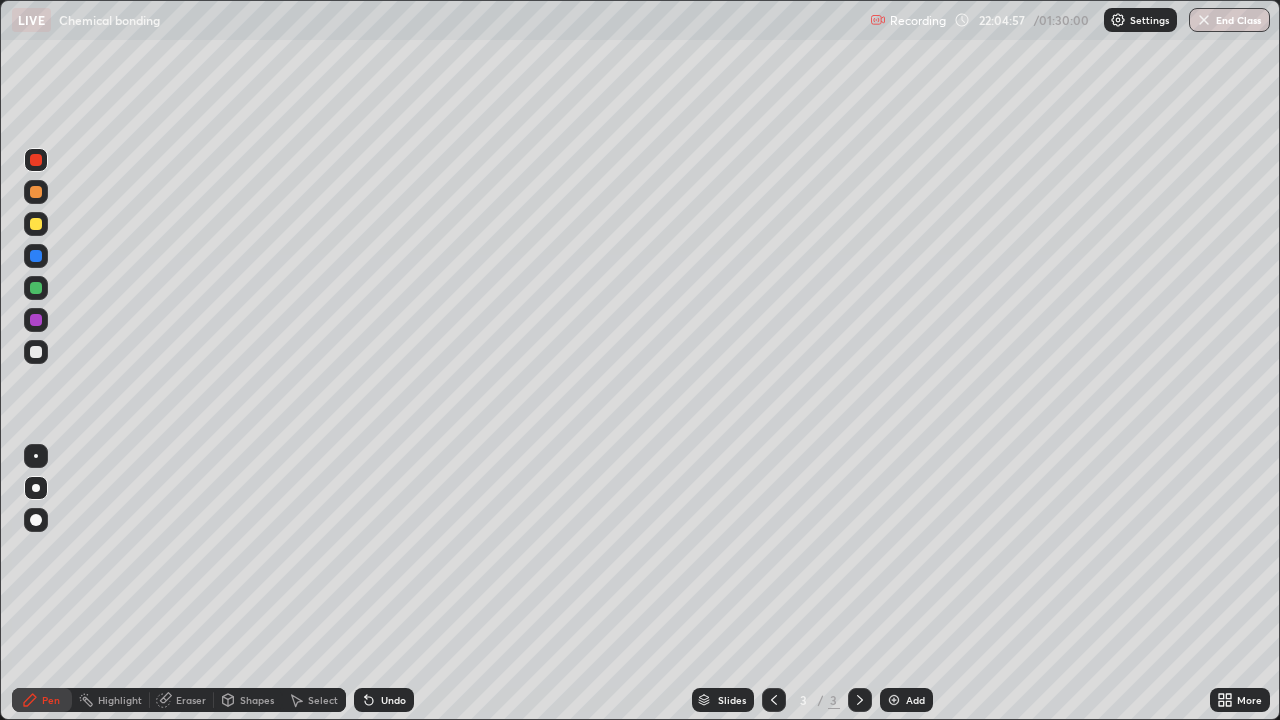click at bounding box center [36, 224] 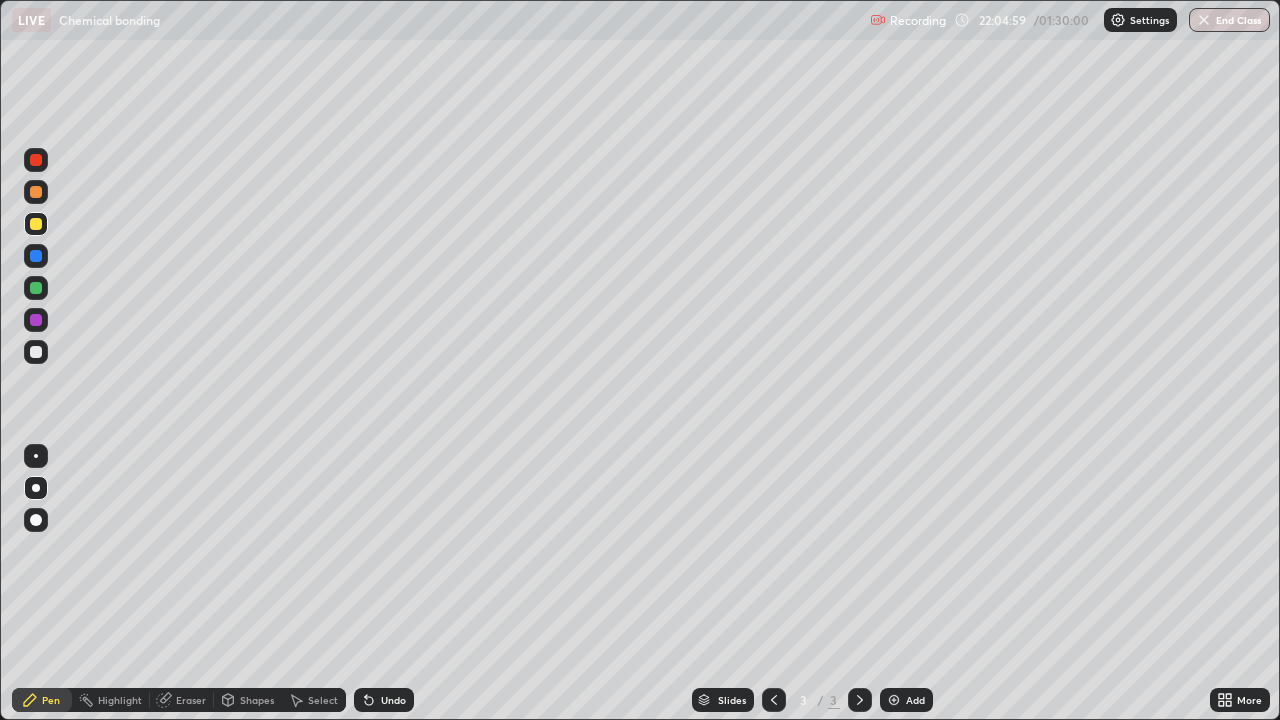 click at bounding box center (36, 160) 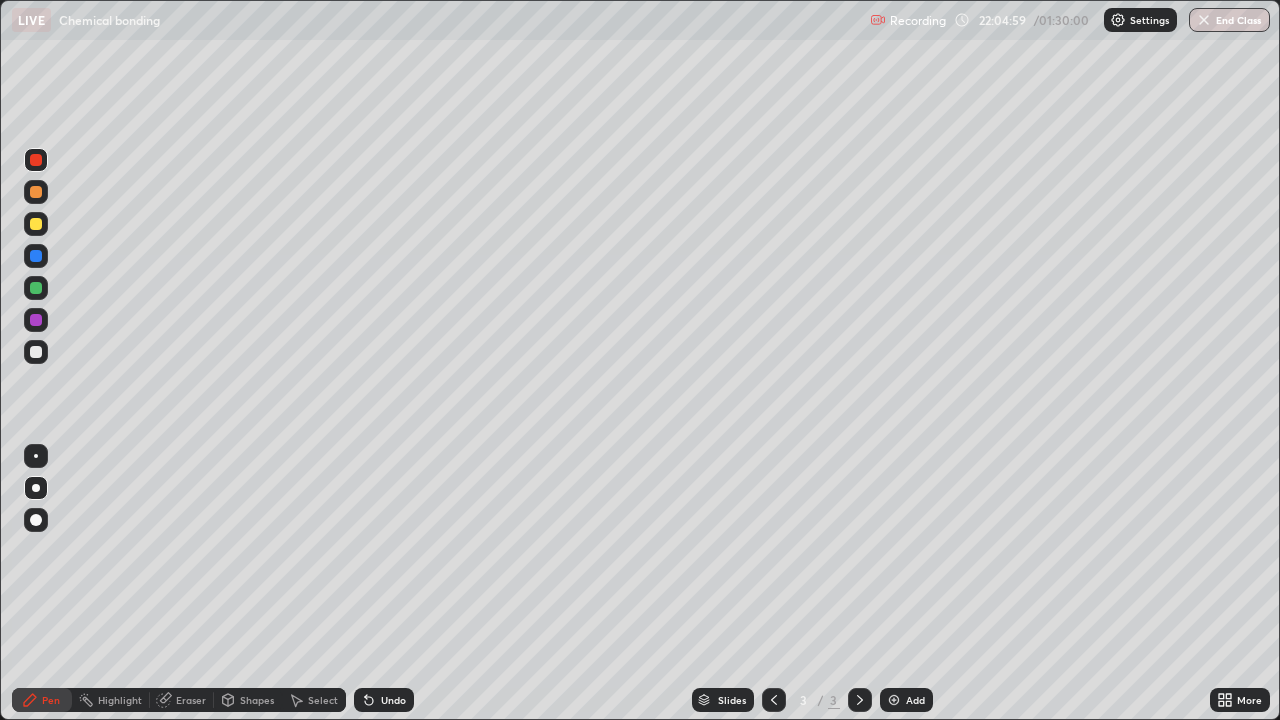 click at bounding box center (36, 160) 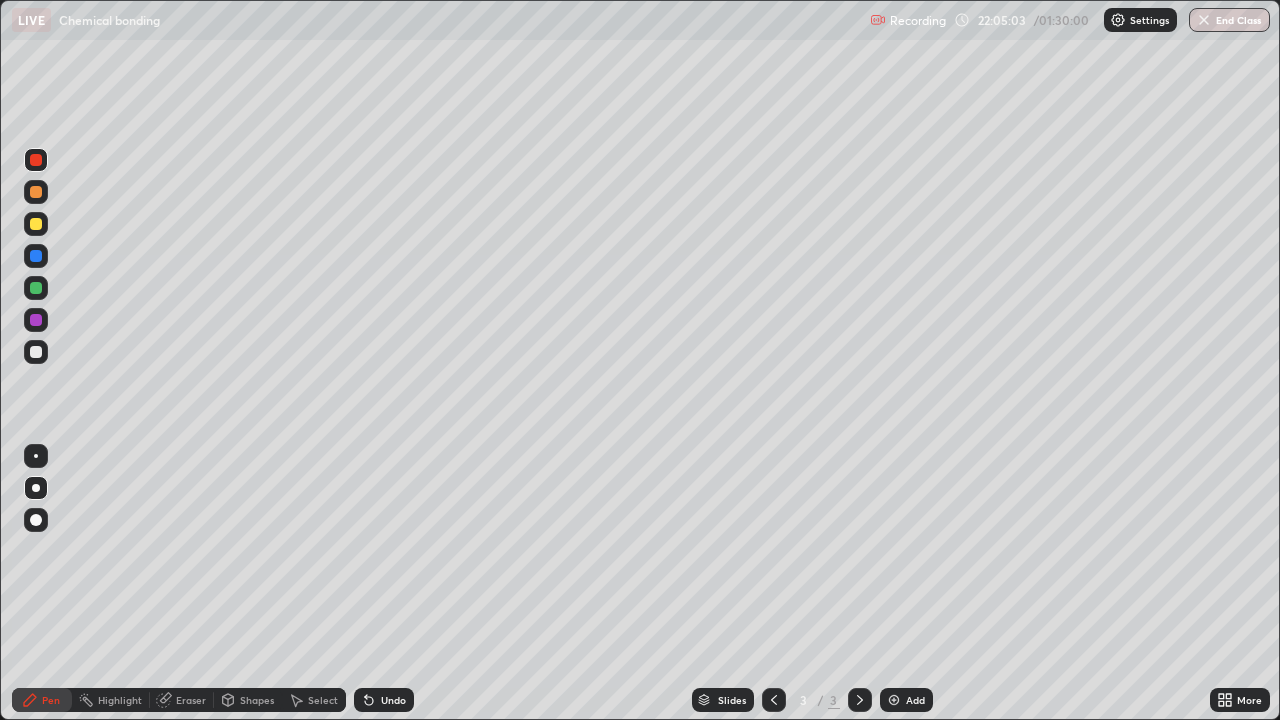 click at bounding box center (36, 352) 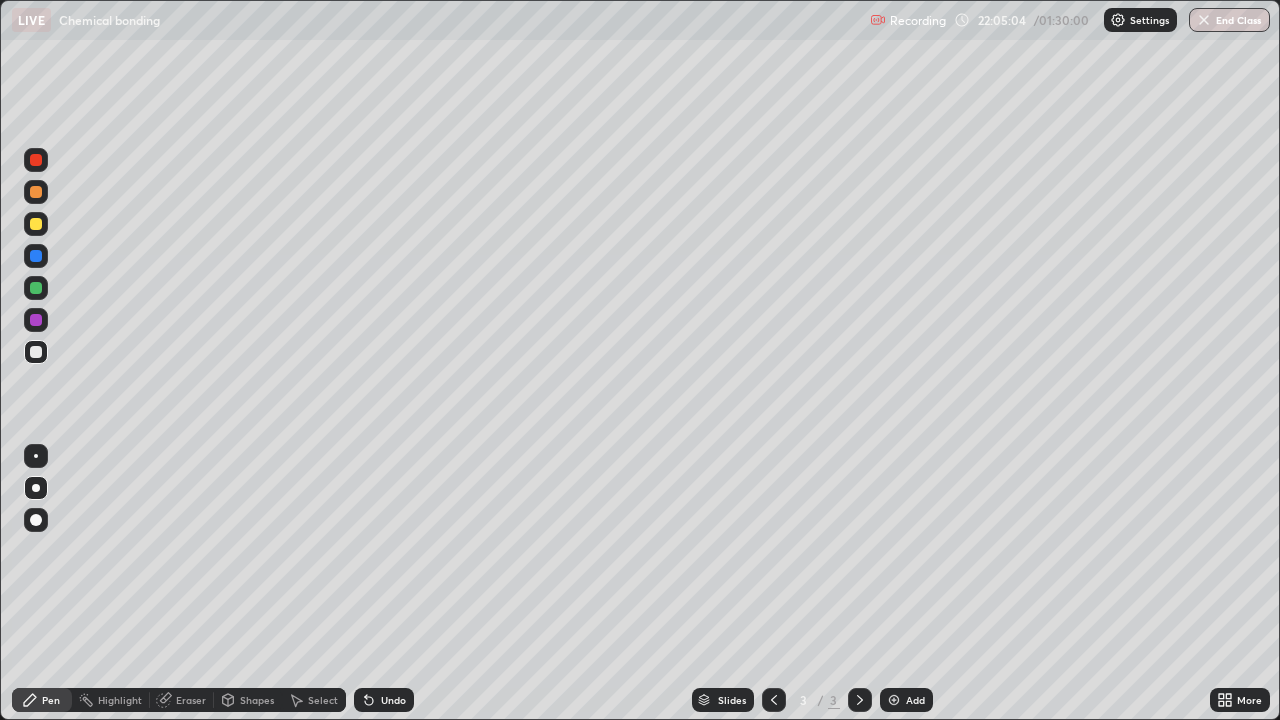 click at bounding box center [36, 352] 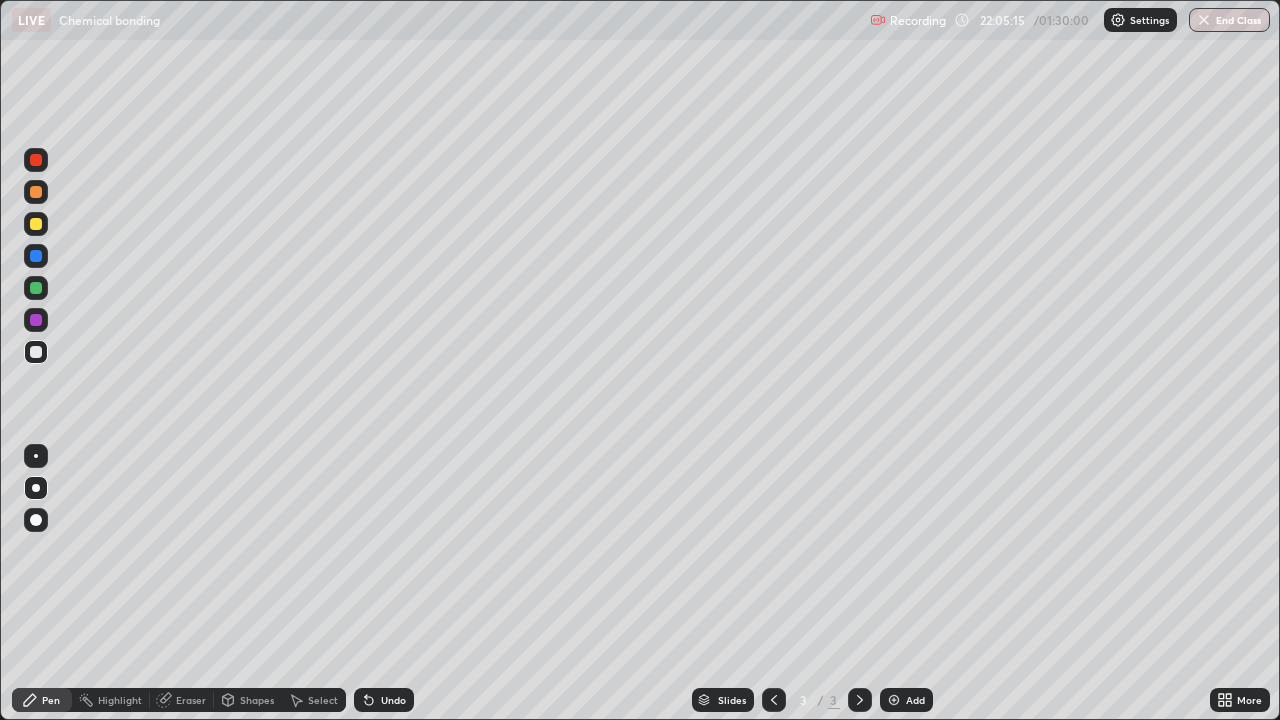 click on "Undo" at bounding box center [393, 700] 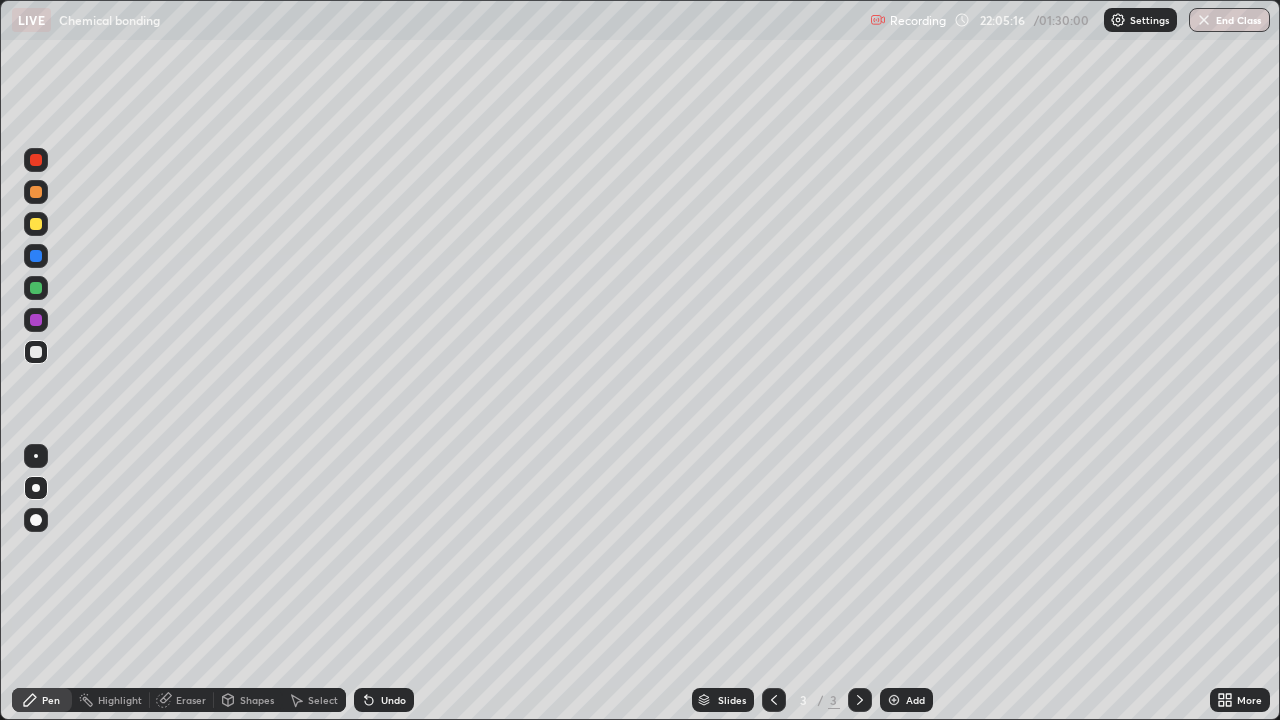 click on "Undo" at bounding box center (393, 700) 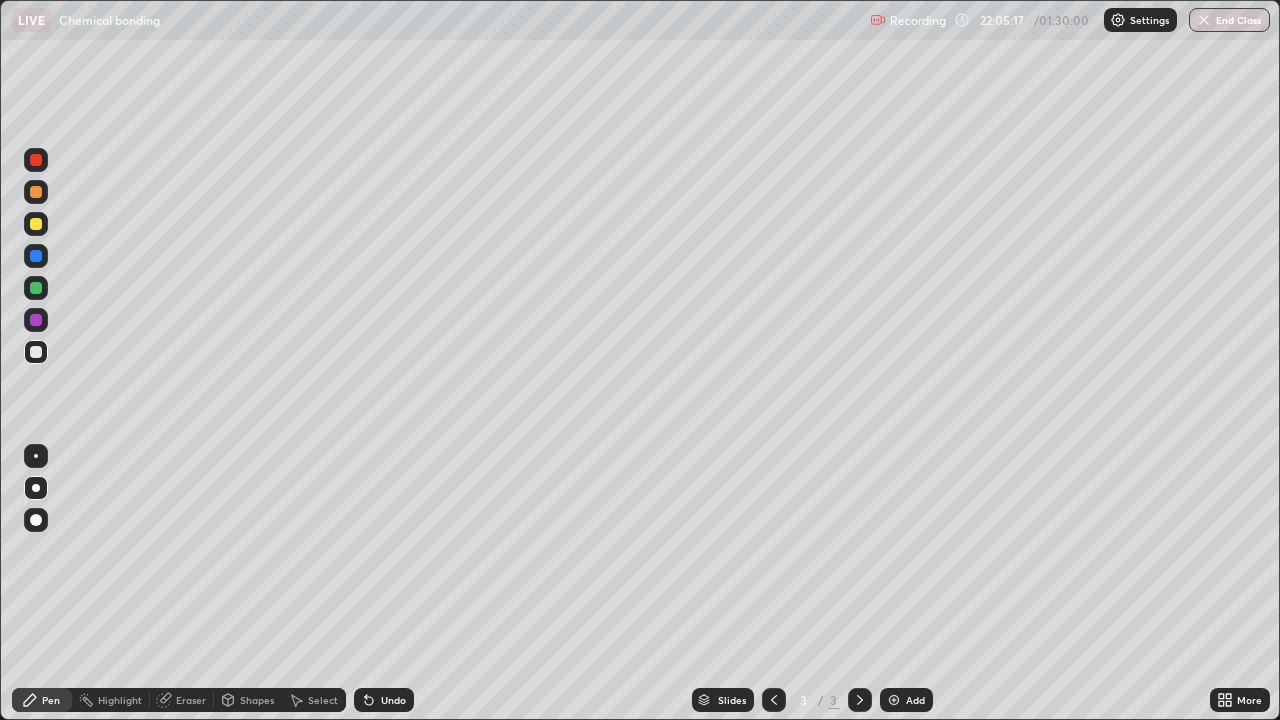 click on "Undo" at bounding box center [393, 700] 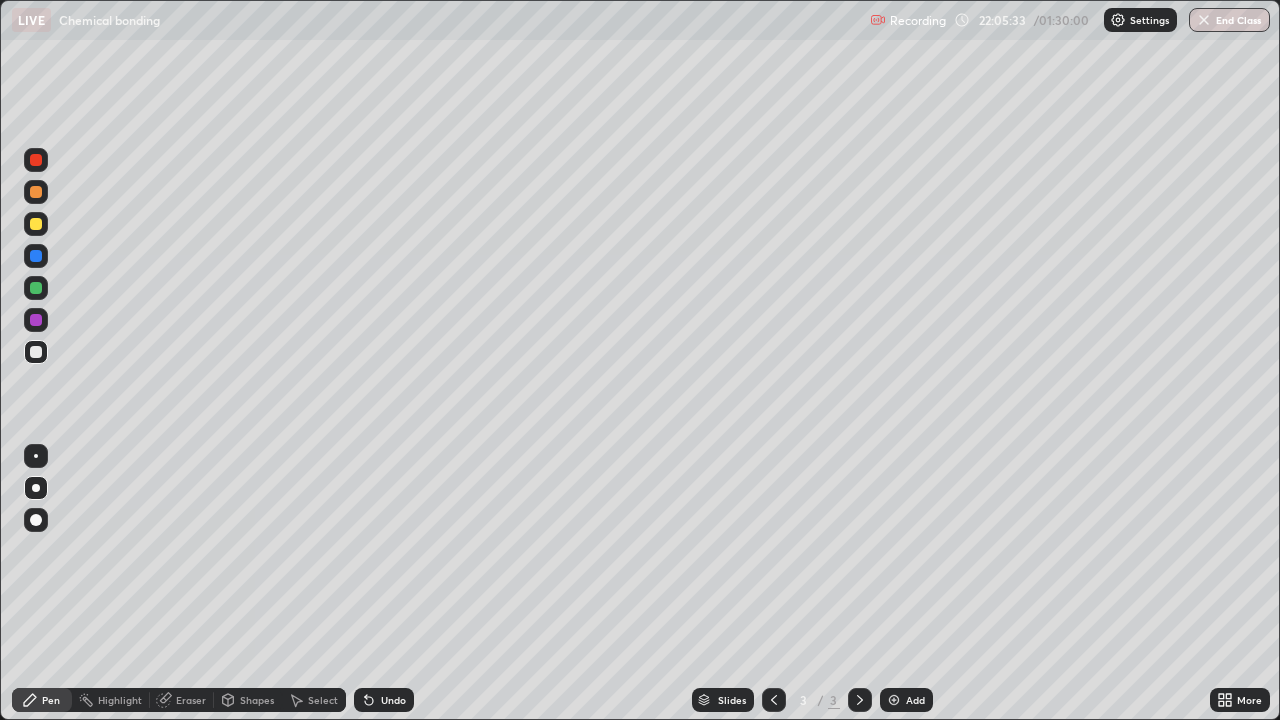 click at bounding box center [36, 160] 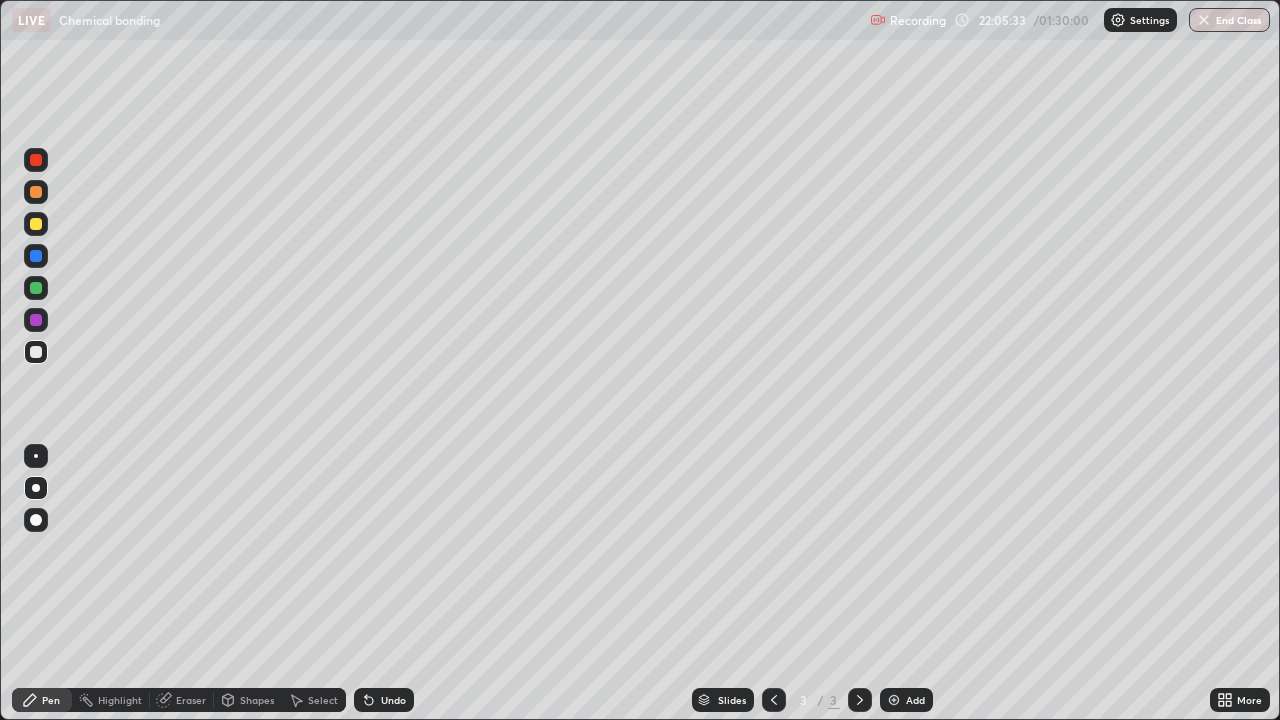 click at bounding box center [36, 160] 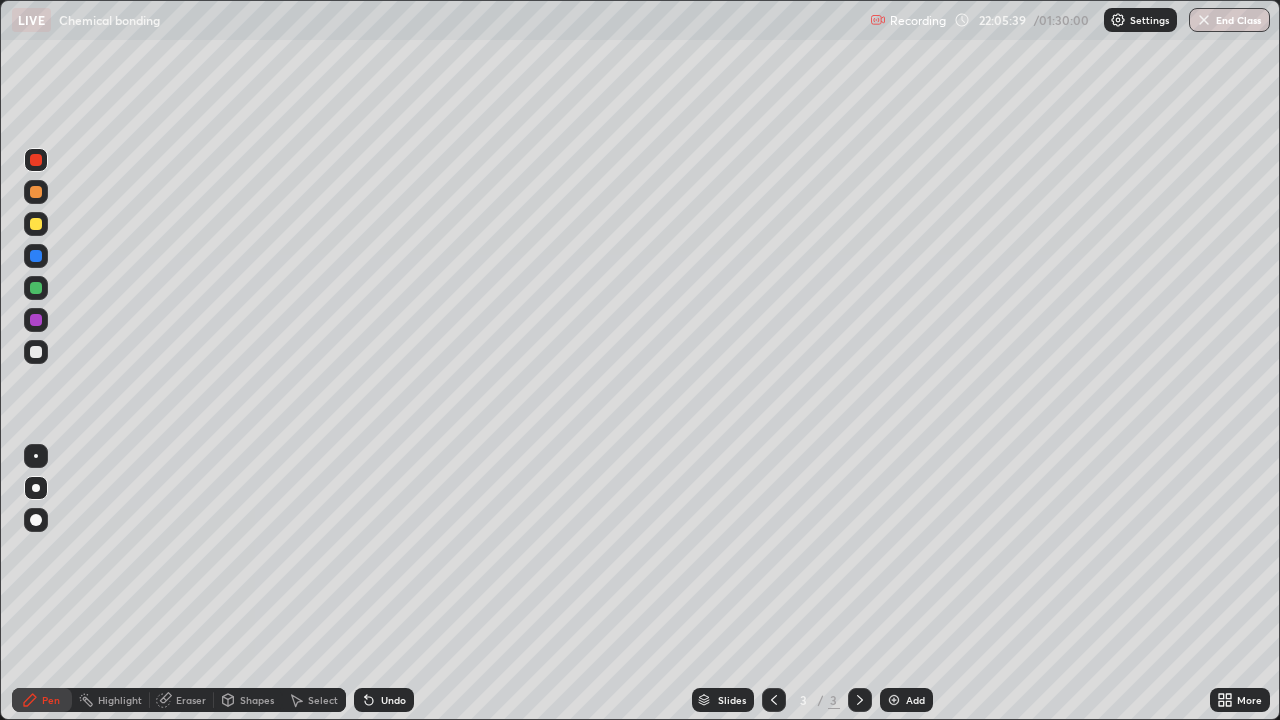 click at bounding box center (36, 352) 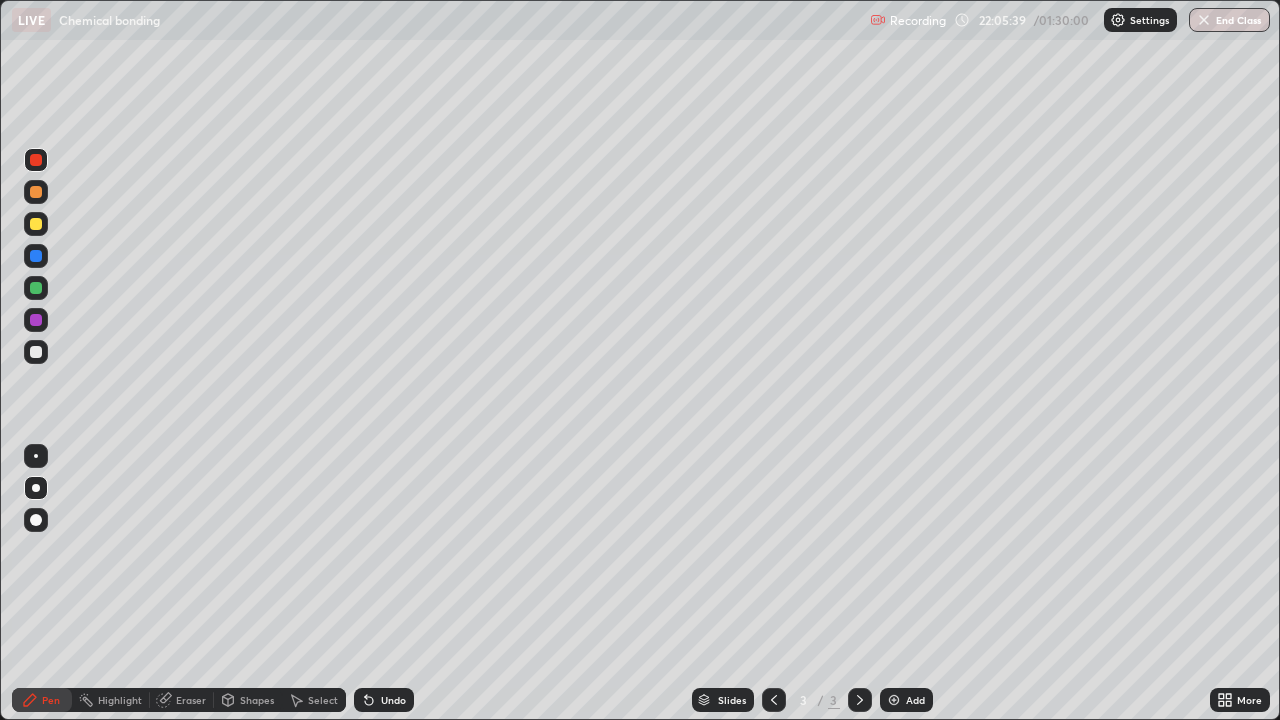 click at bounding box center [36, 352] 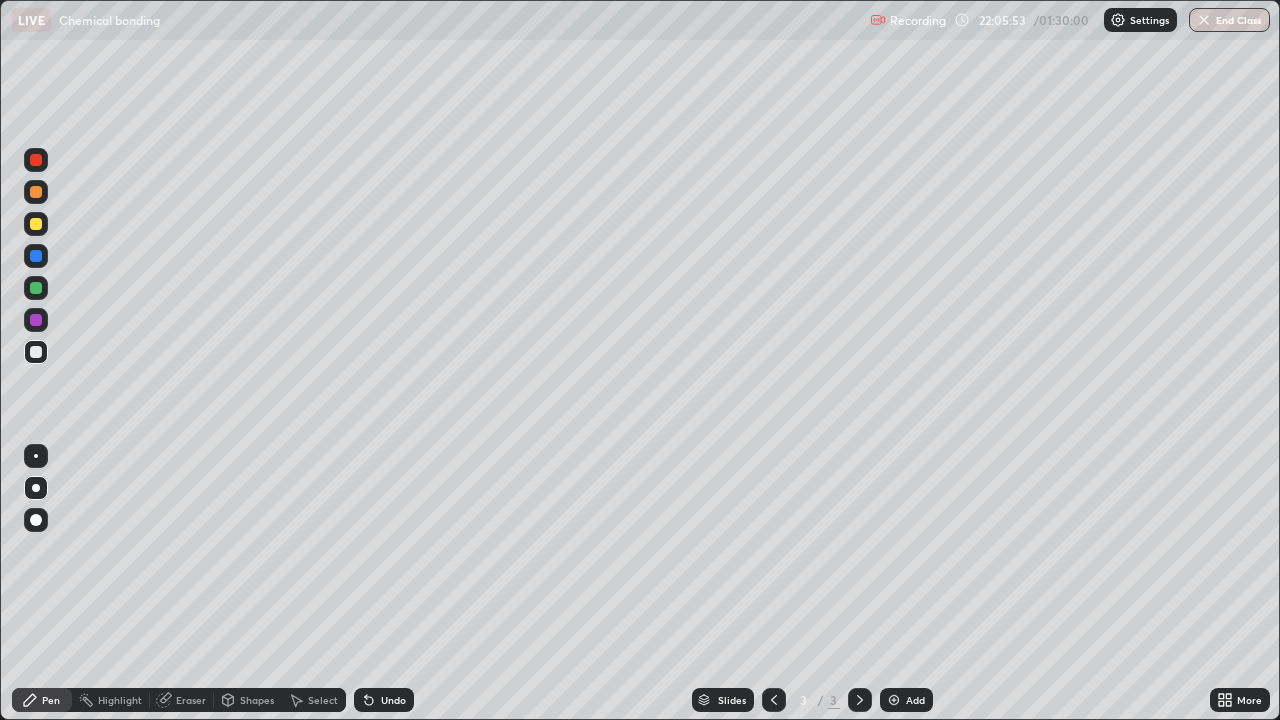 click at bounding box center [36, 160] 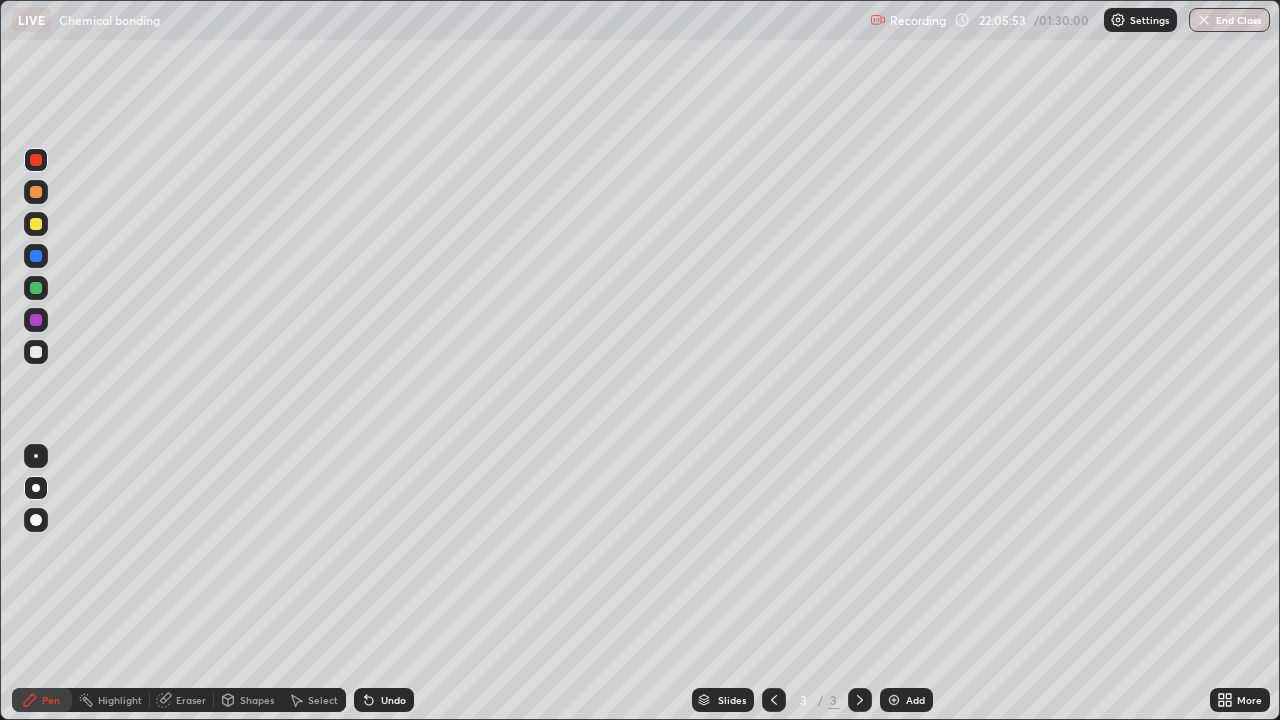 click at bounding box center (36, 160) 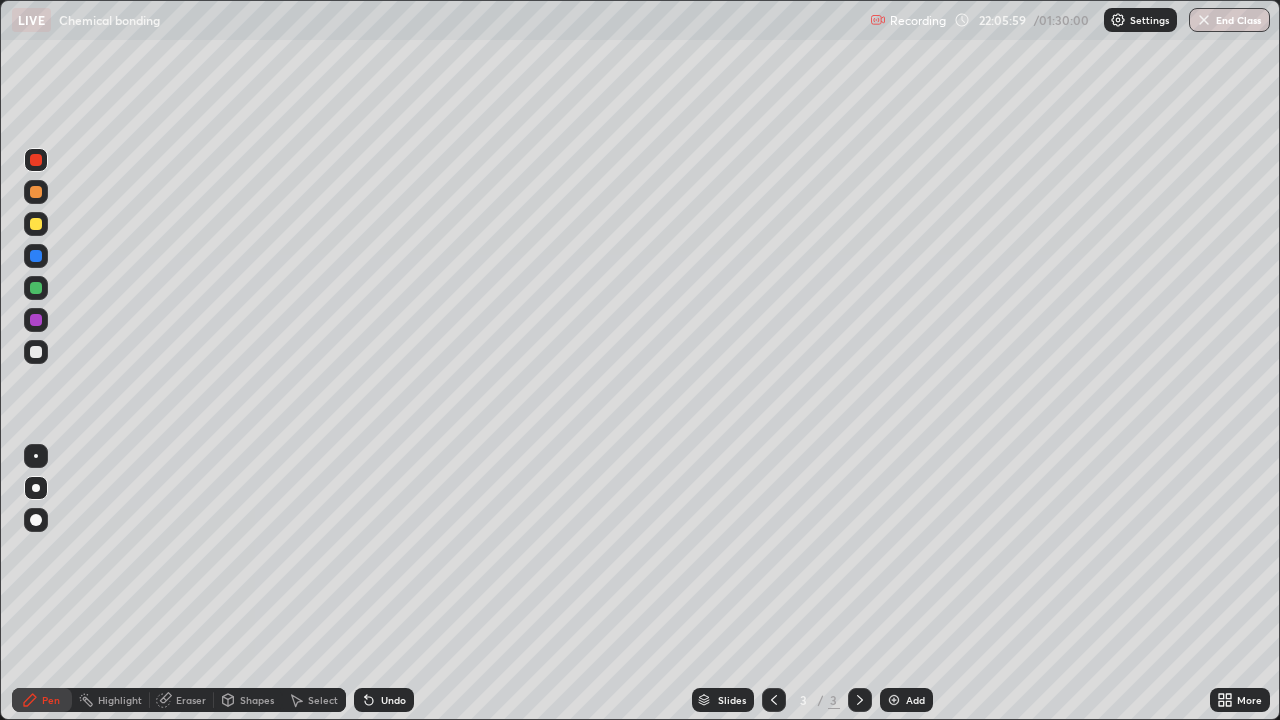 click at bounding box center [36, 352] 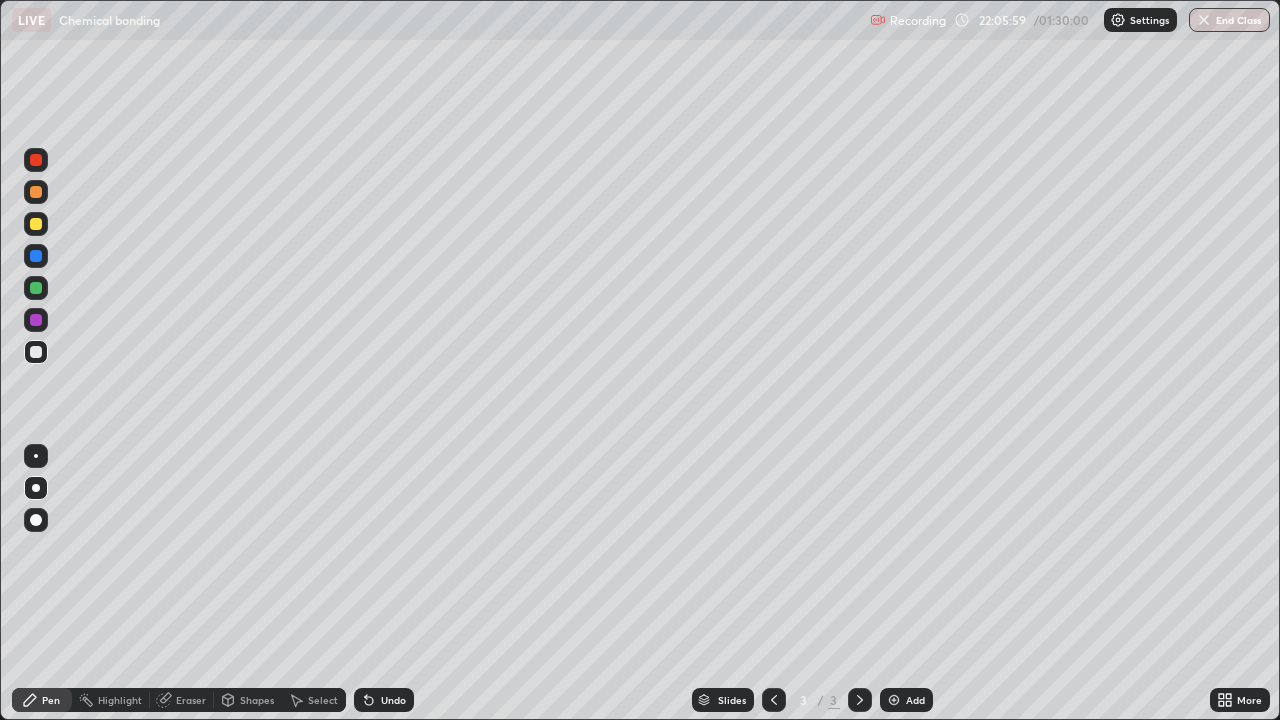 click at bounding box center [36, 352] 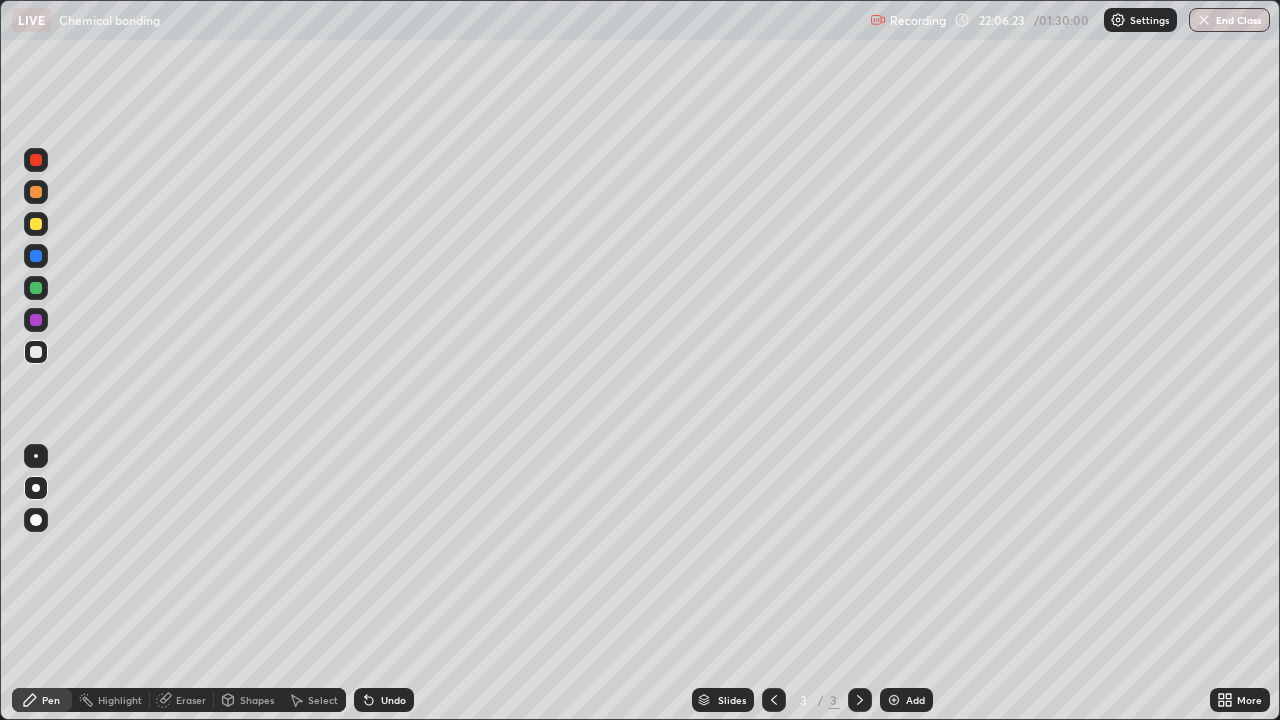 click at bounding box center (36, 160) 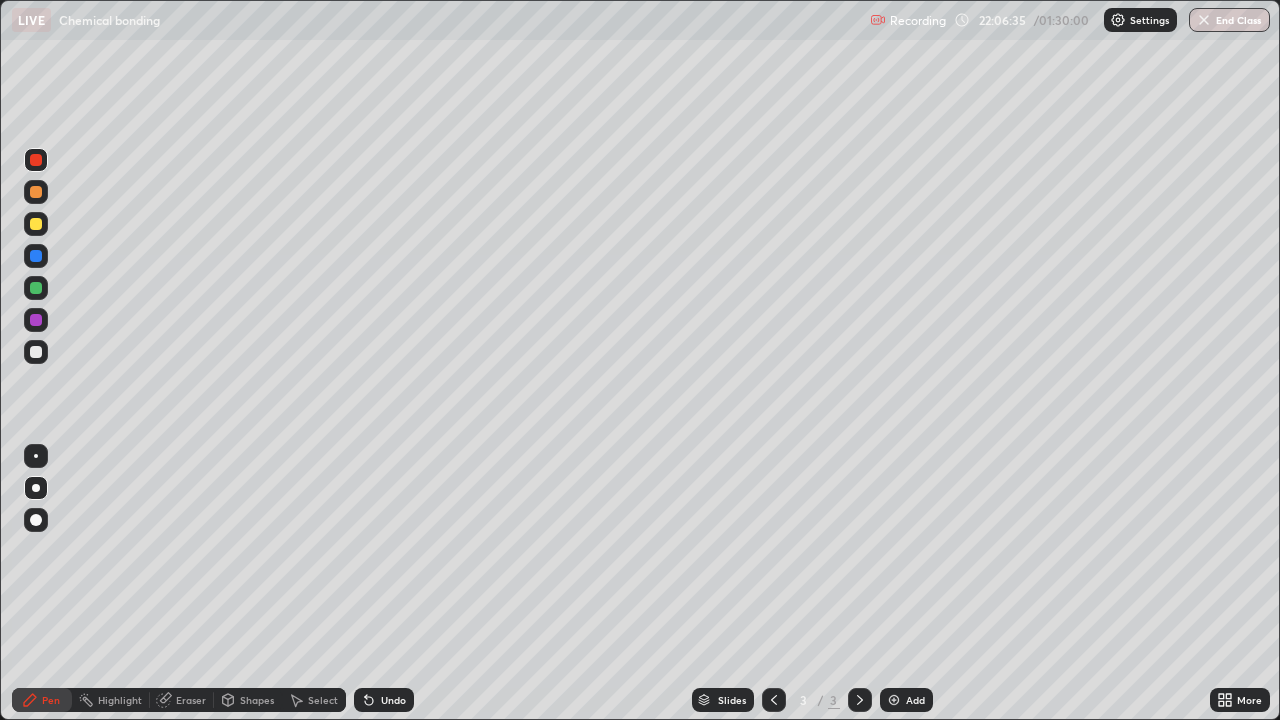 click at bounding box center (36, 352) 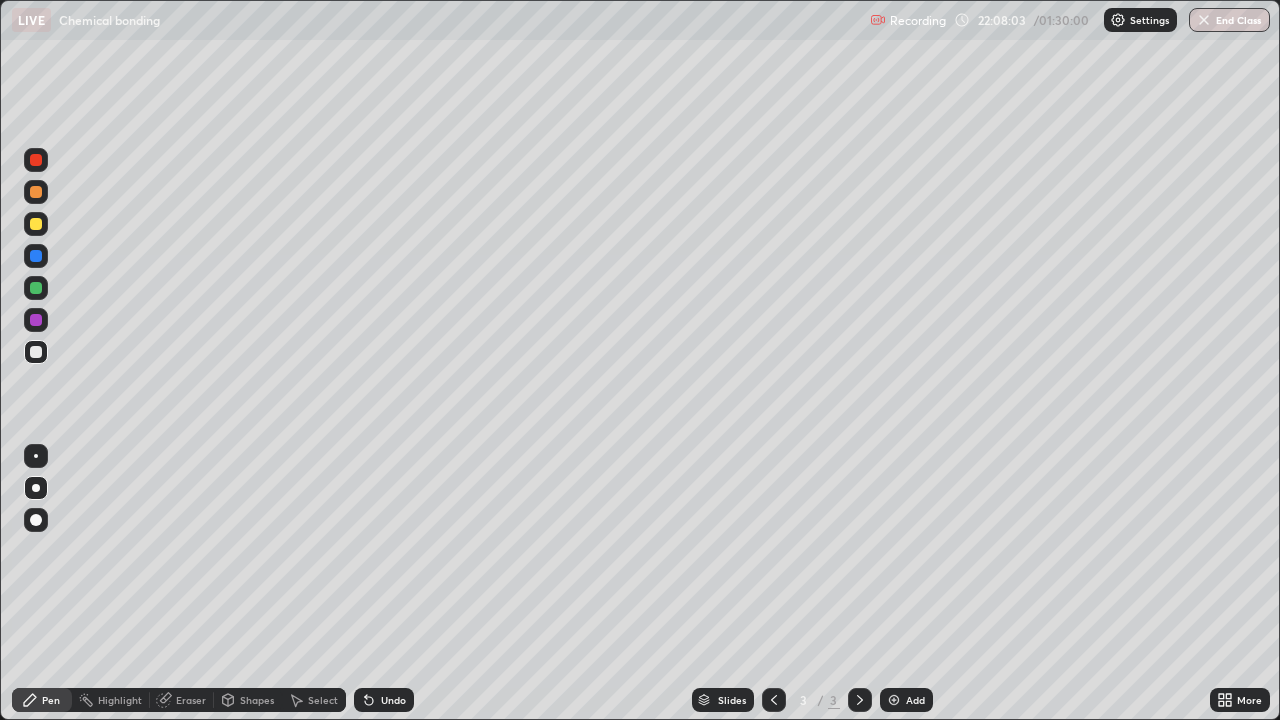 click on "Add" at bounding box center [915, 700] 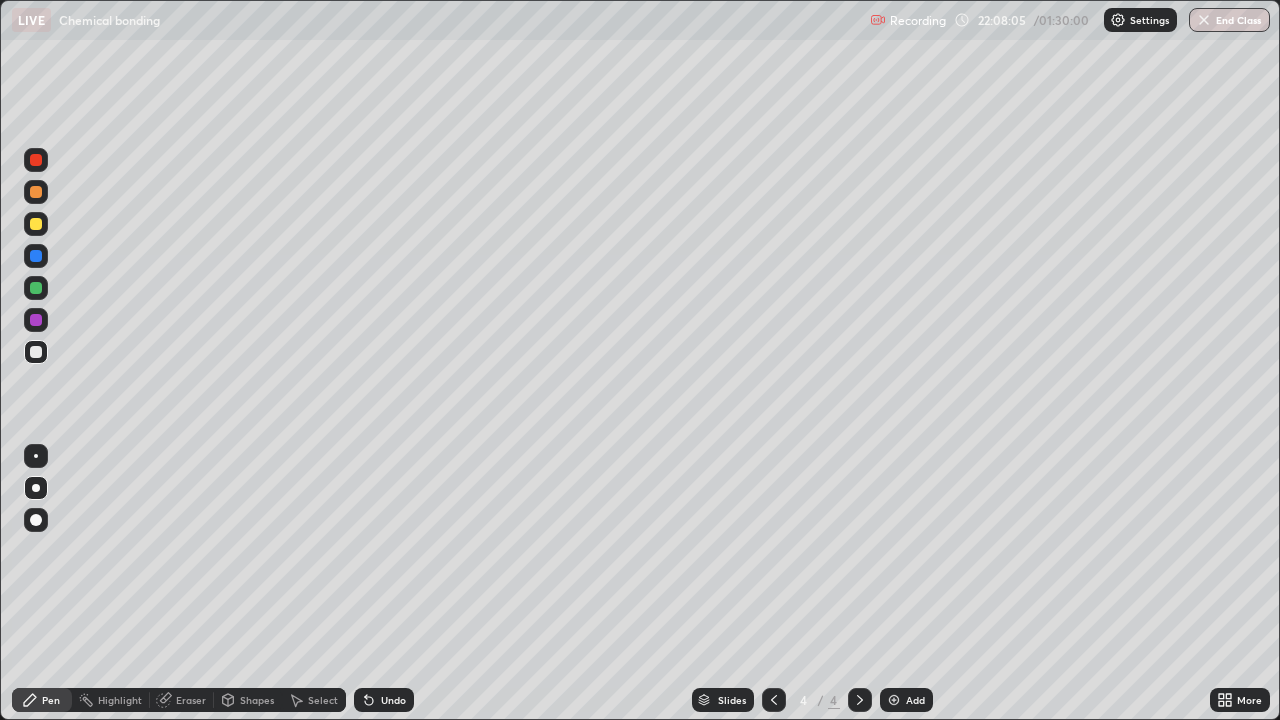 click at bounding box center (36, 160) 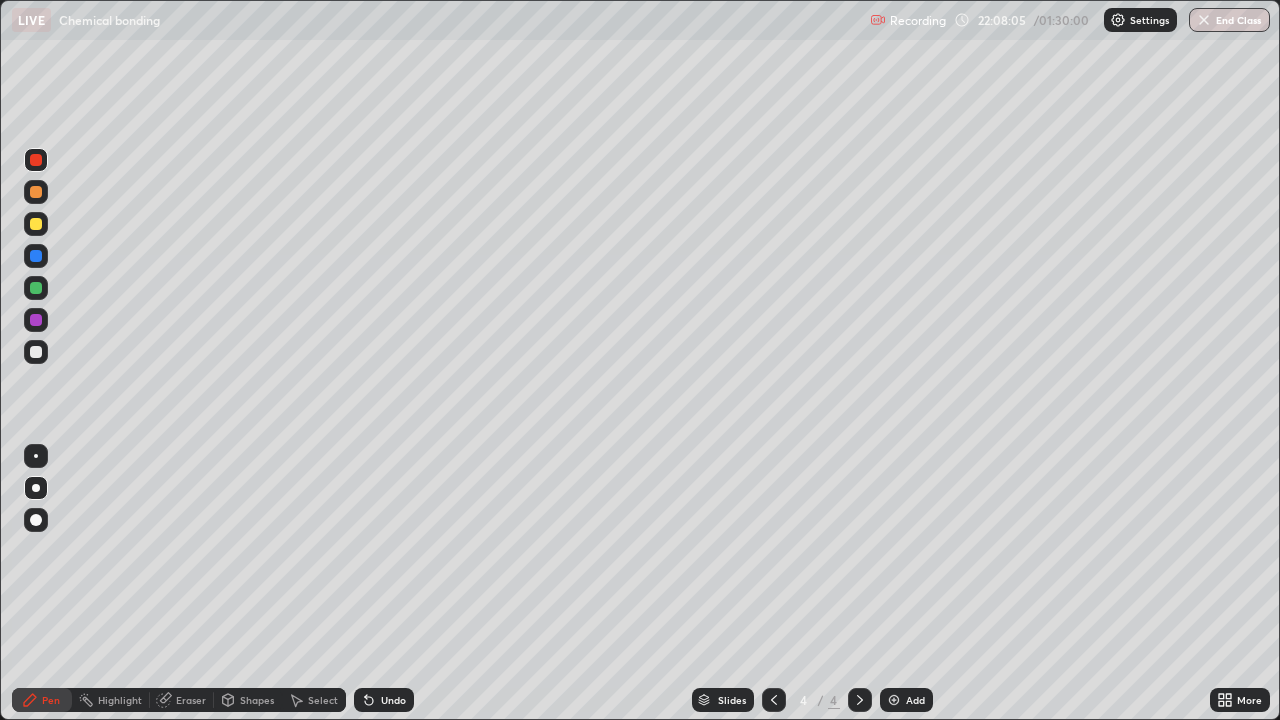 click at bounding box center (36, 160) 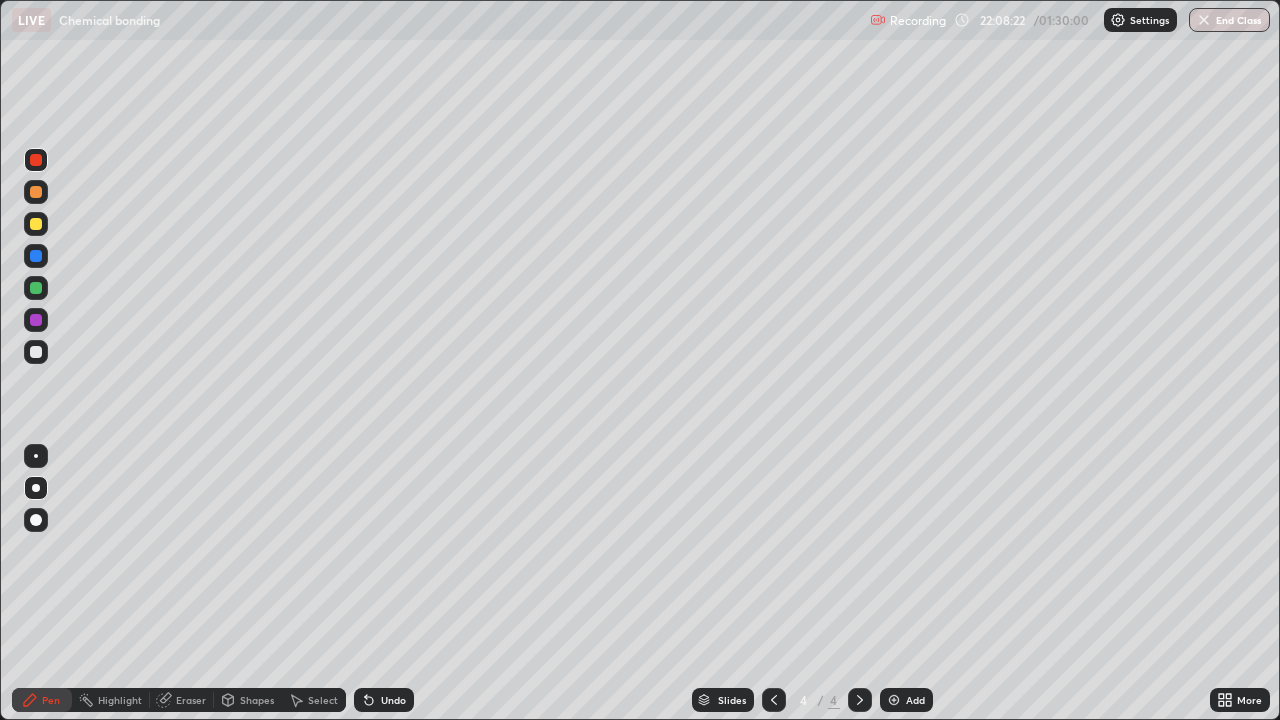 click at bounding box center [36, 352] 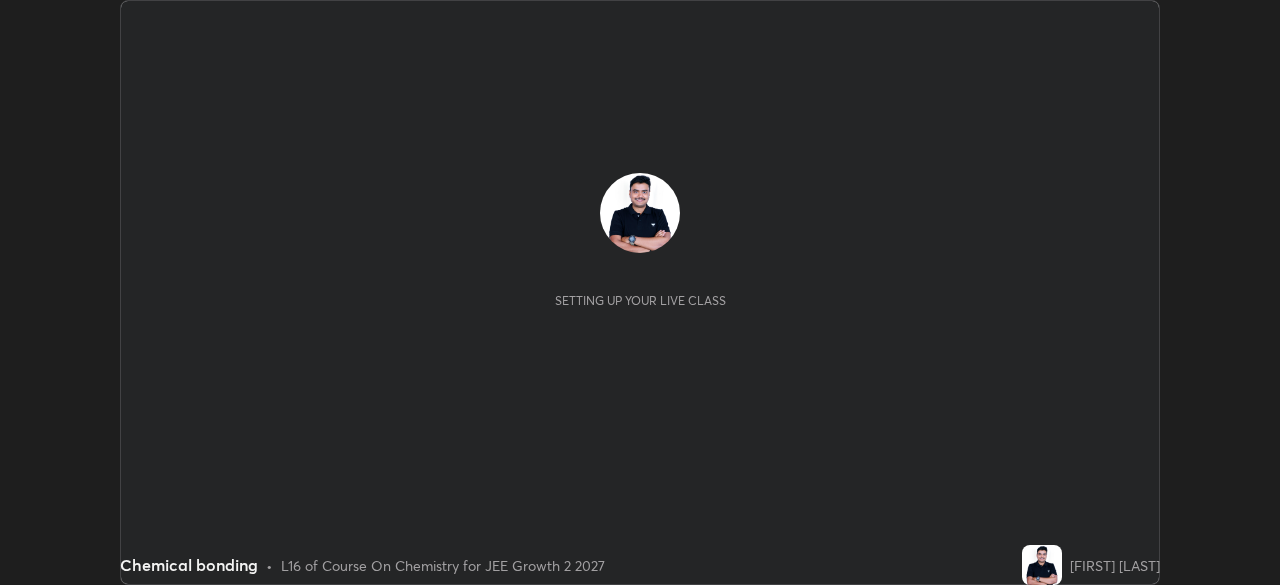scroll, scrollTop: 0, scrollLeft: 0, axis: both 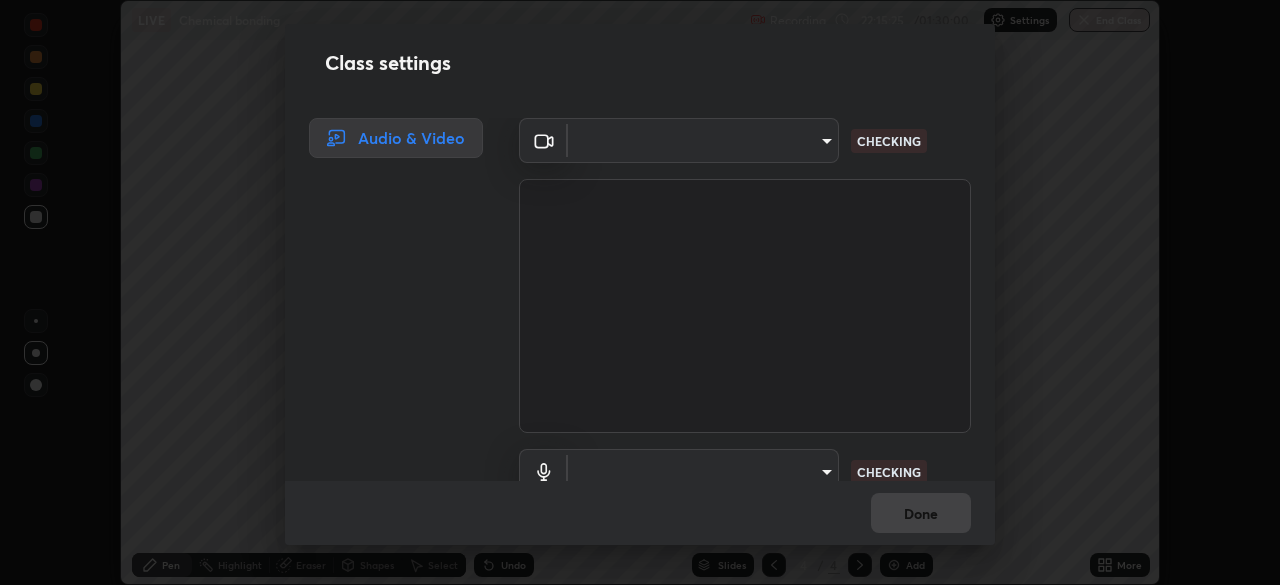 type on "5050cddac95c67769b367d69e6c908435fee2ef398a233ed88f2bdbb55b0a279" 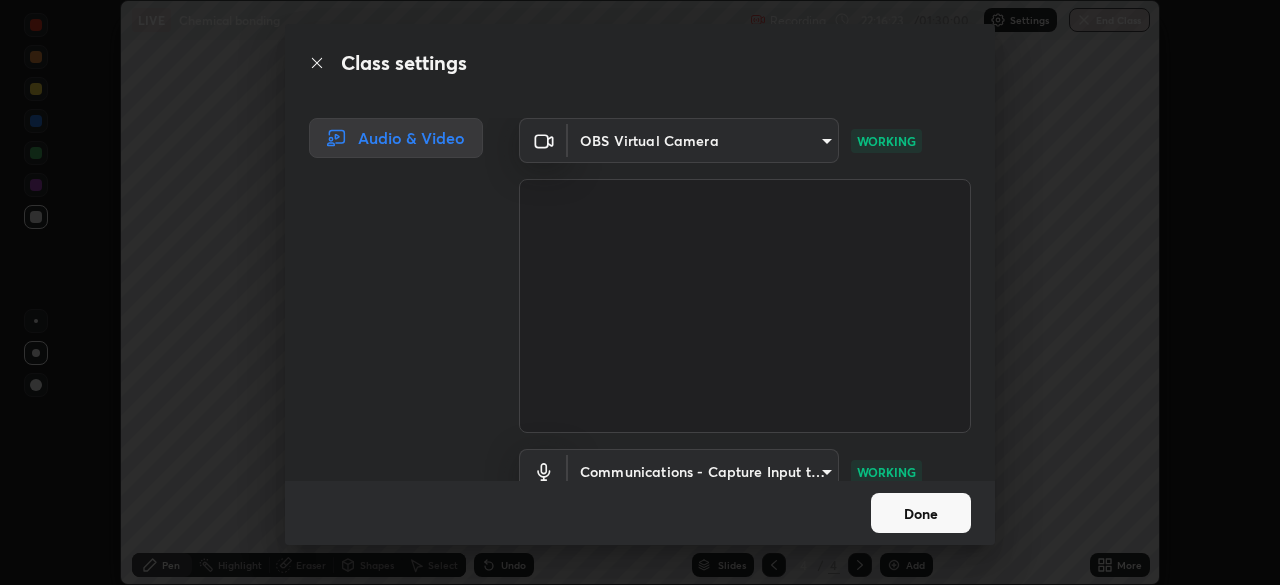 click on "Done" at bounding box center [921, 513] 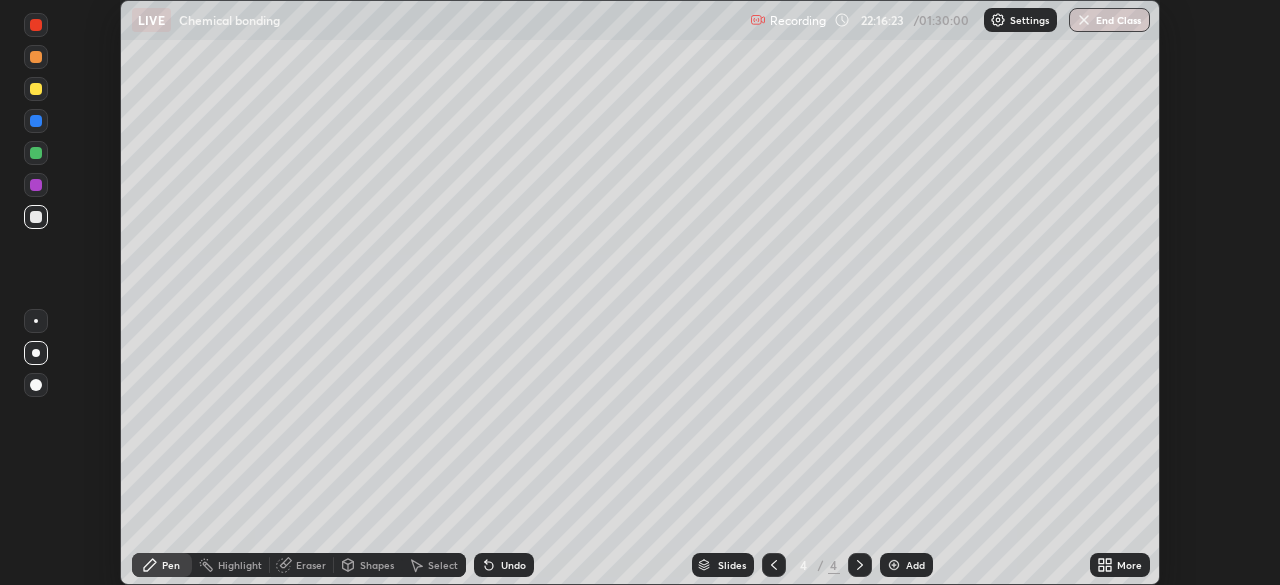 click 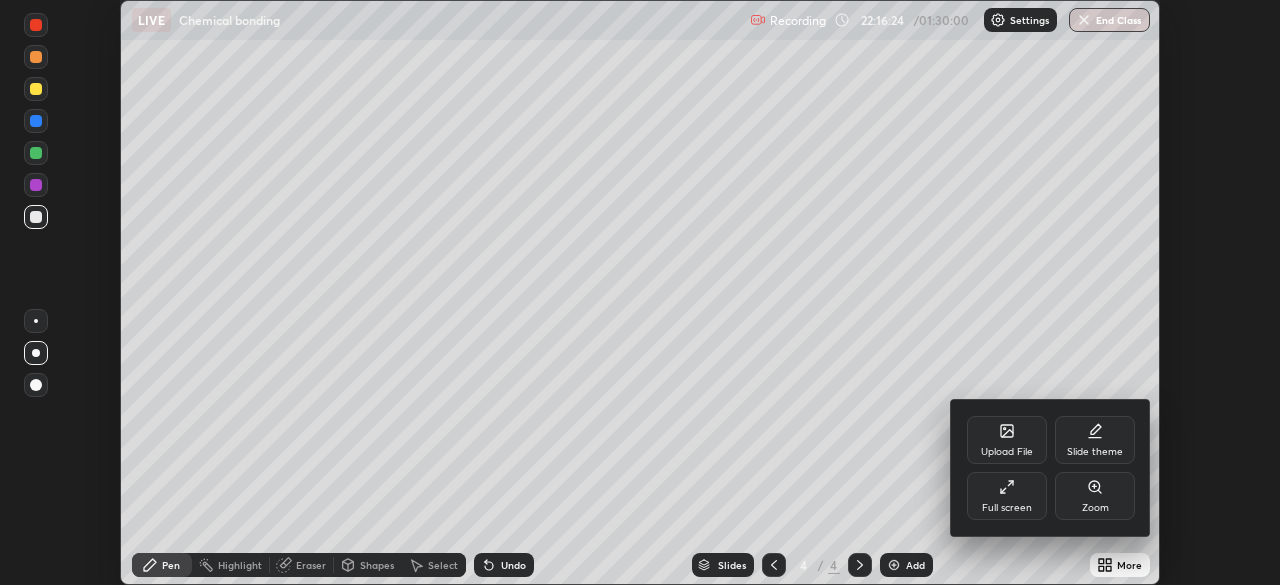 click on "Full screen" at bounding box center (1007, 496) 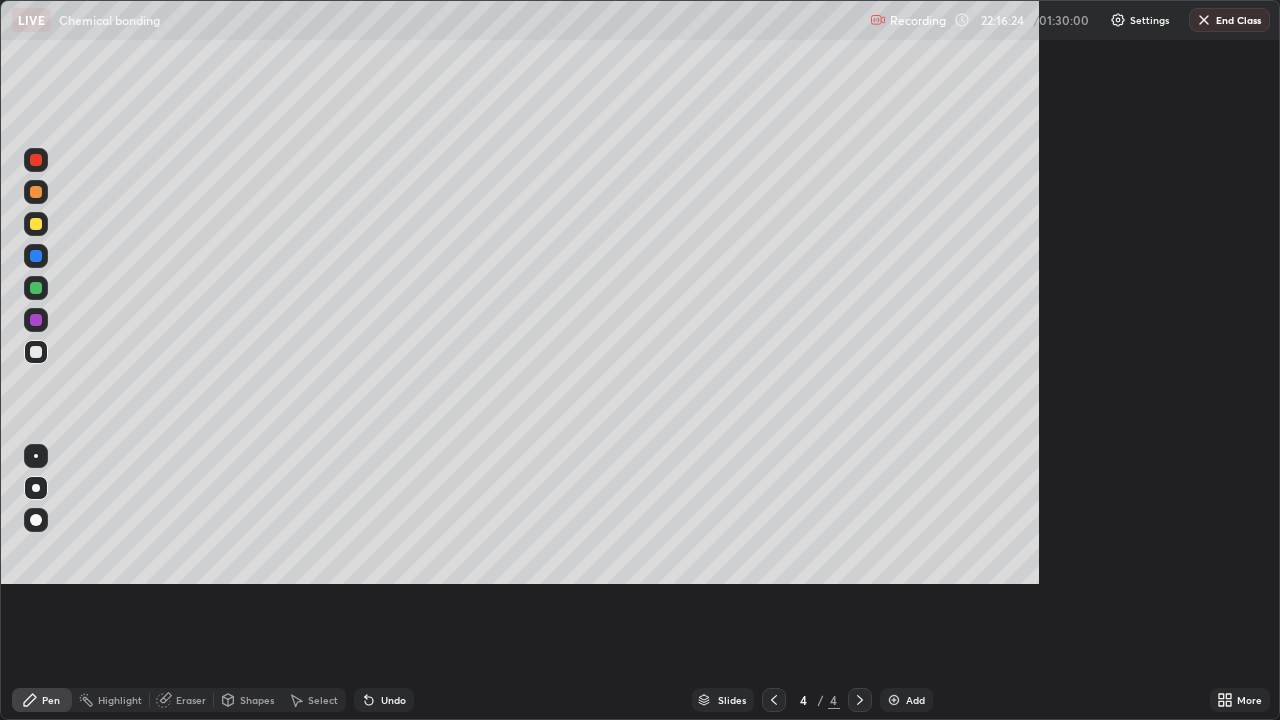 scroll, scrollTop: 99280, scrollLeft: 98720, axis: both 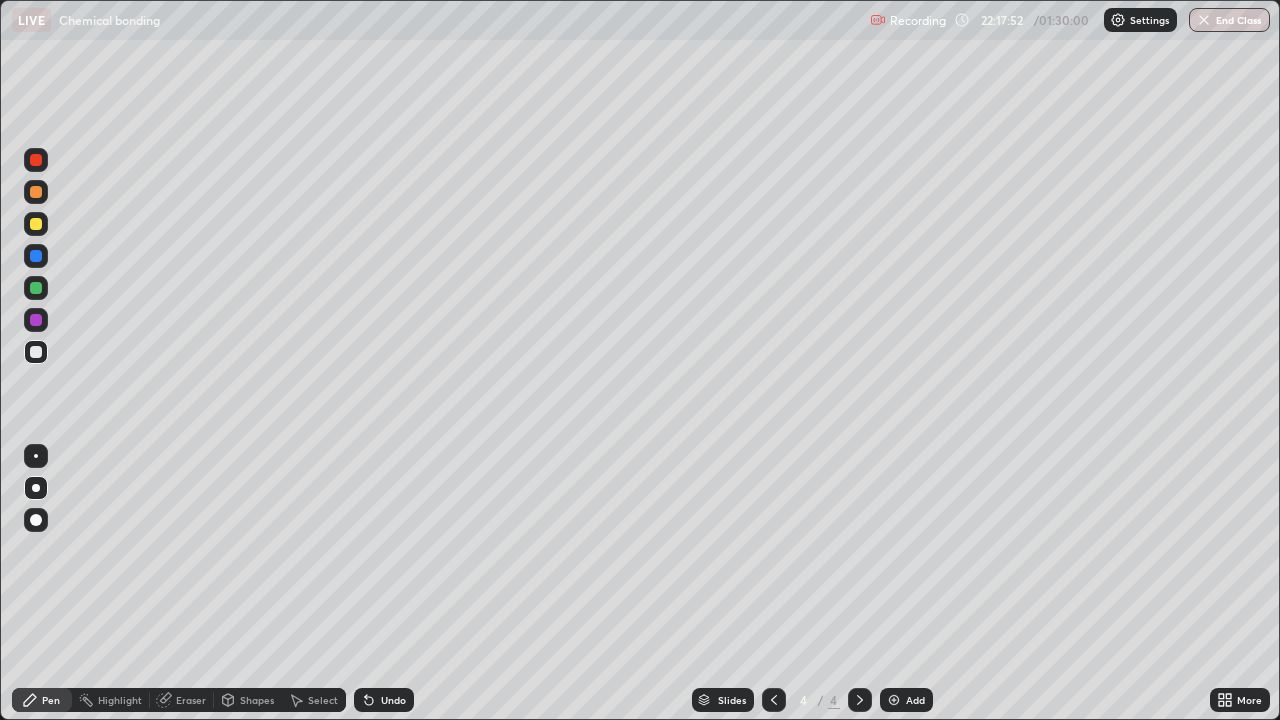 click at bounding box center (36, 352) 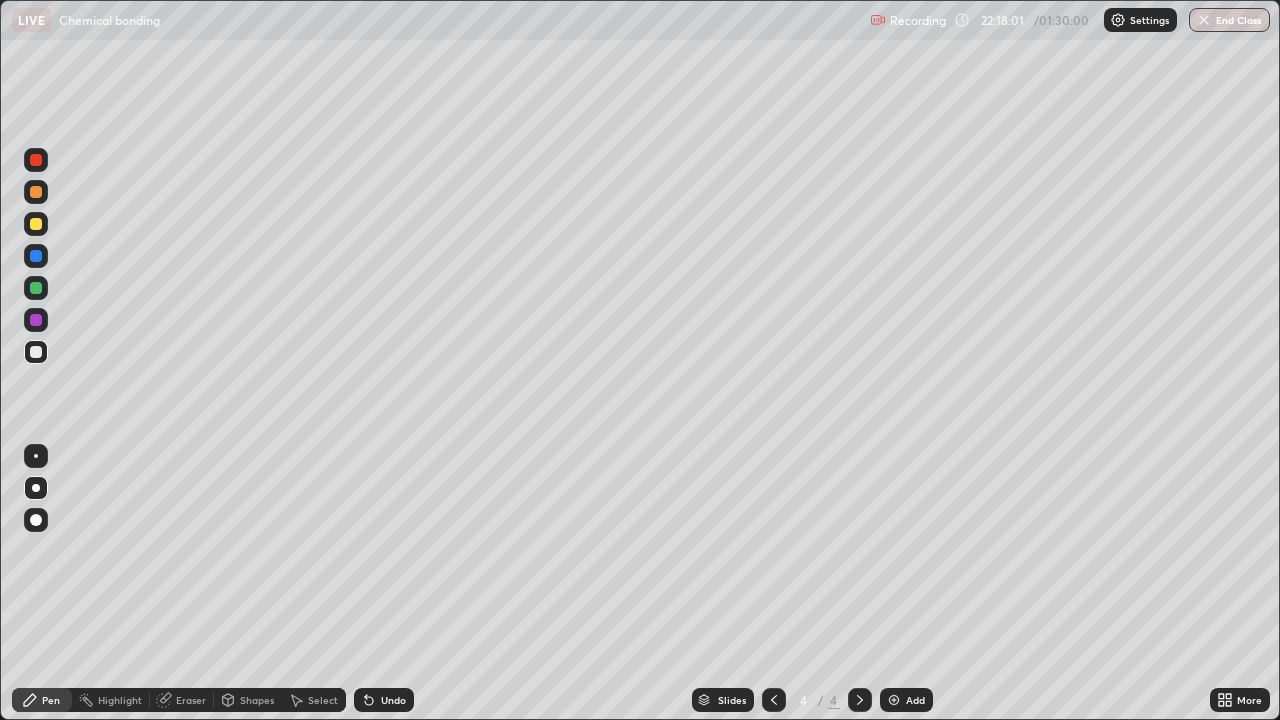 click at bounding box center [36, 224] 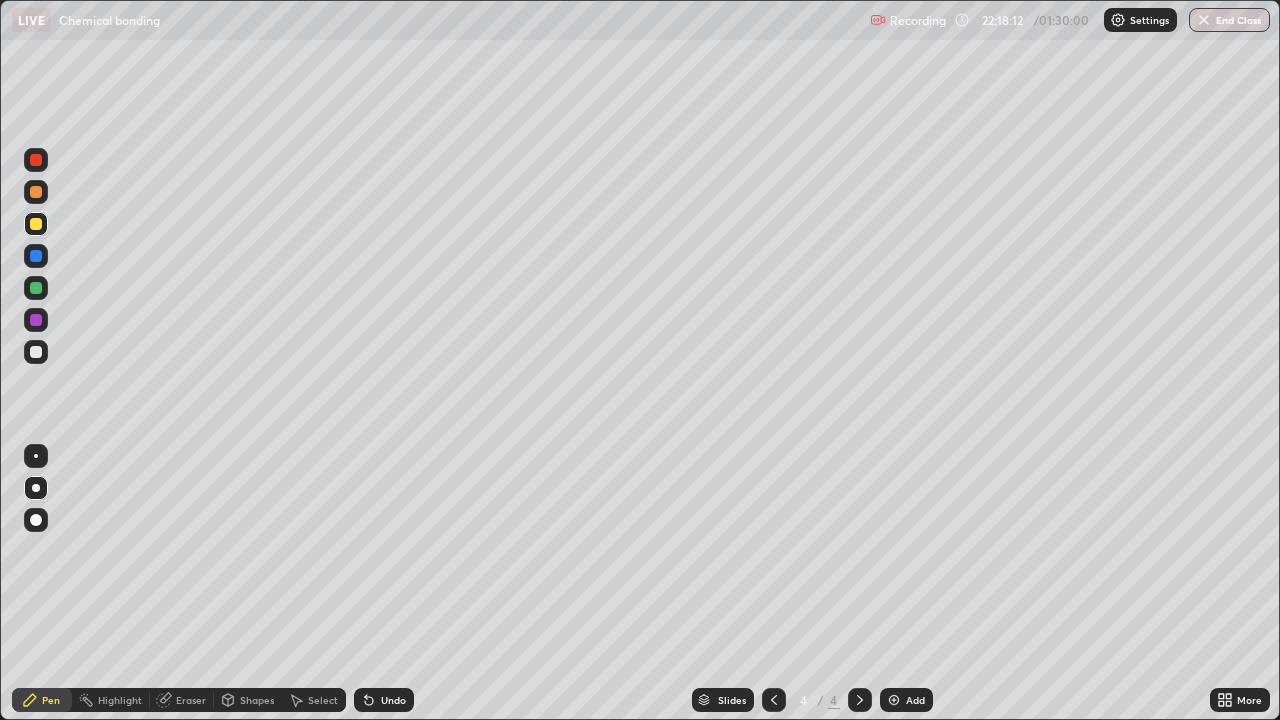 click at bounding box center (36, 224) 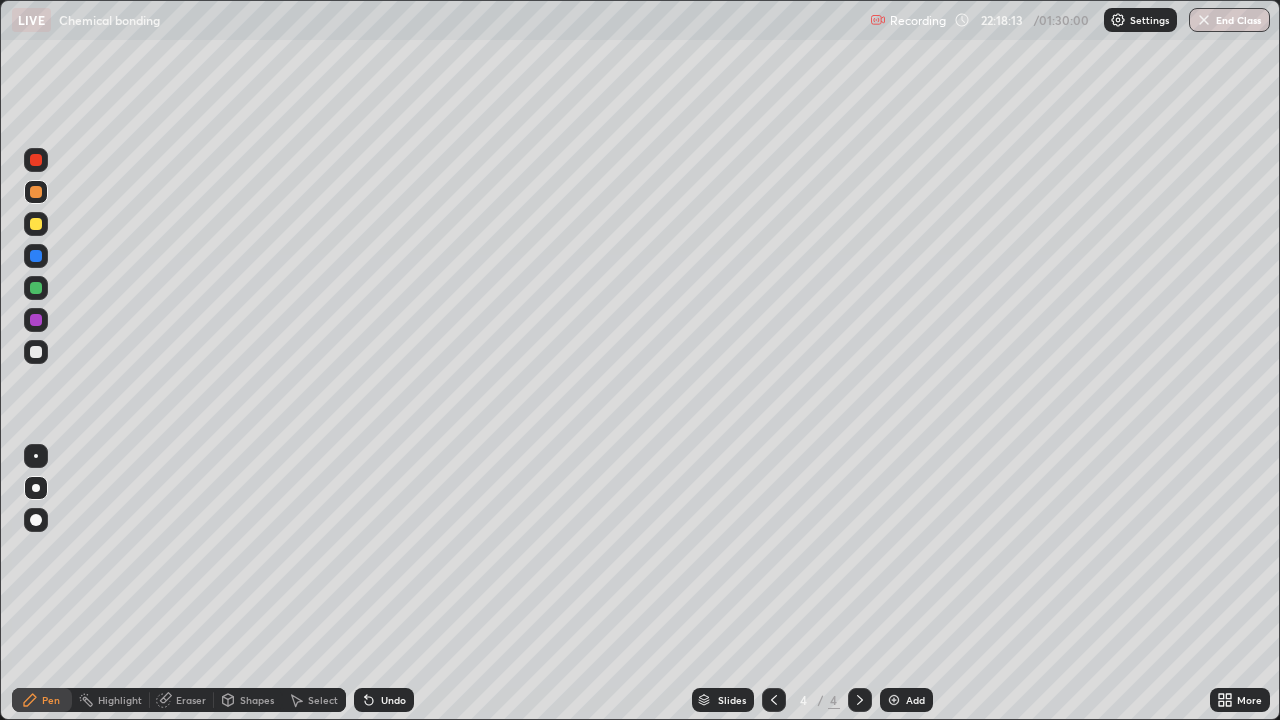 click at bounding box center (36, 192) 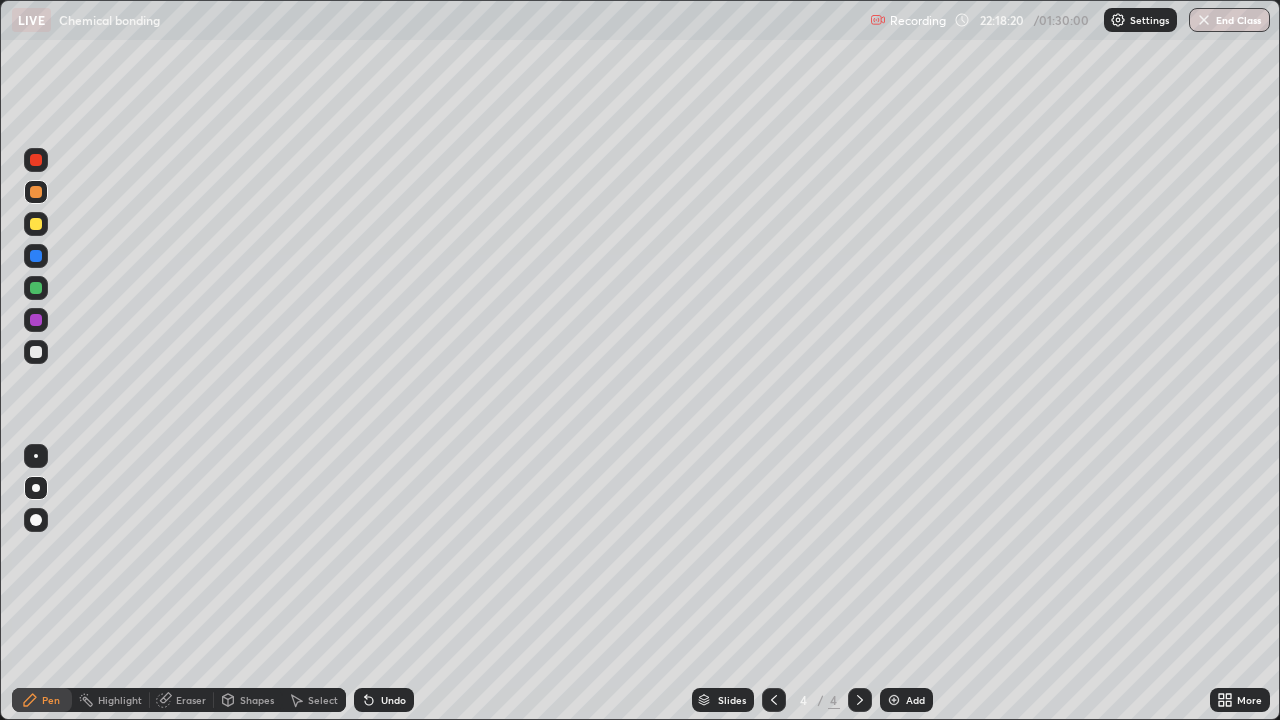 click at bounding box center [36, 224] 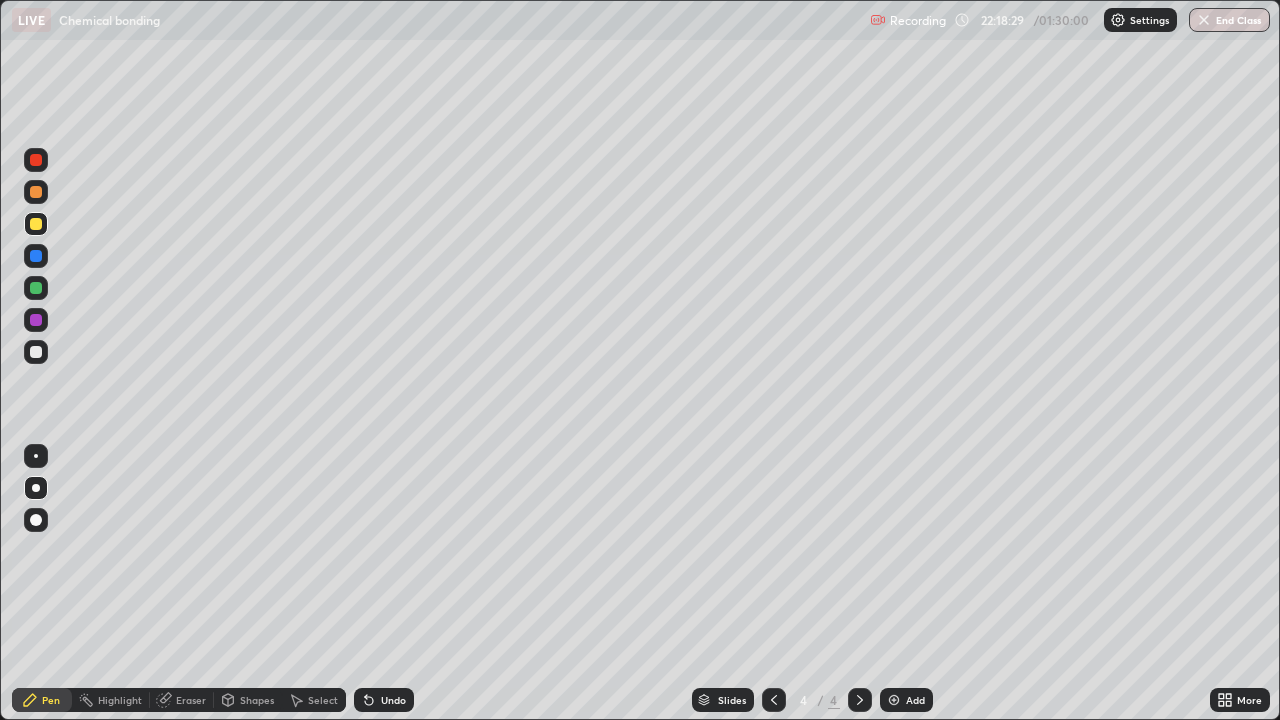click on "Undo" at bounding box center [393, 700] 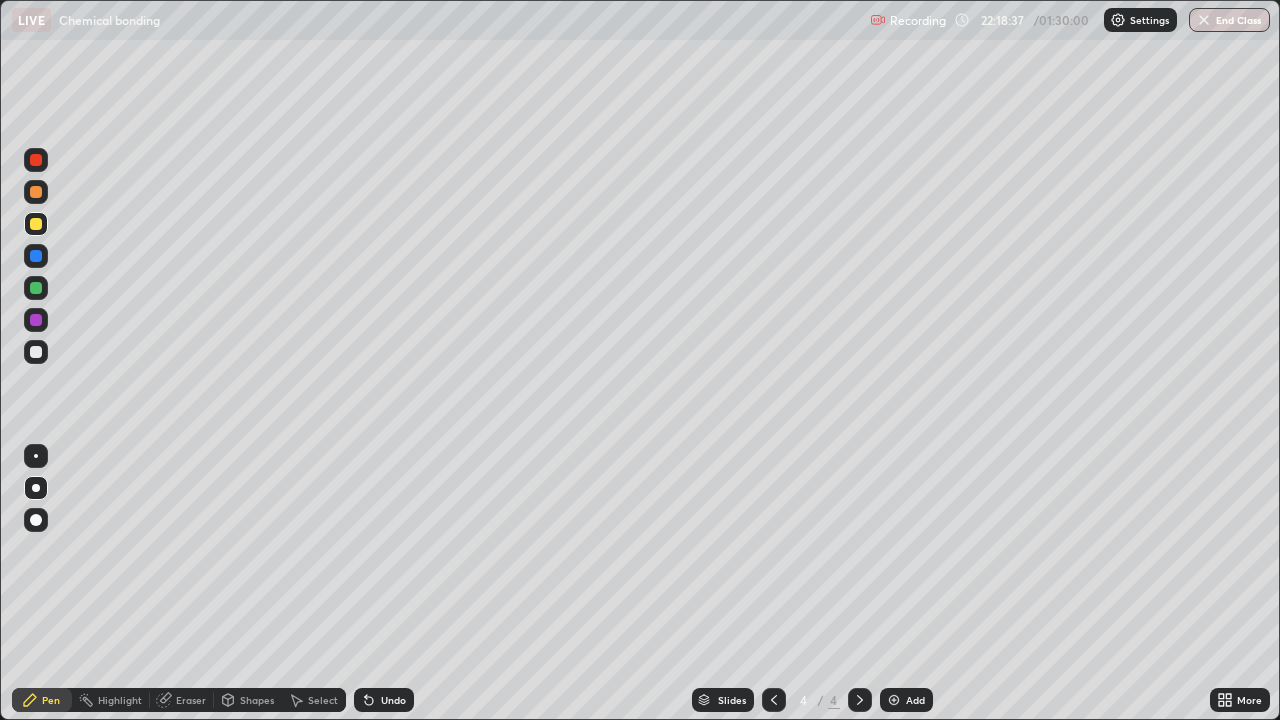 click on "Shapes" at bounding box center [257, 700] 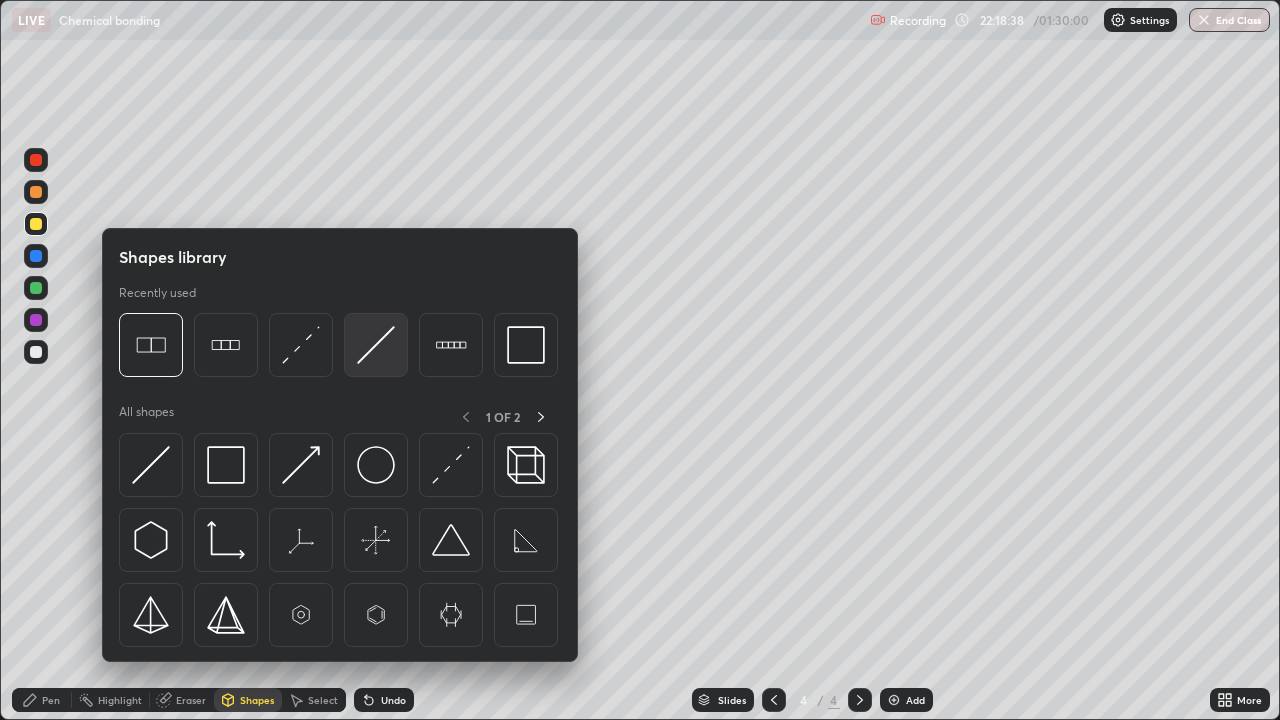 click at bounding box center [376, 345] 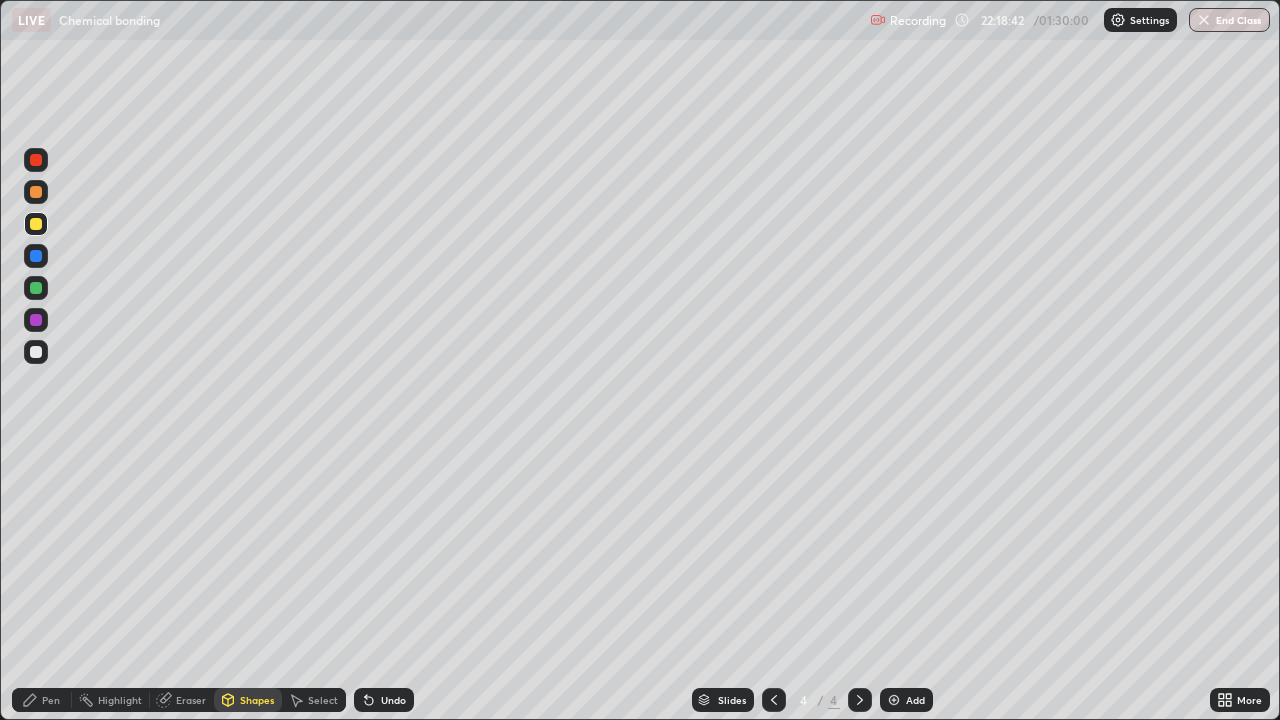 click on "Pen" at bounding box center (51, 700) 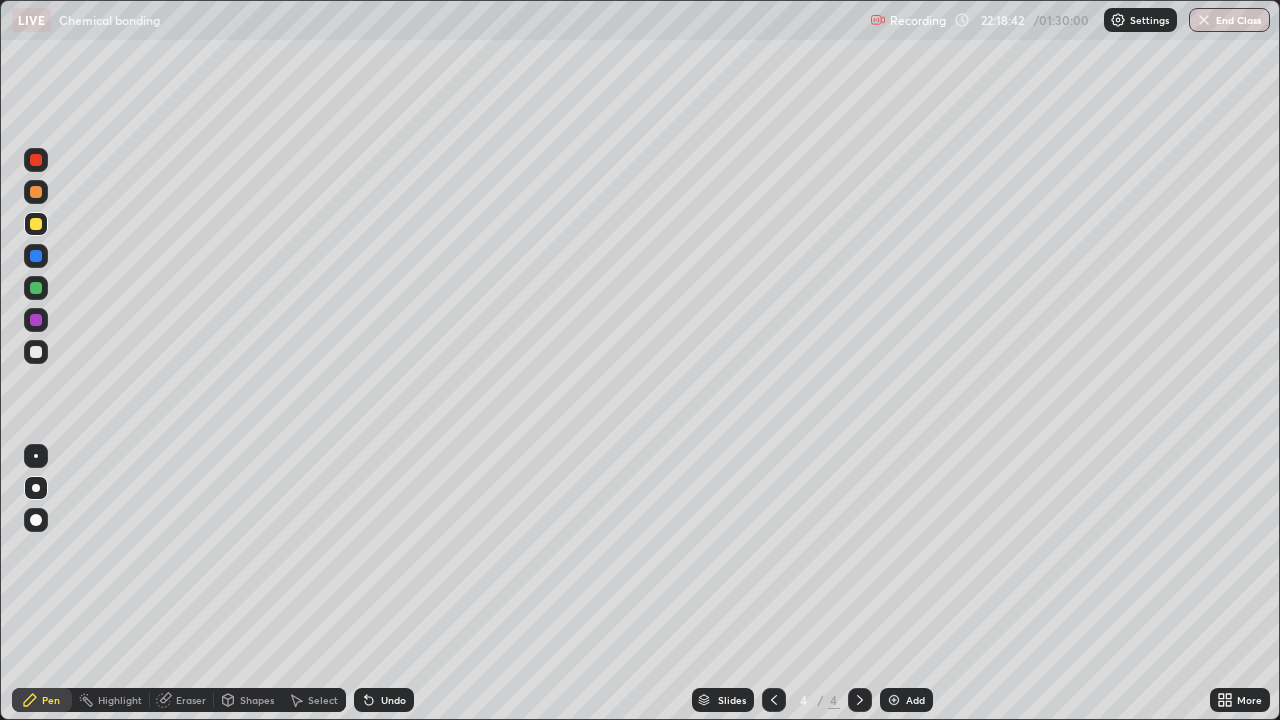 click at bounding box center [36, 352] 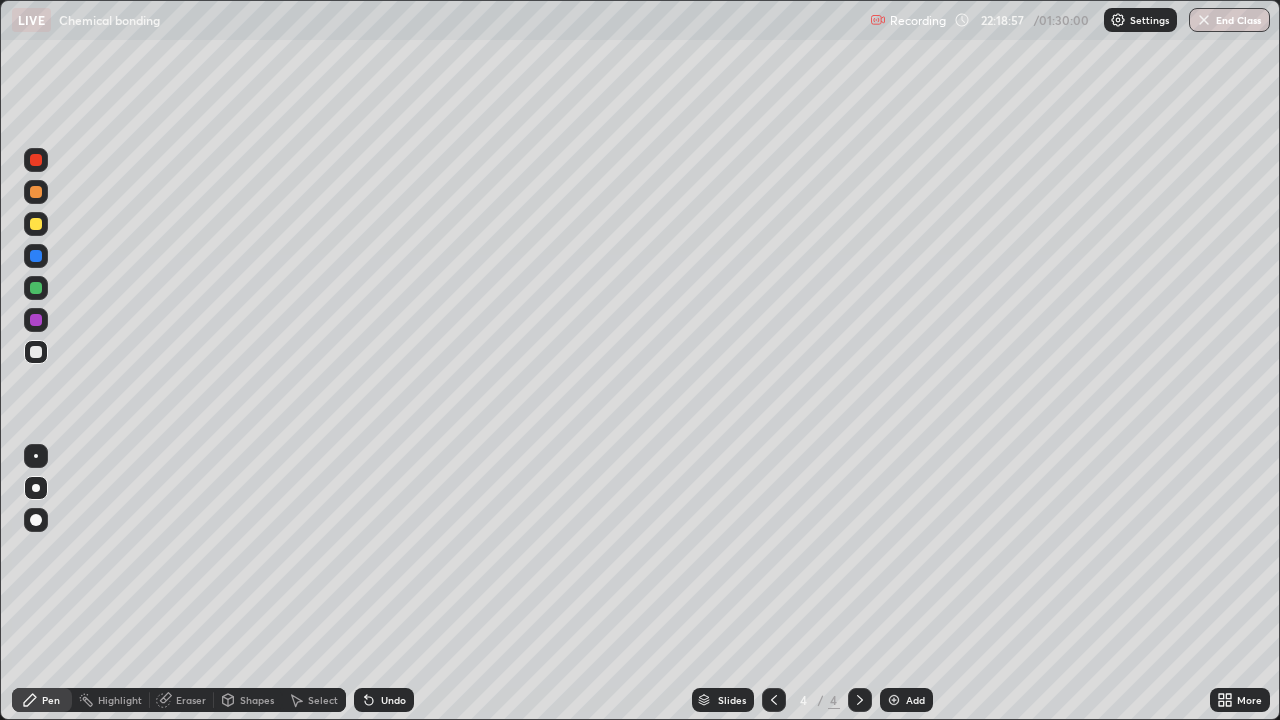 click at bounding box center (36, 352) 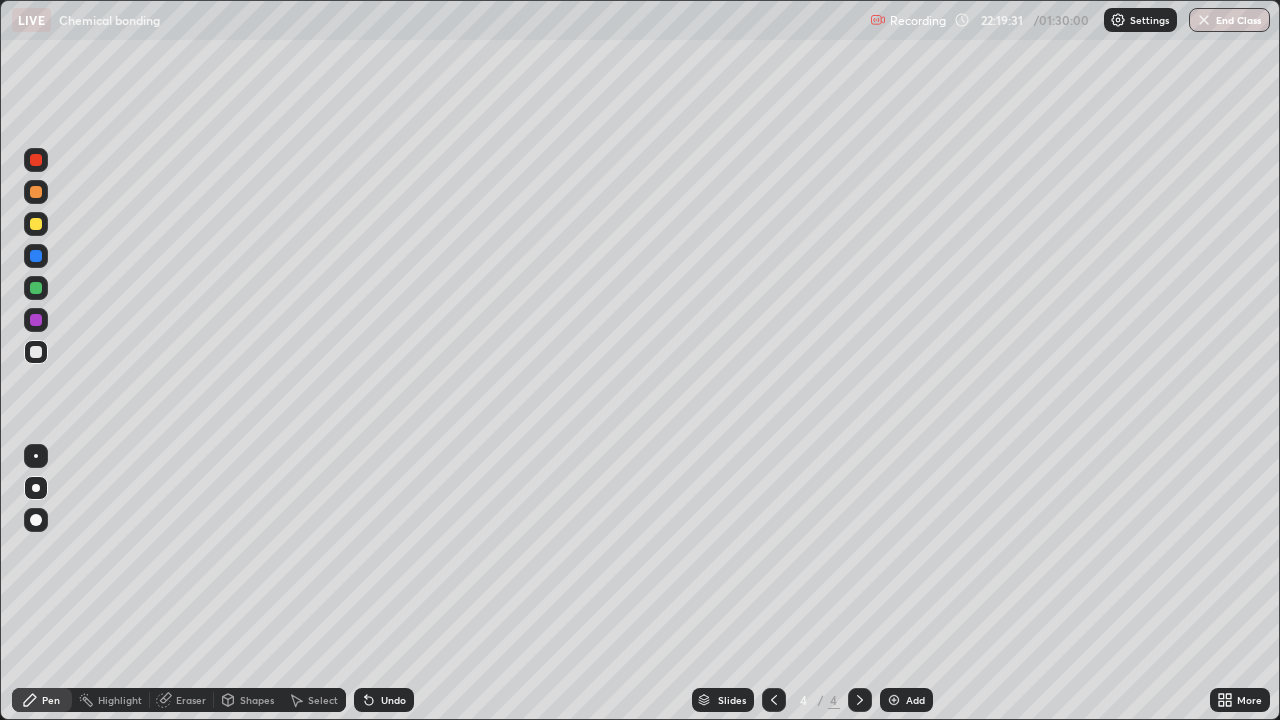 click at bounding box center [36, 352] 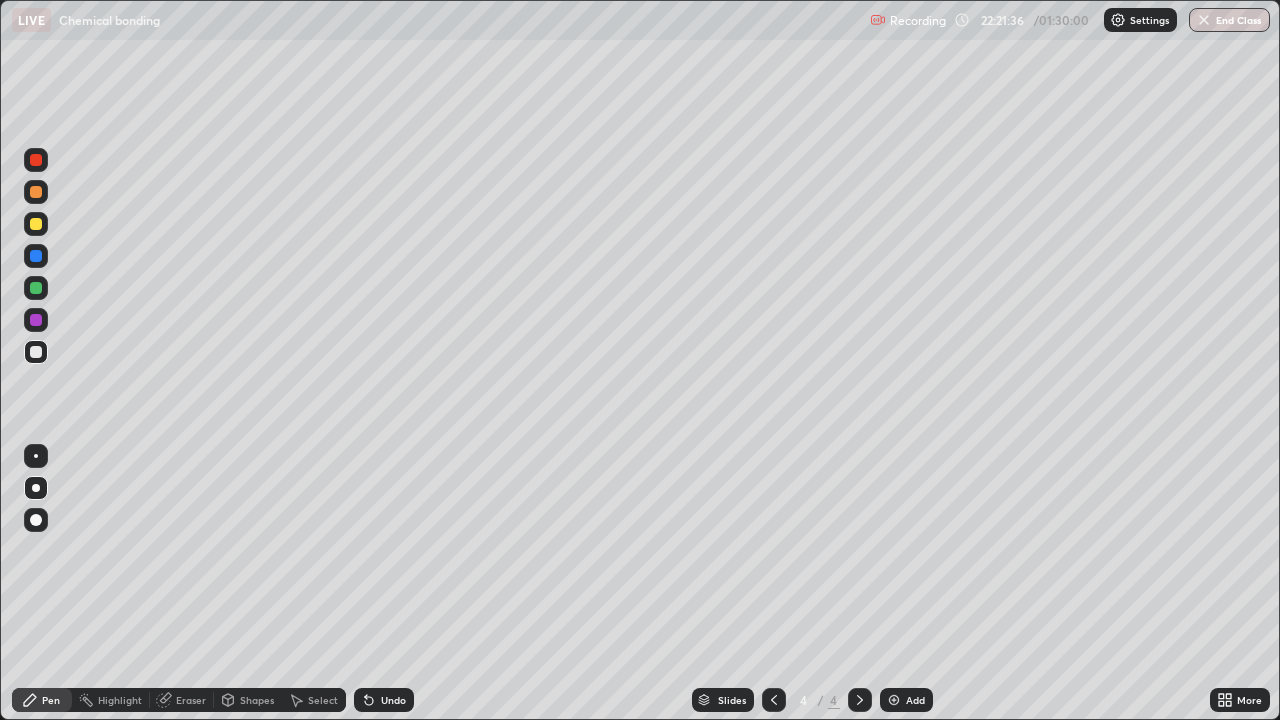 click on "Add" at bounding box center (906, 700) 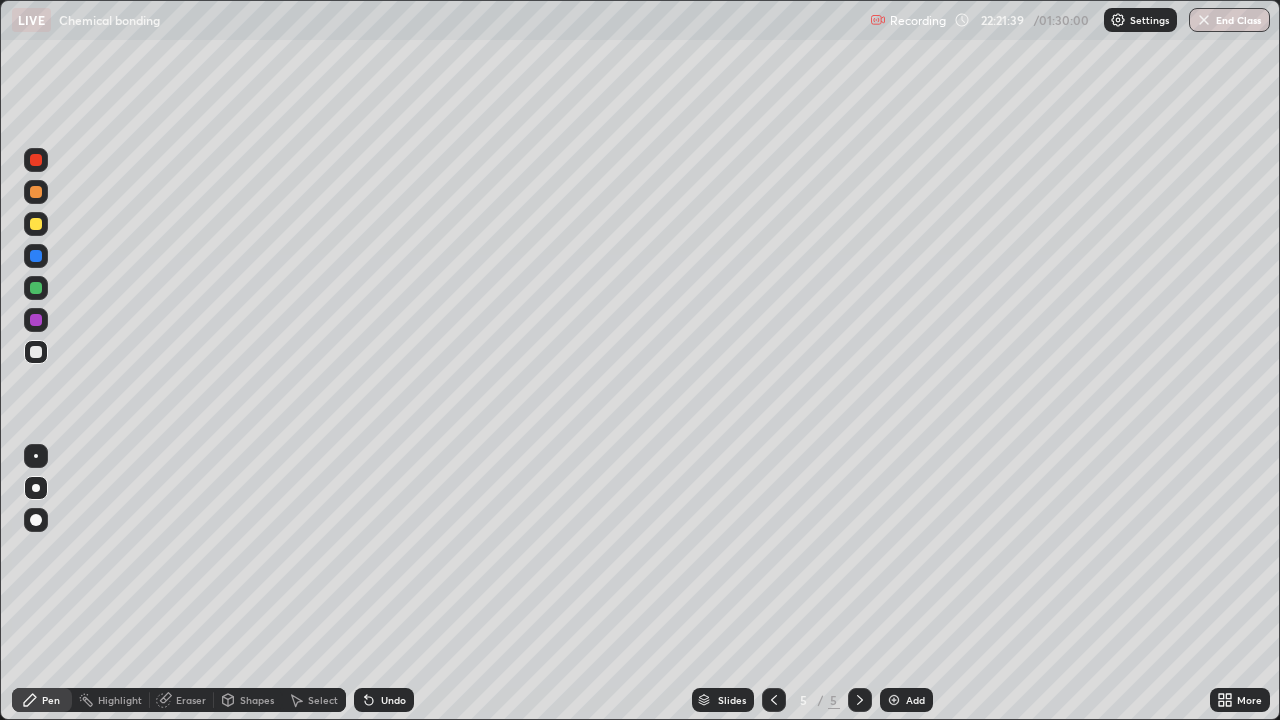 click at bounding box center [36, 224] 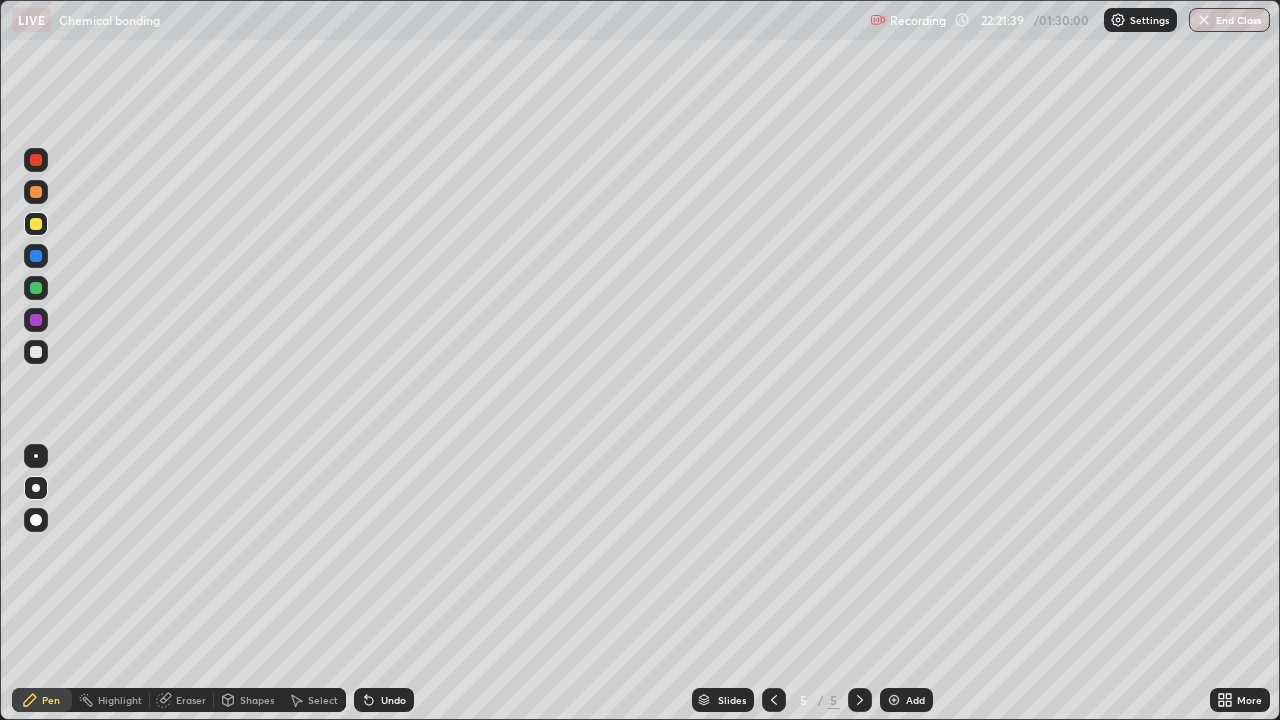 click at bounding box center [36, 224] 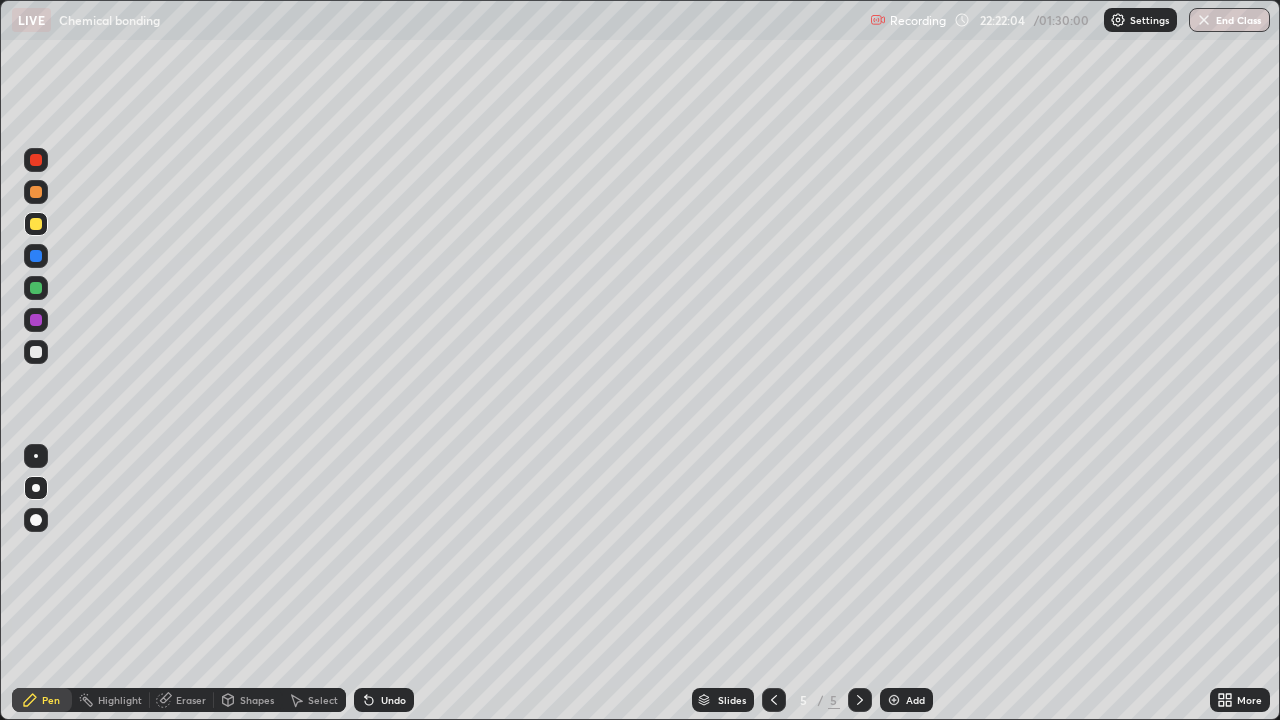 click at bounding box center (36, 352) 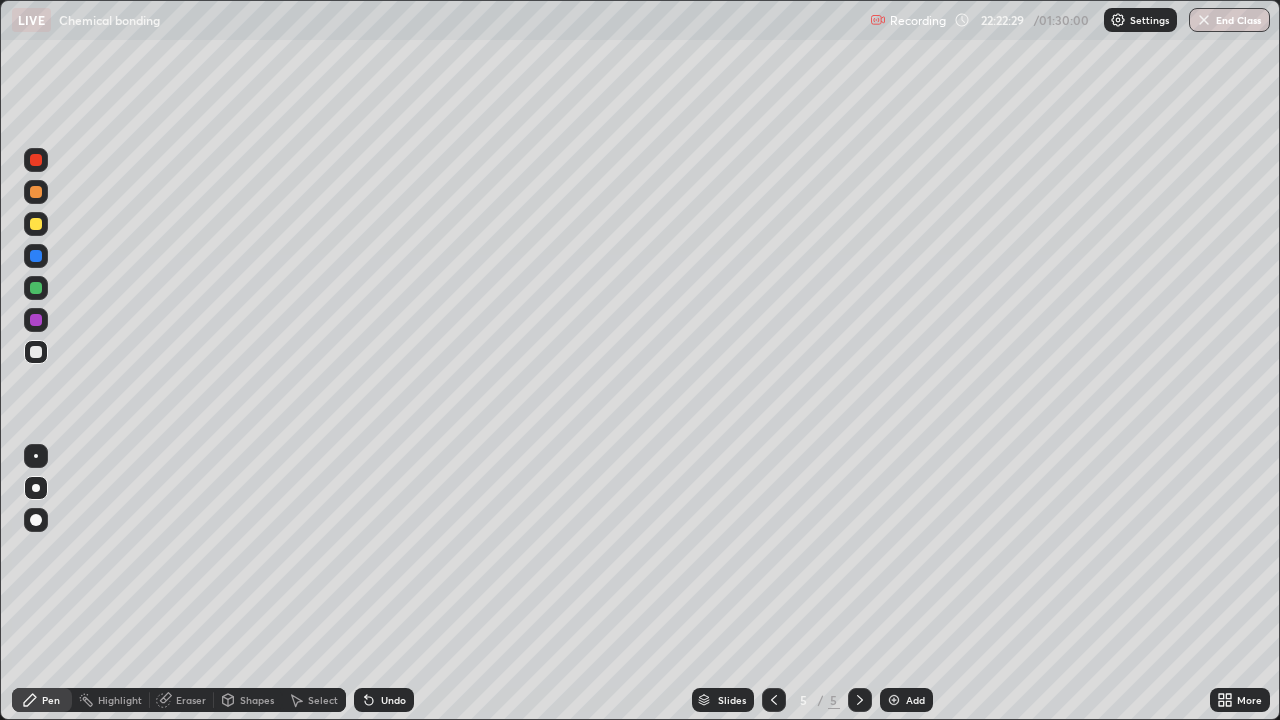 click at bounding box center (36, 224) 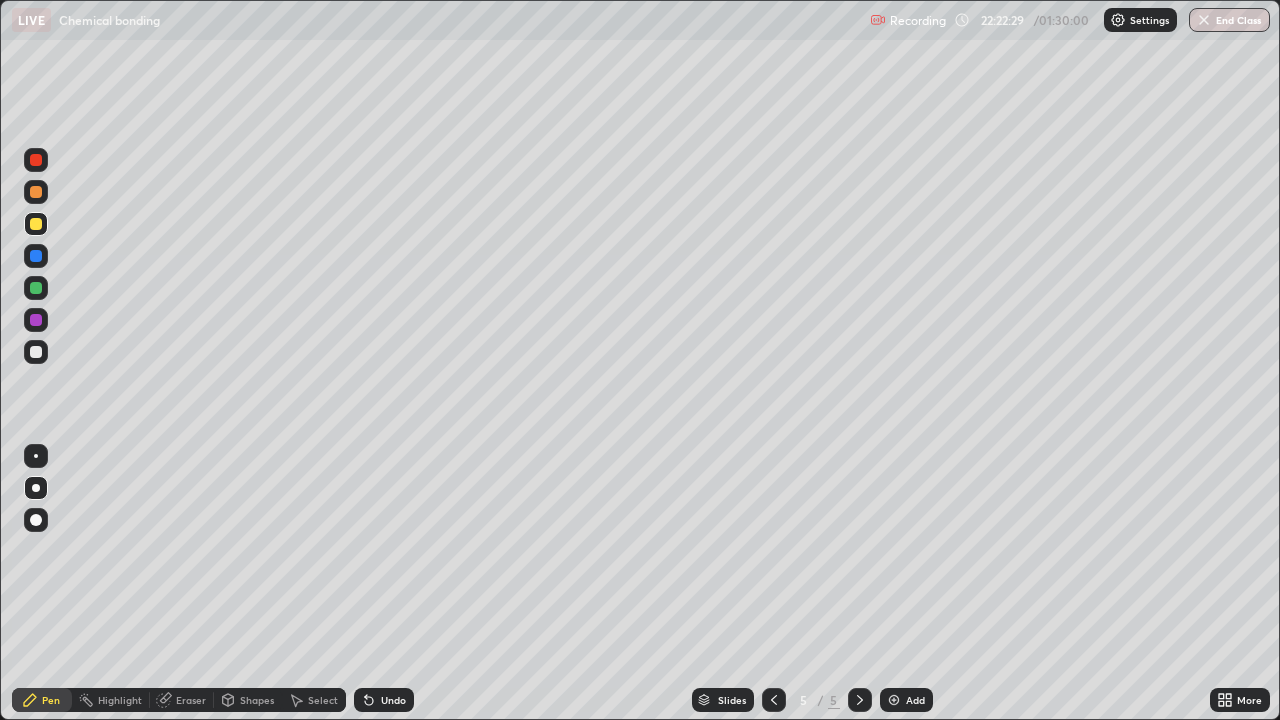click at bounding box center (36, 224) 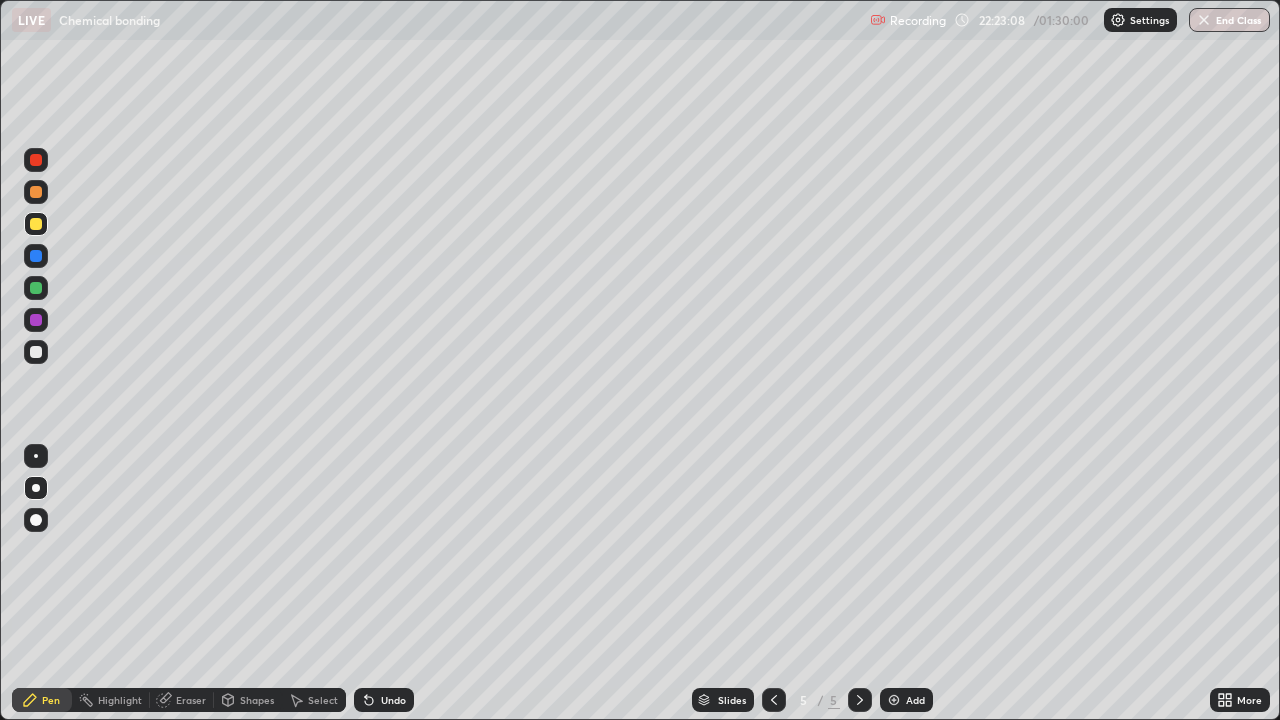 click at bounding box center [36, 352] 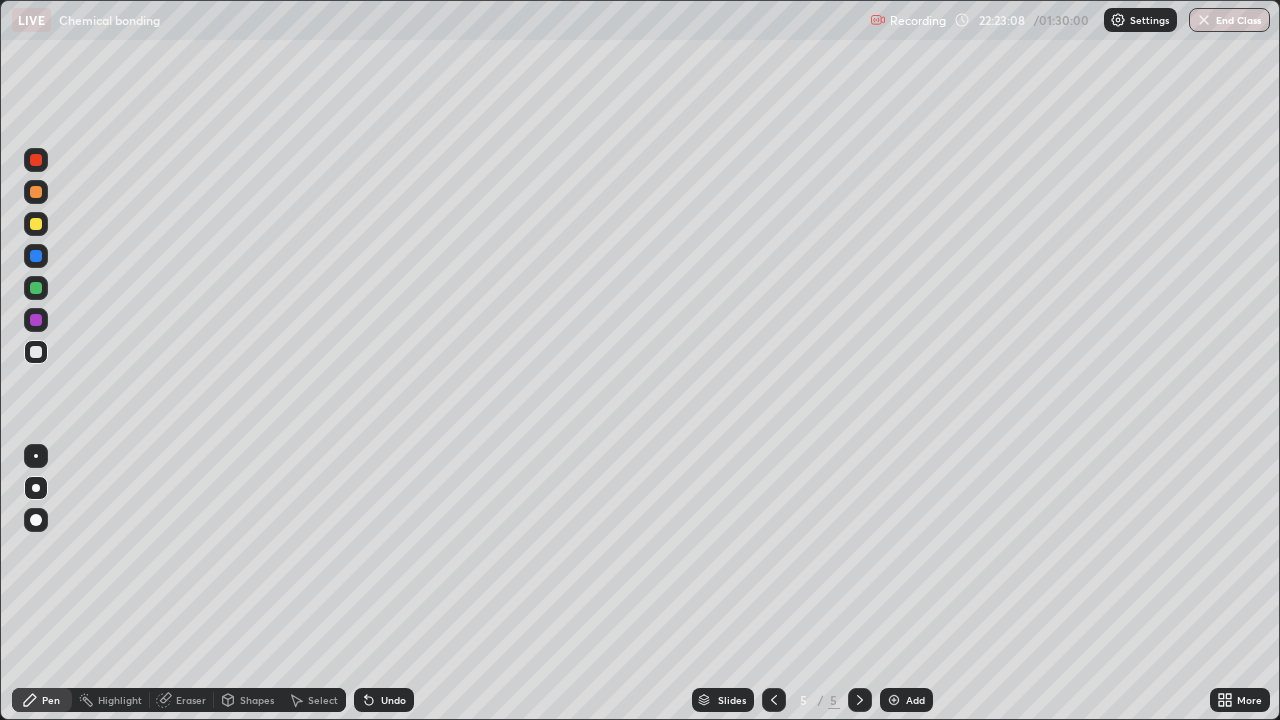 click at bounding box center [36, 352] 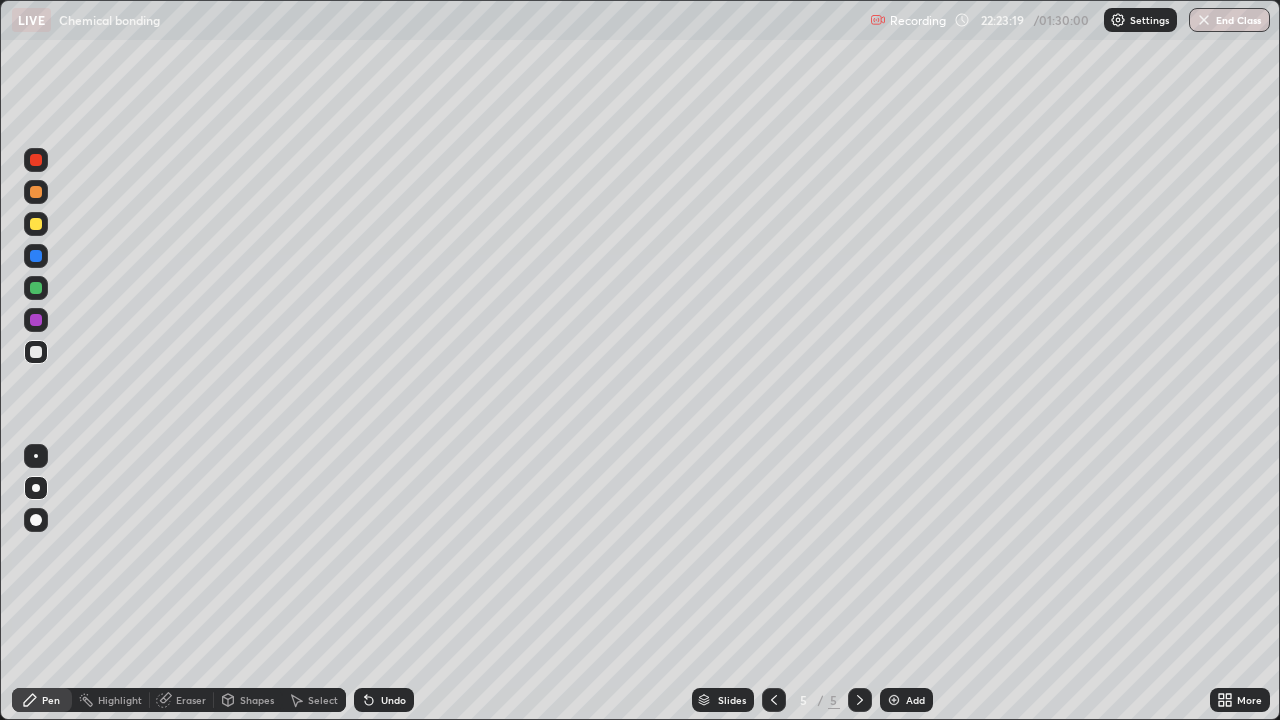 click at bounding box center (36, 192) 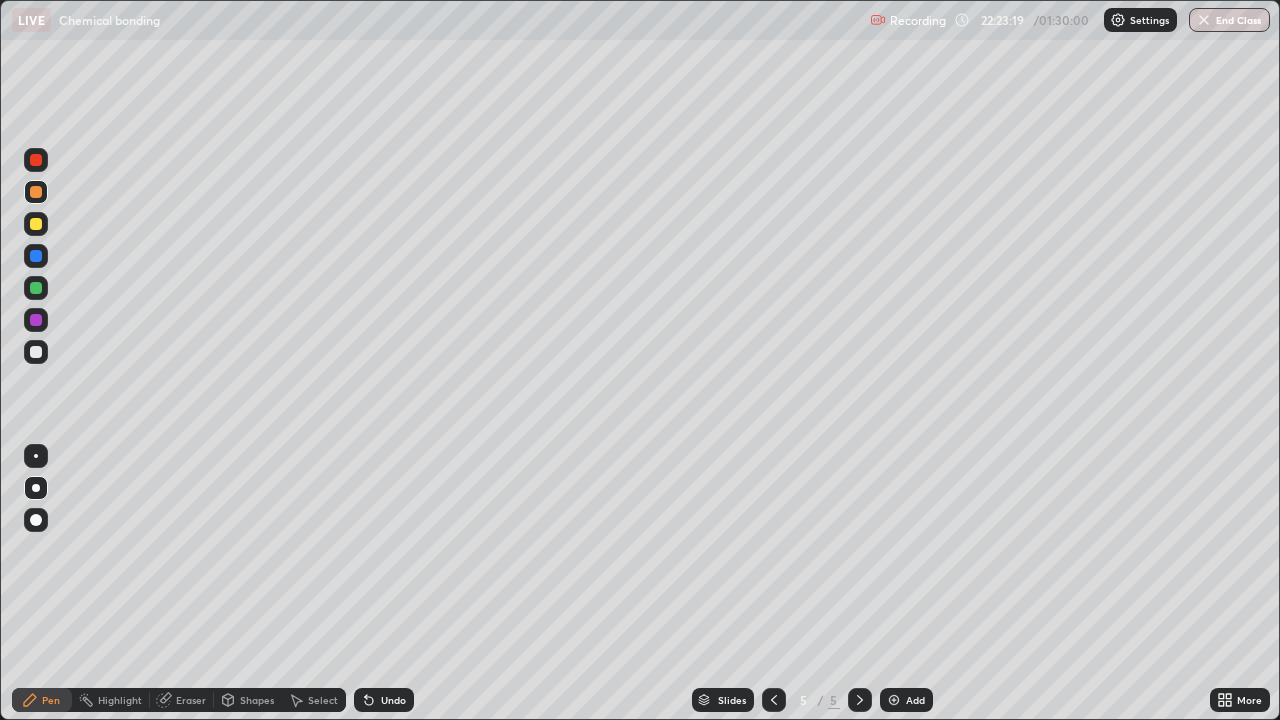 click at bounding box center (36, 192) 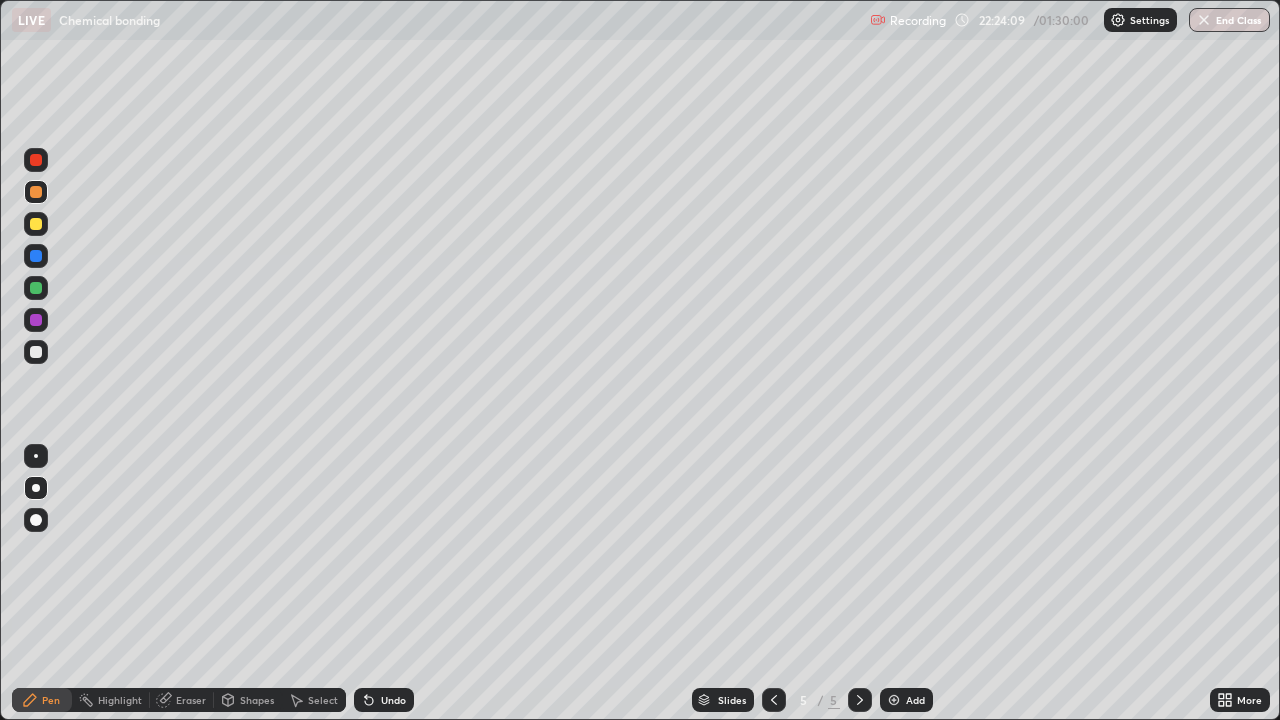 click at bounding box center [36, 352] 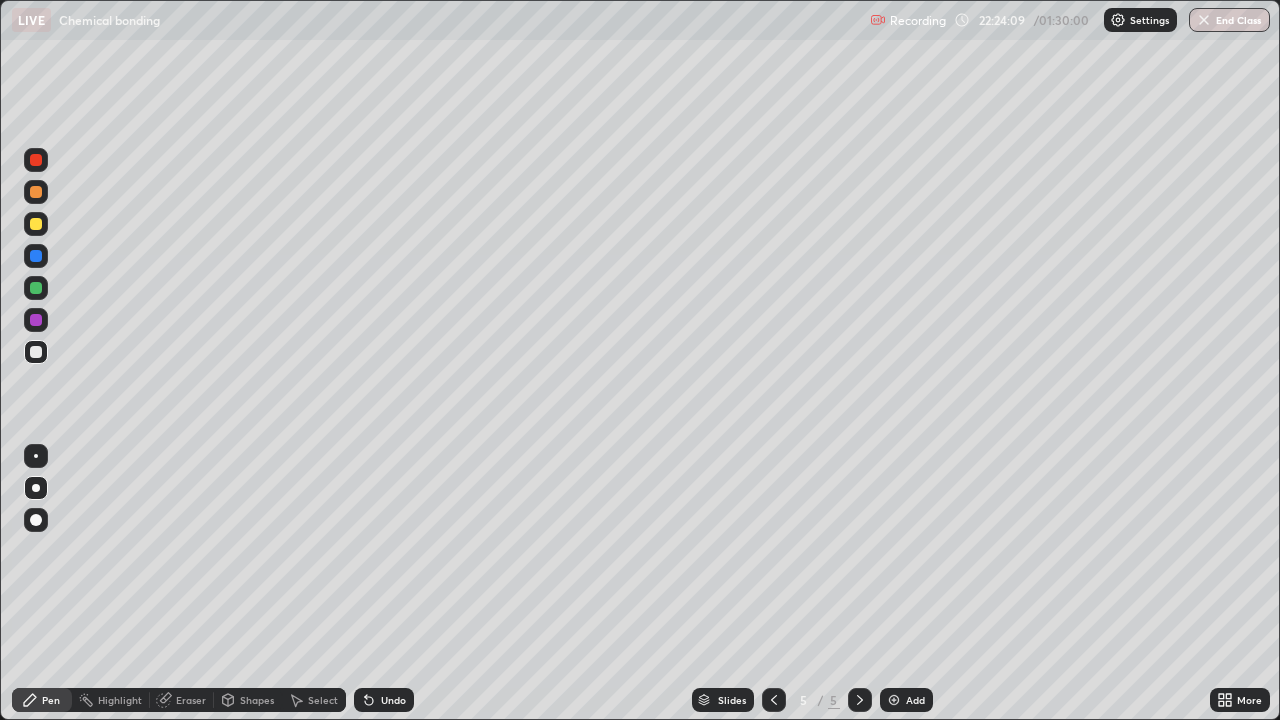 click at bounding box center [36, 352] 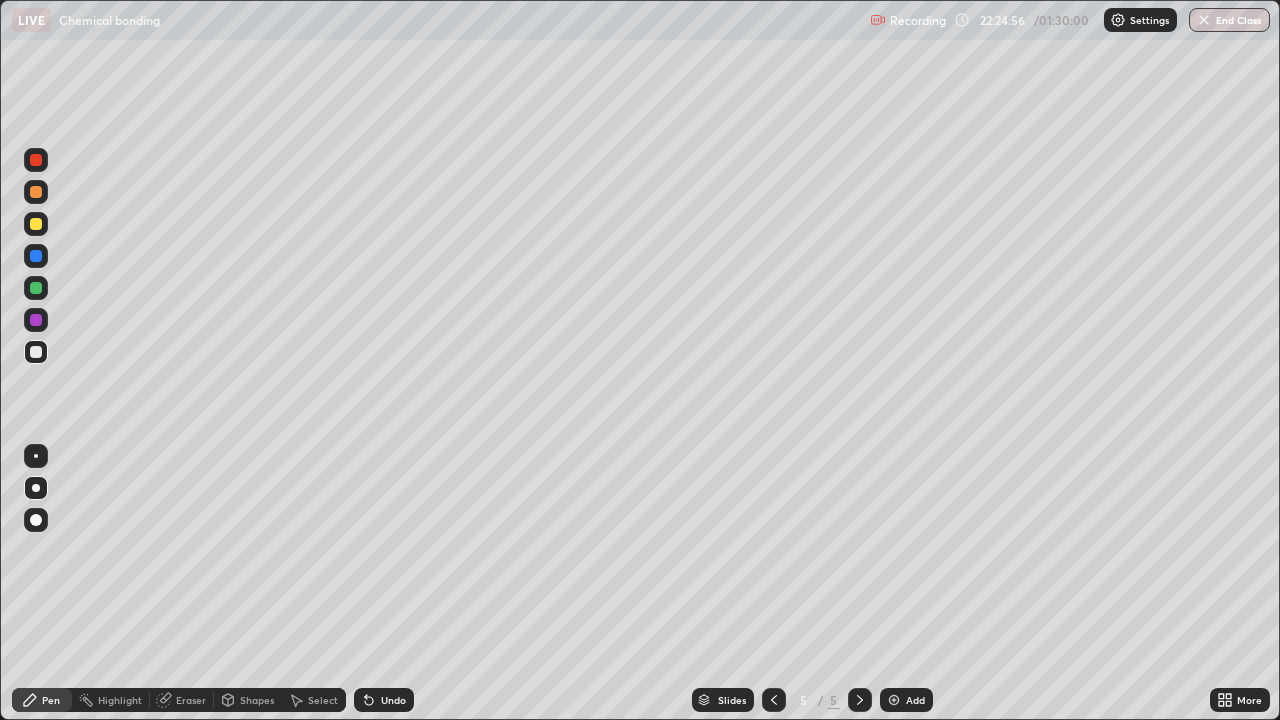 click at bounding box center [36, 224] 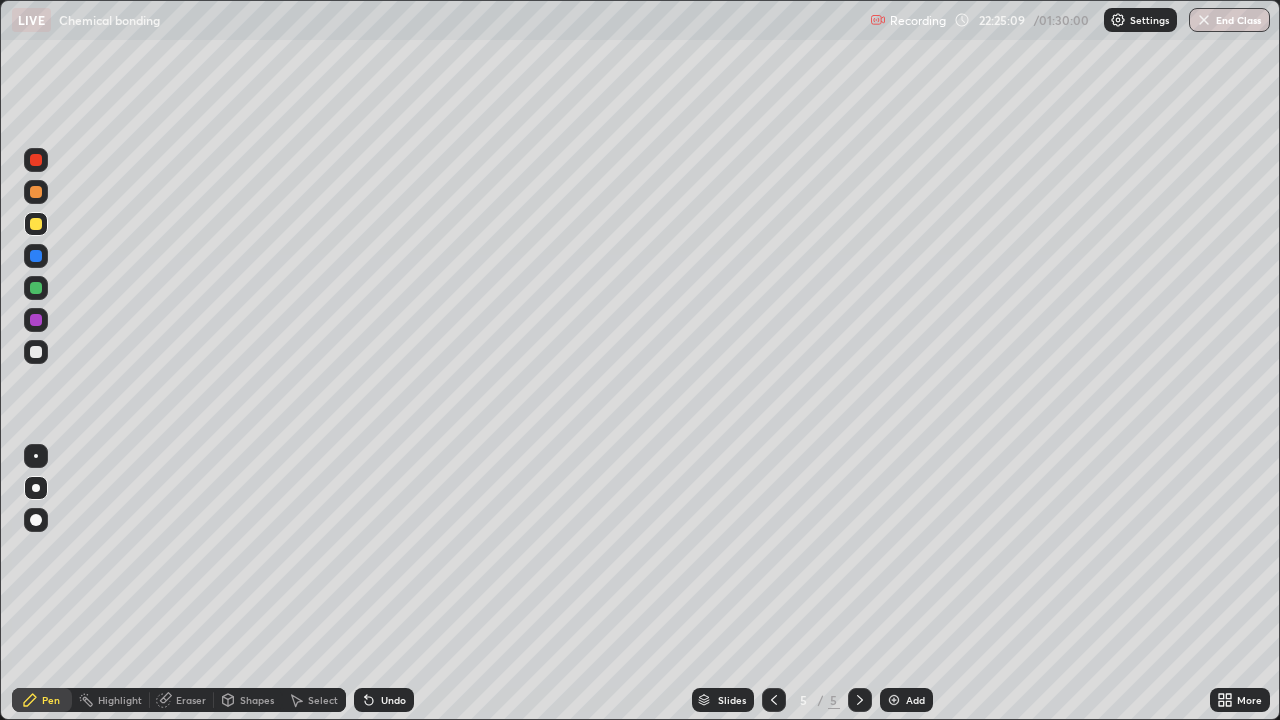 click on "Add" at bounding box center (915, 700) 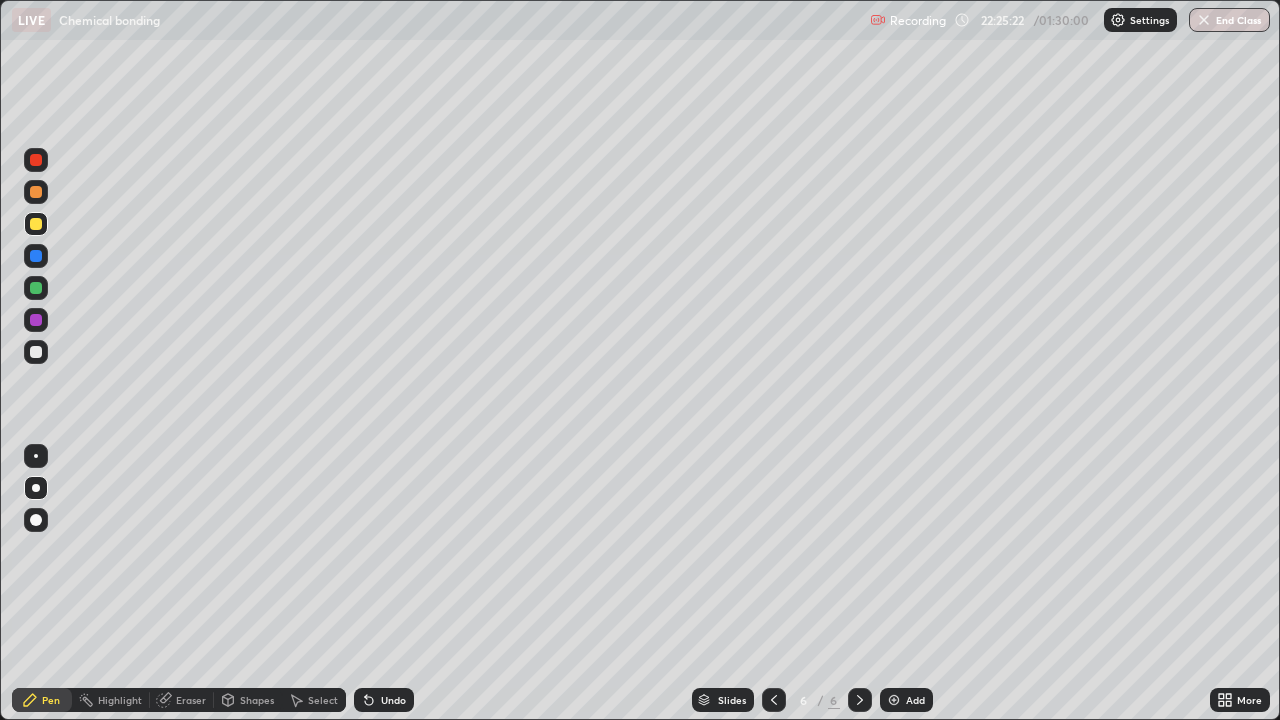 click at bounding box center (36, 352) 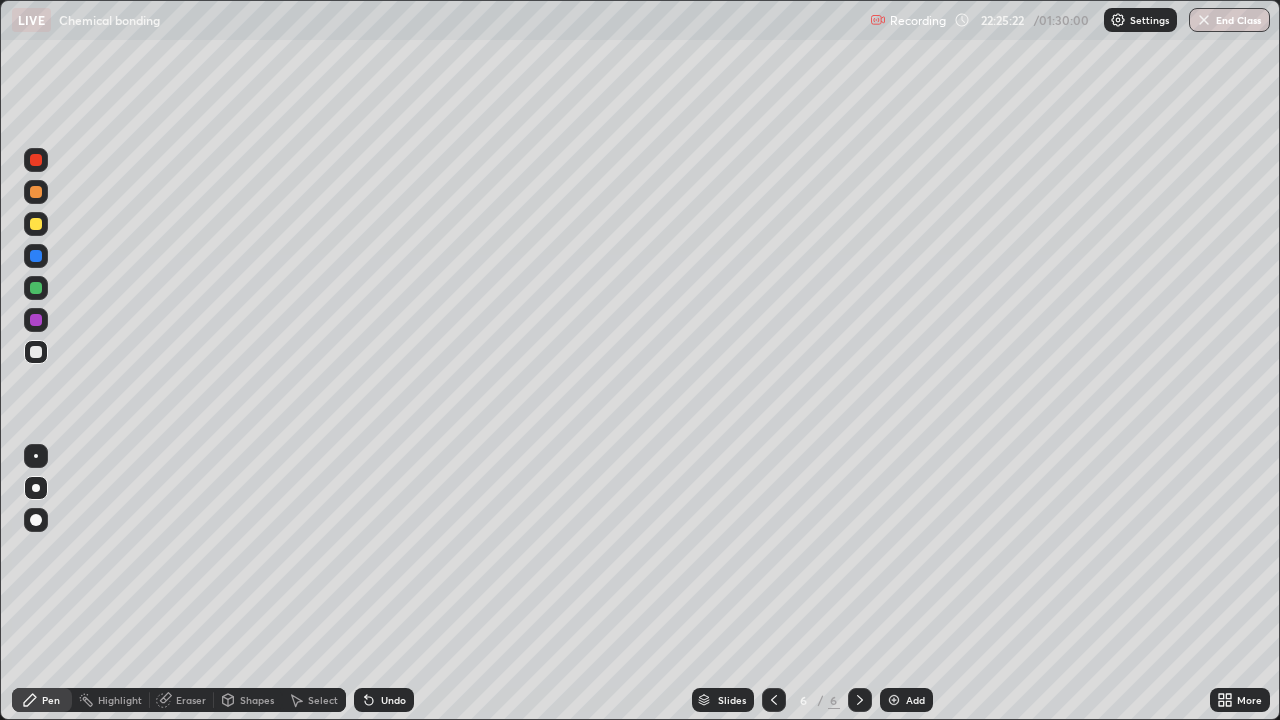 click at bounding box center (36, 352) 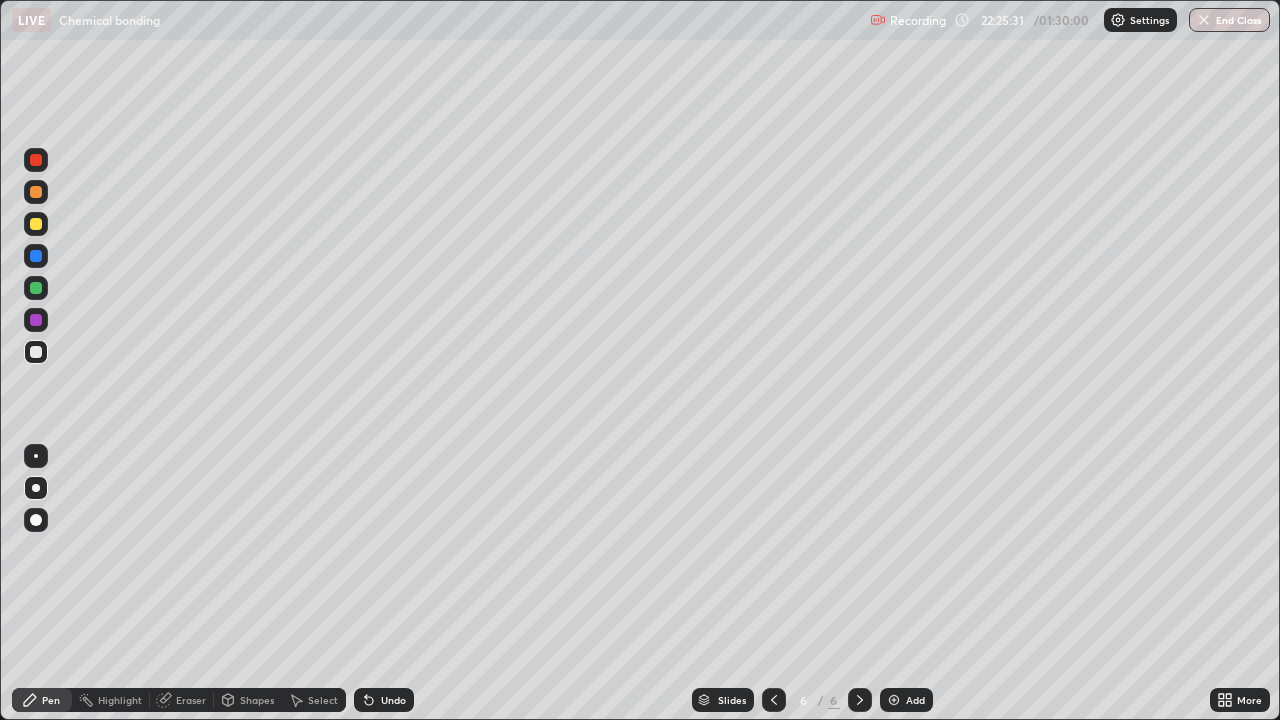 click at bounding box center (36, 192) 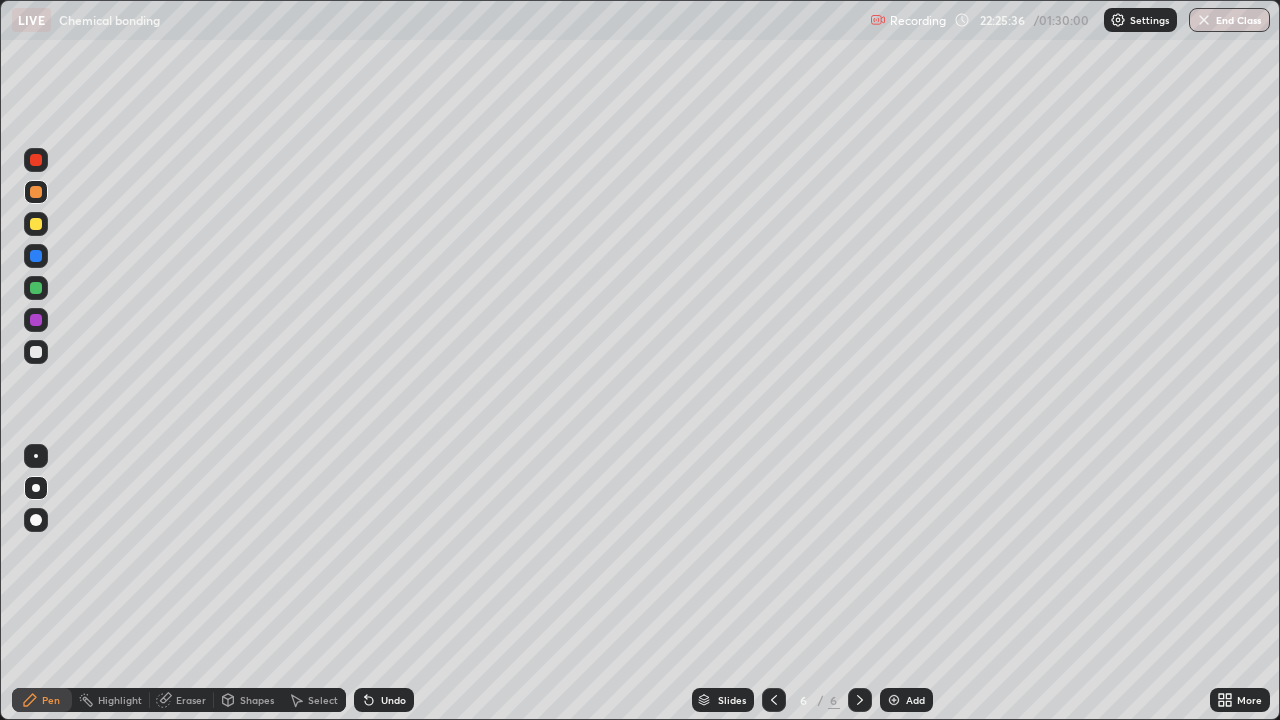 click at bounding box center (36, 352) 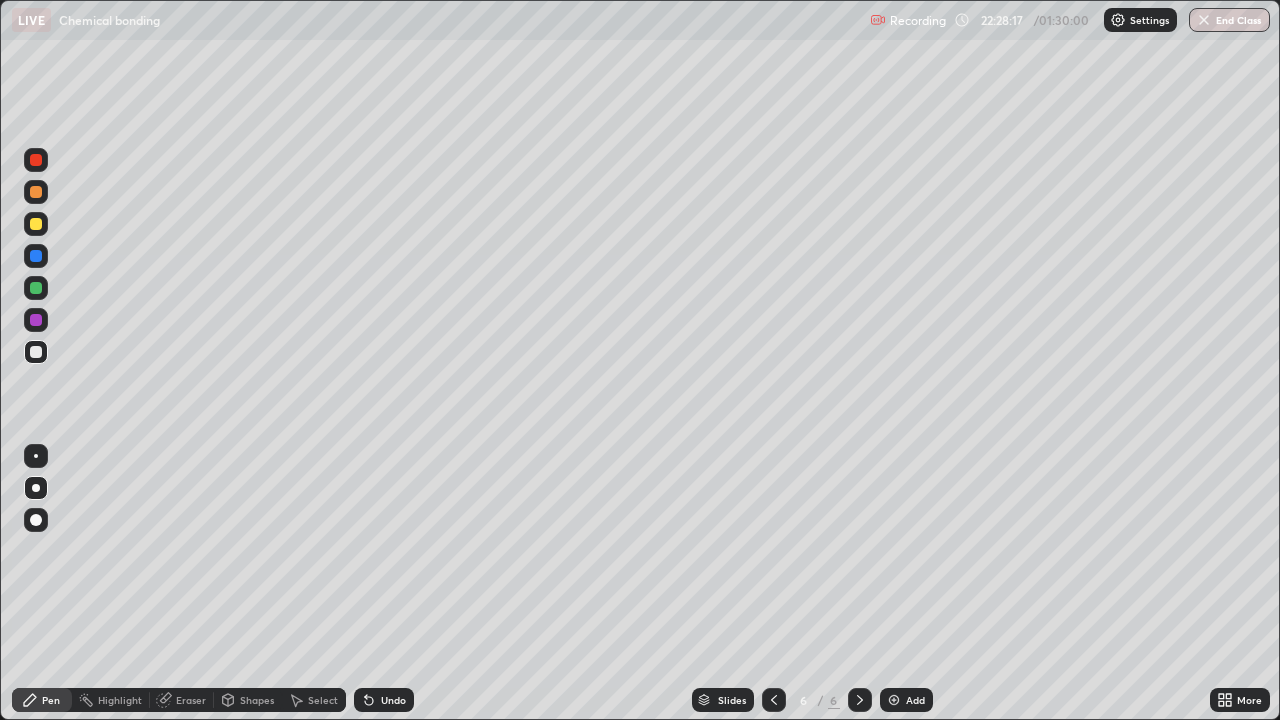 click on "Add" at bounding box center (906, 700) 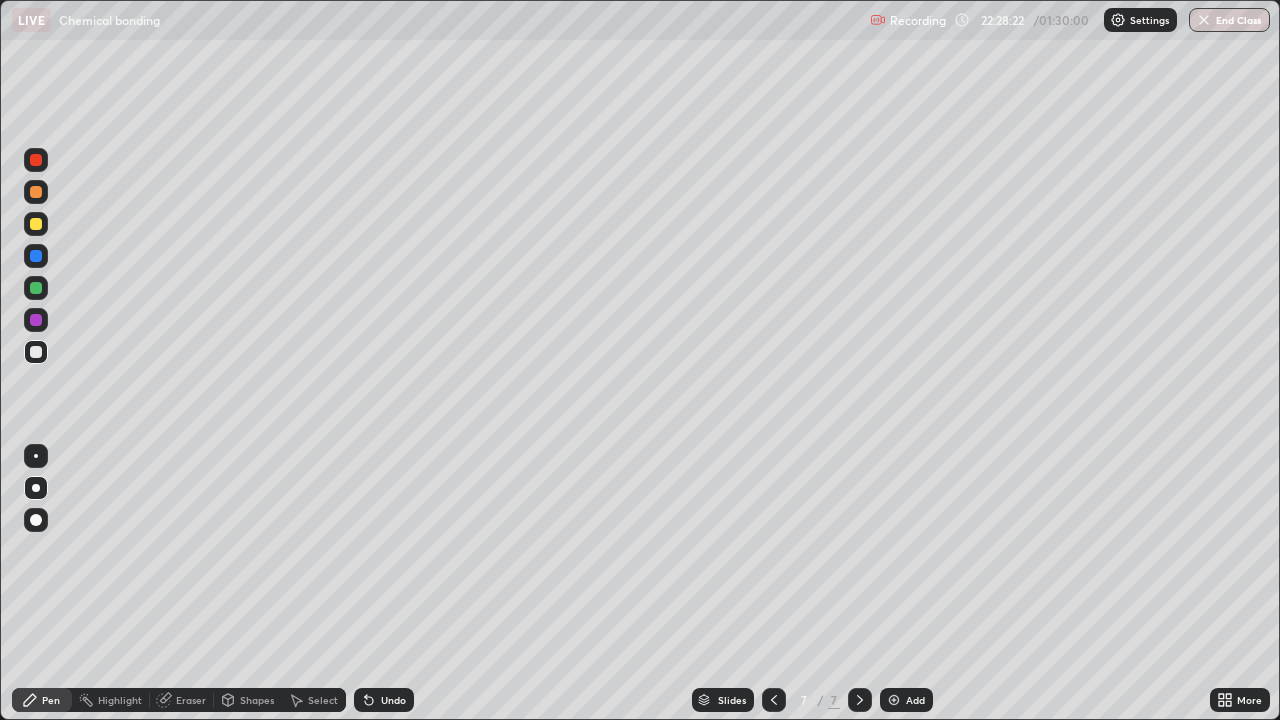 click at bounding box center [36, 224] 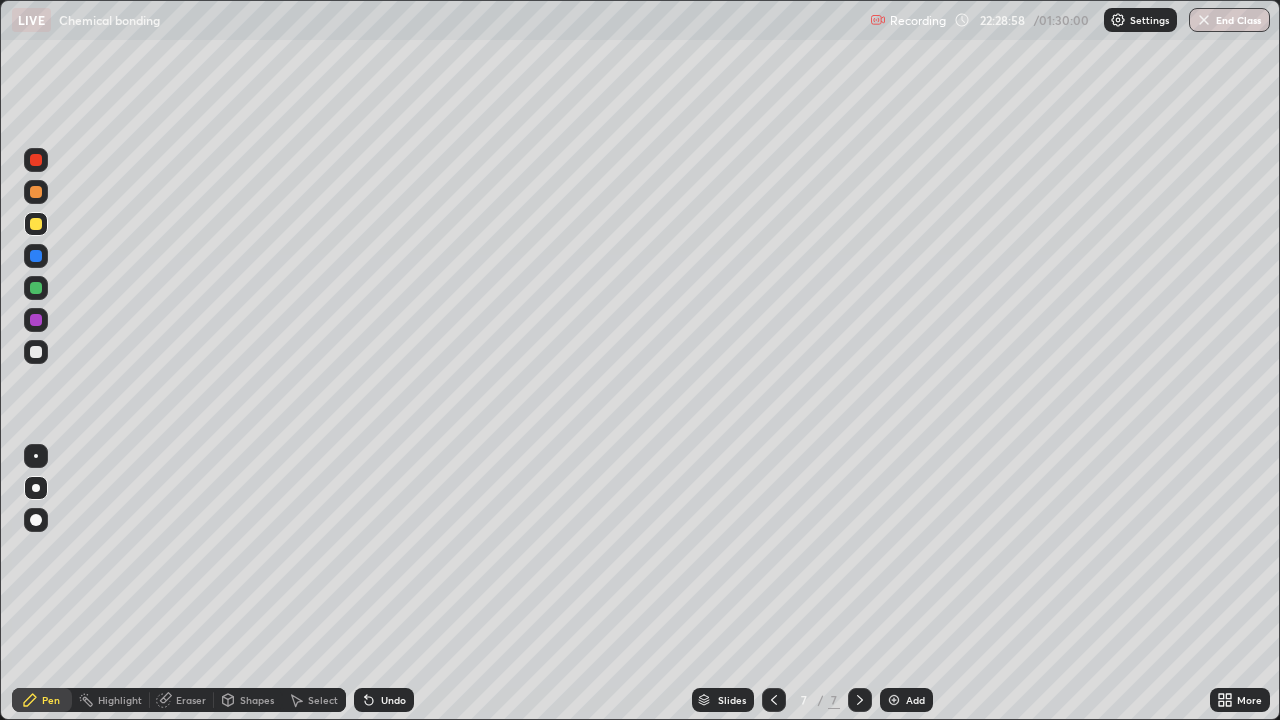 click at bounding box center [36, 352] 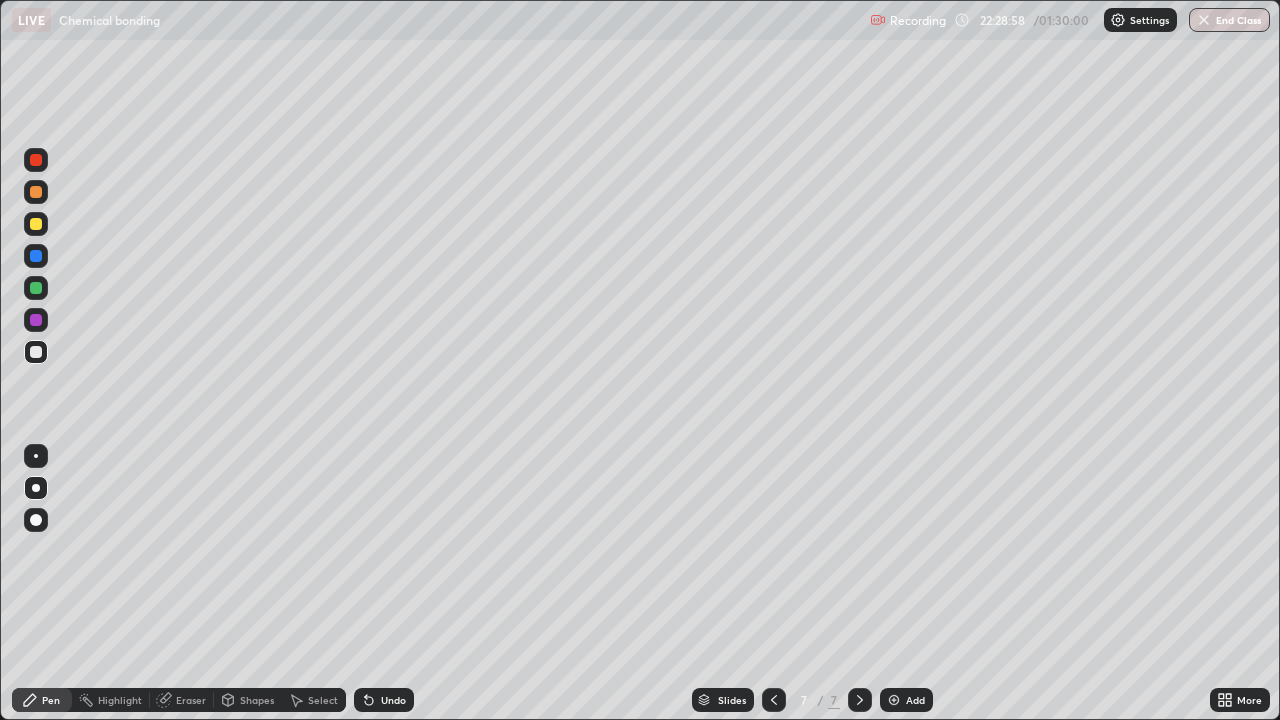 click at bounding box center [36, 352] 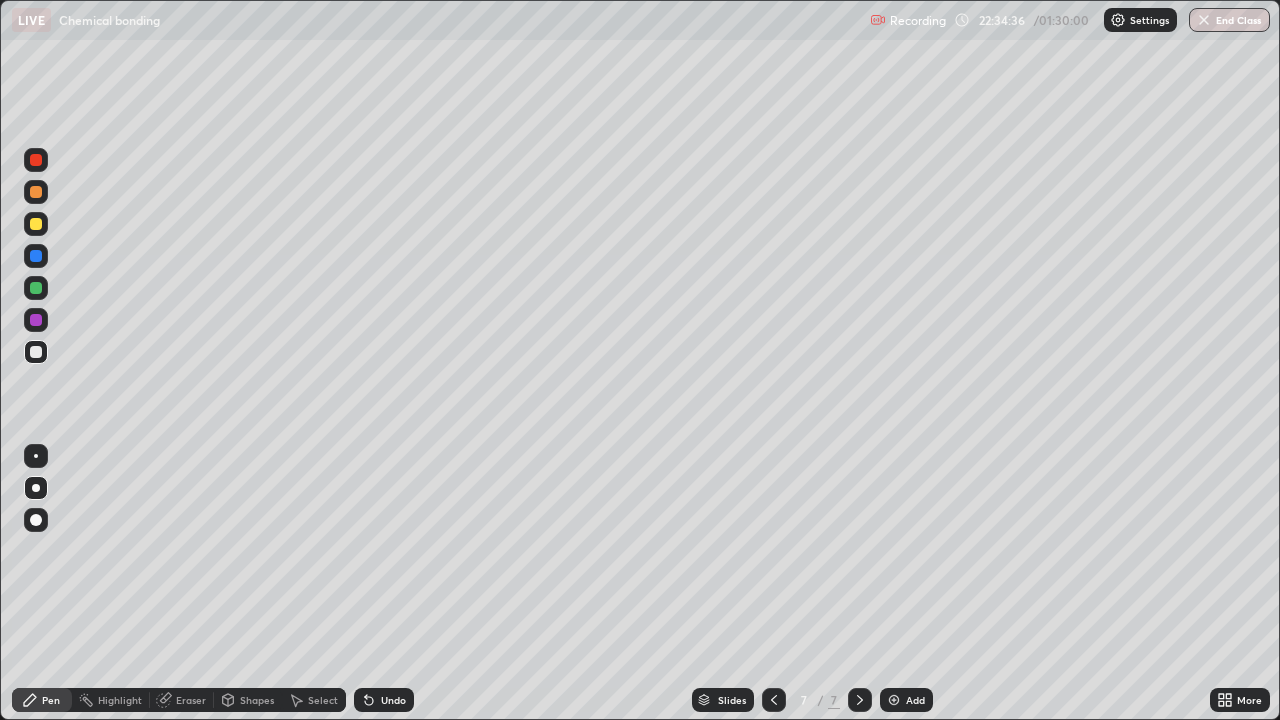 click on "Undo" at bounding box center [384, 700] 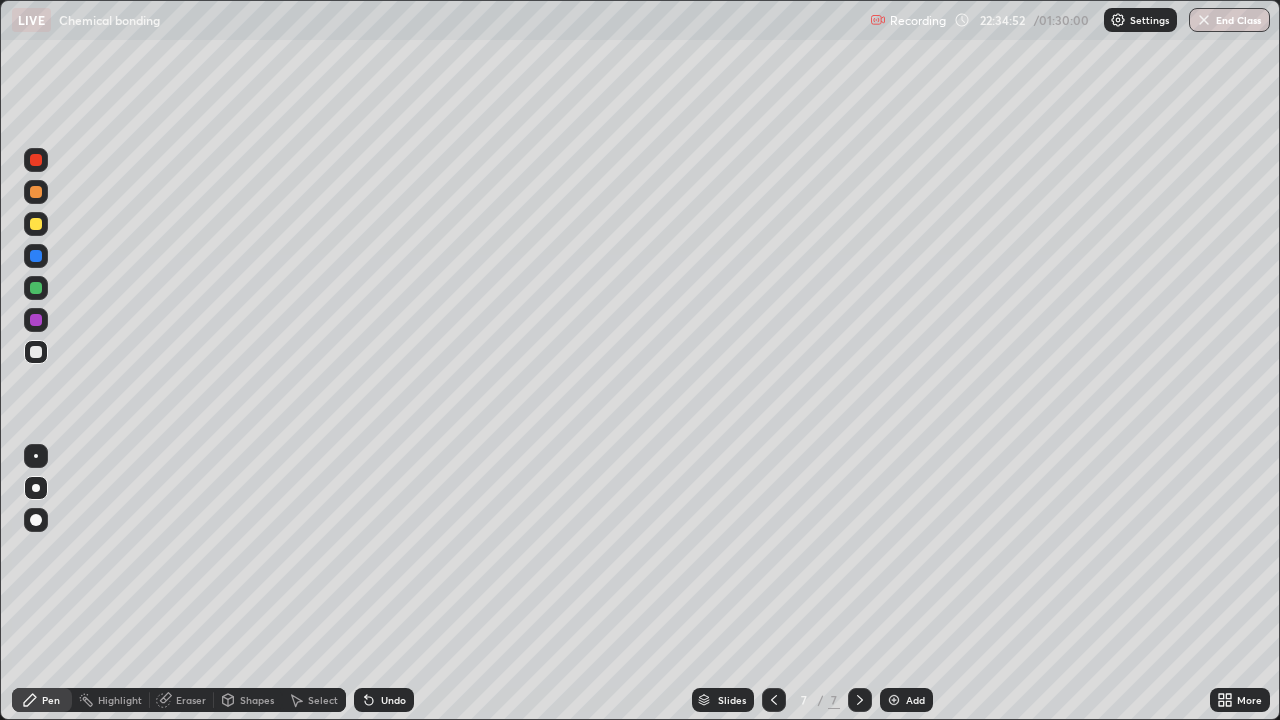 click at bounding box center [36, 352] 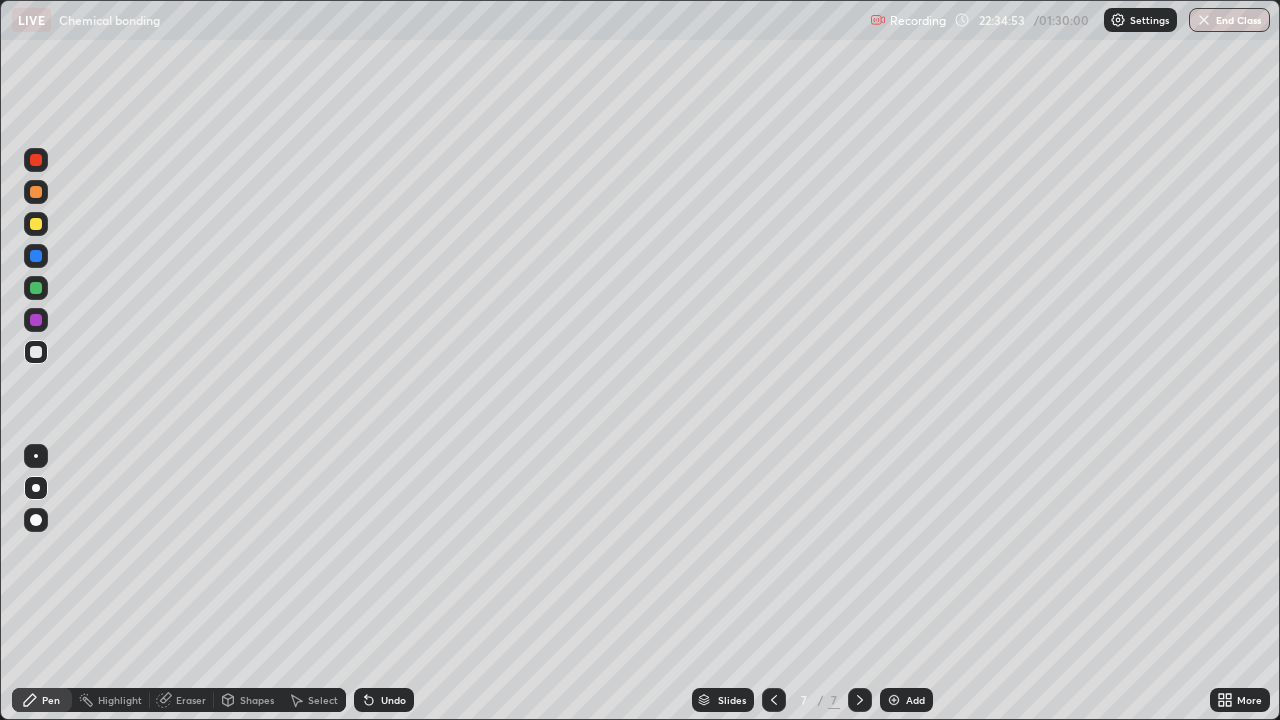 click at bounding box center (36, 352) 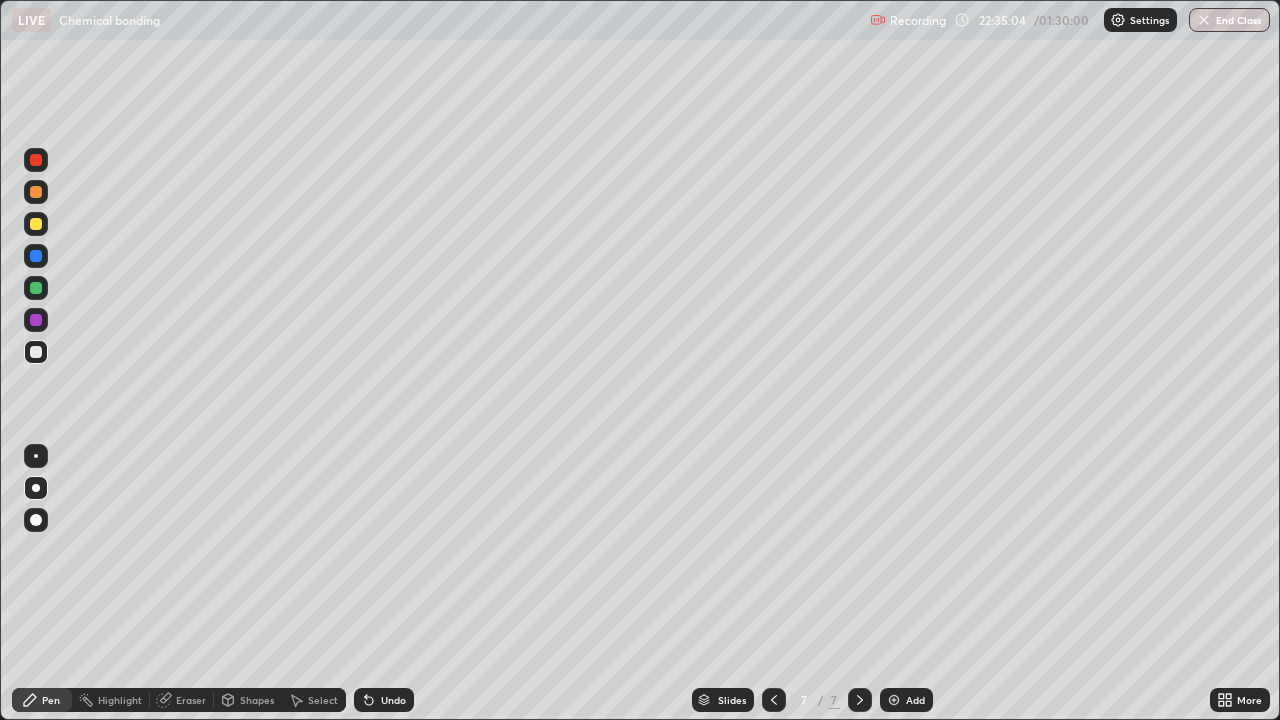 click at bounding box center [36, 224] 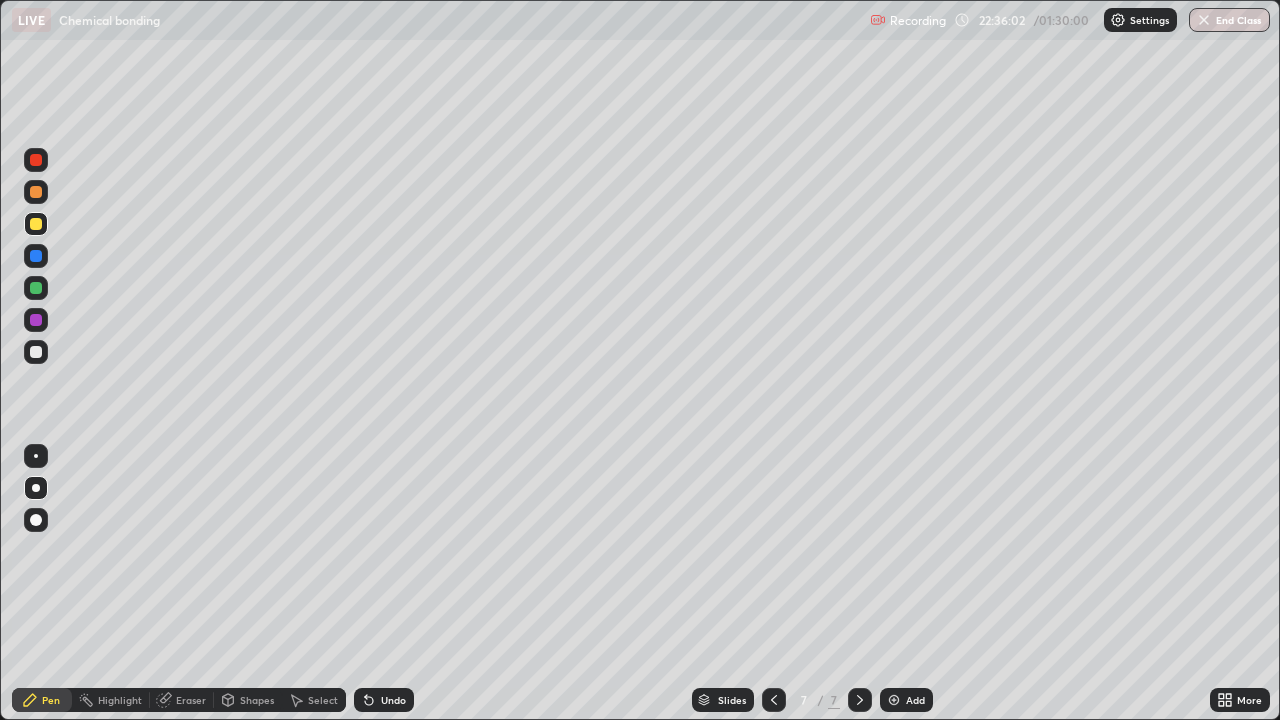 click on "Undo" at bounding box center [393, 700] 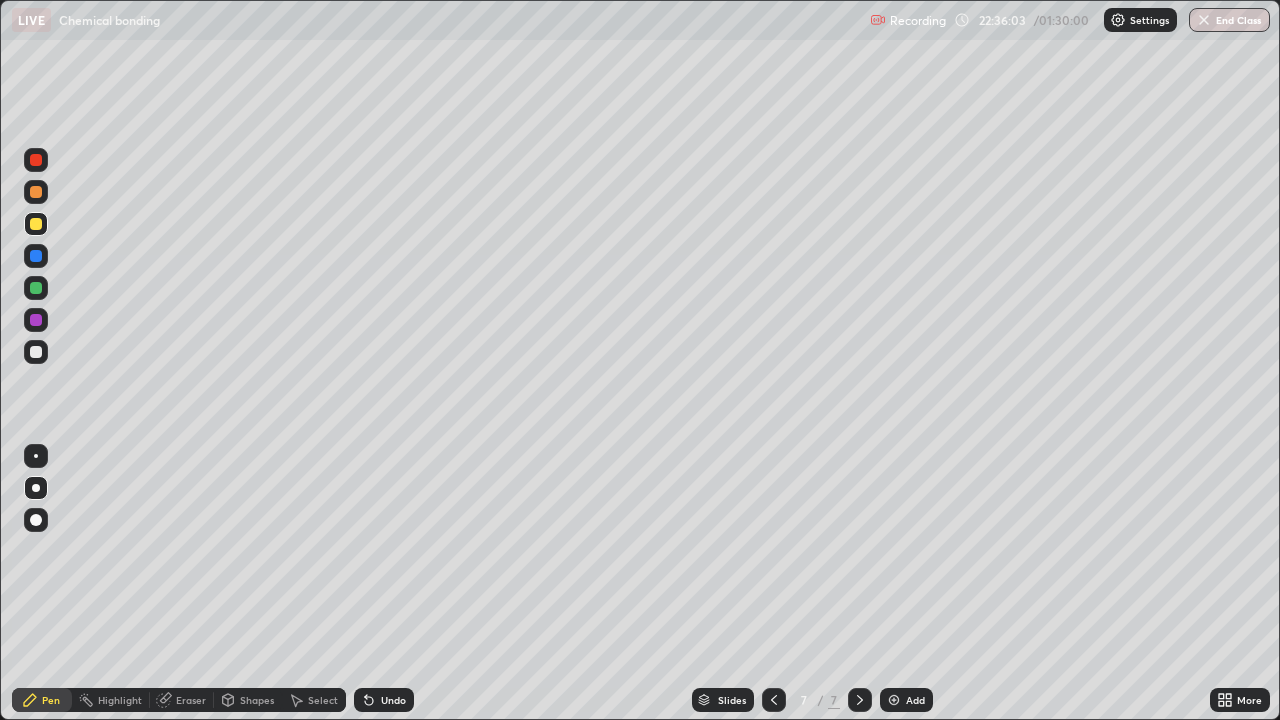 click on "Eraser" at bounding box center (182, 700) 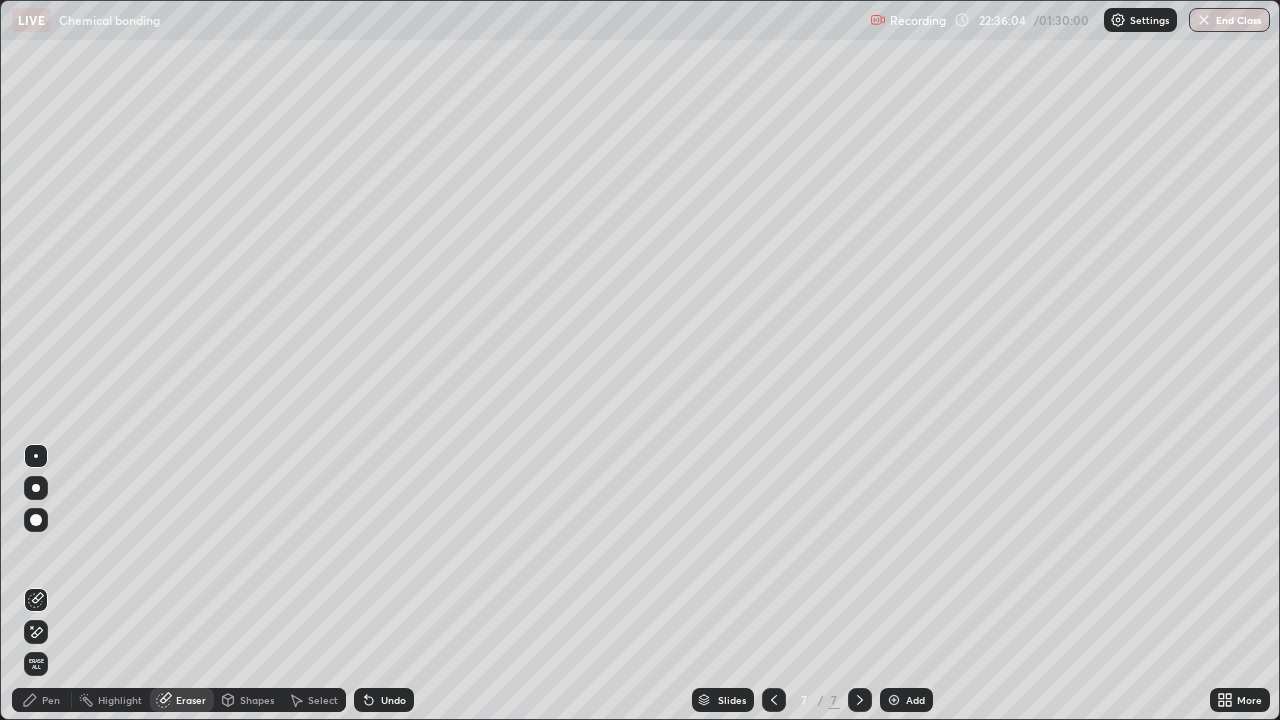 click 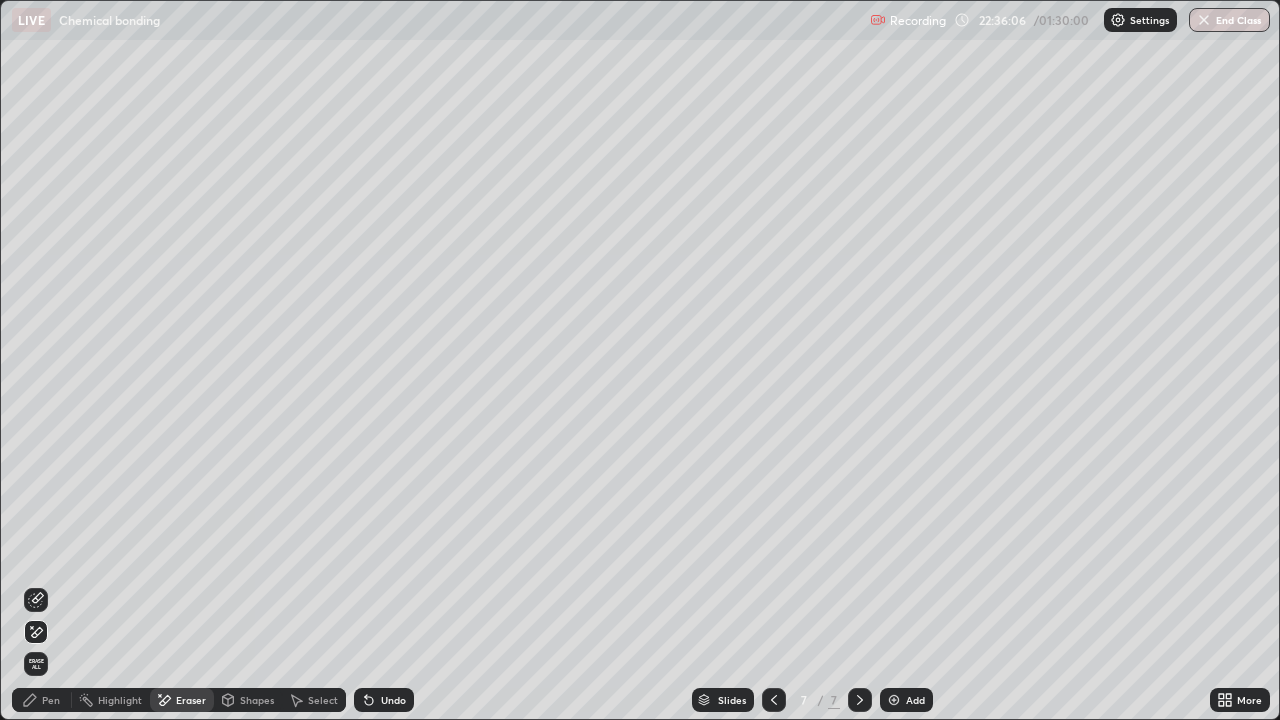click on "Pen" at bounding box center (51, 700) 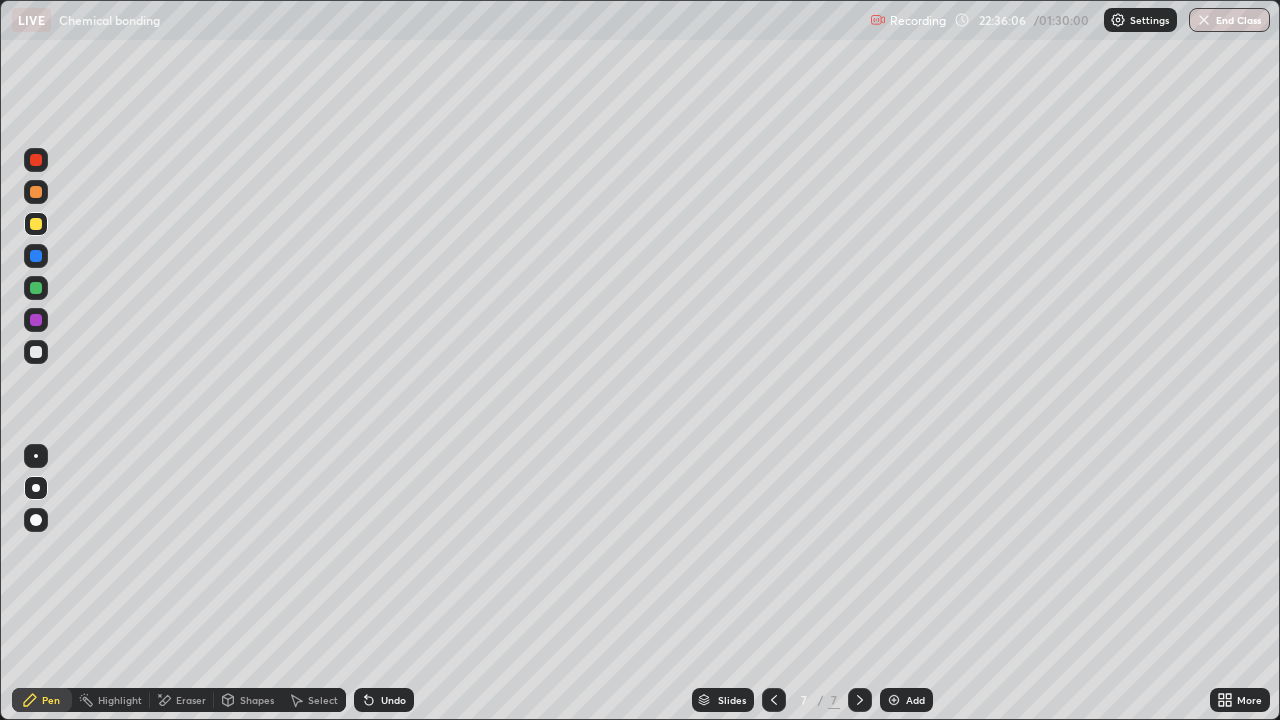 click at bounding box center (36, 352) 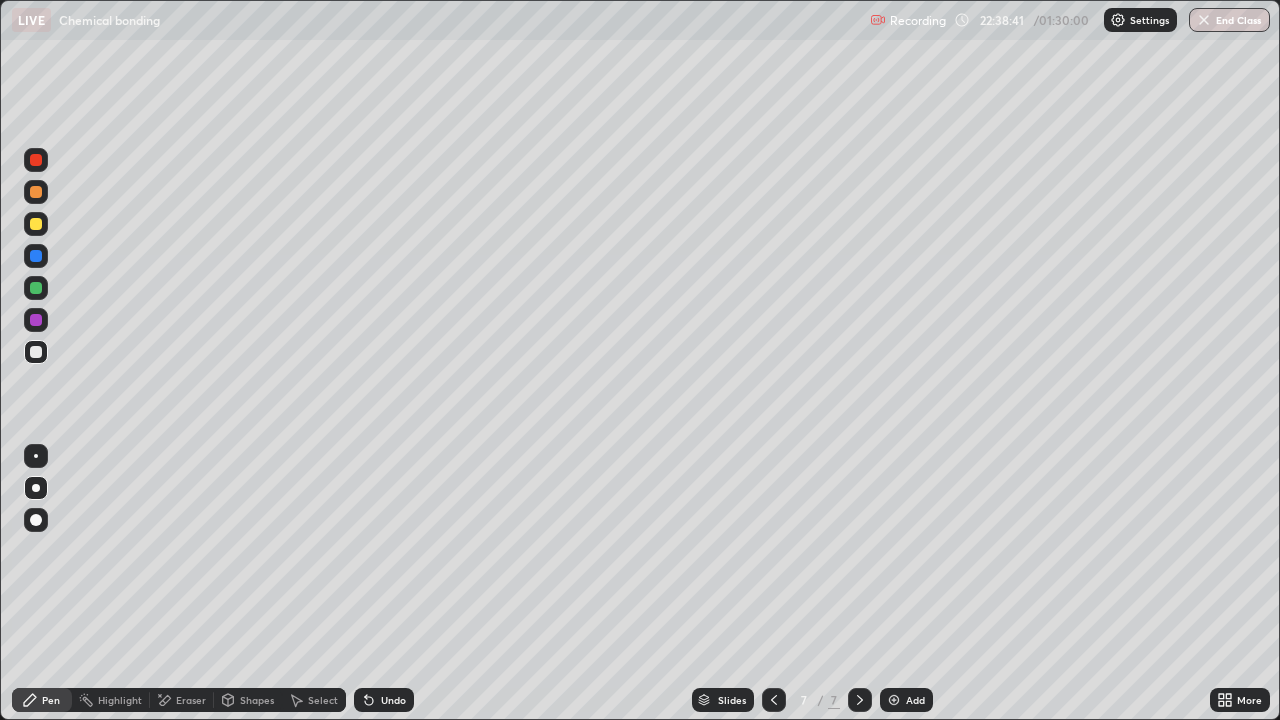 click at bounding box center (36, 224) 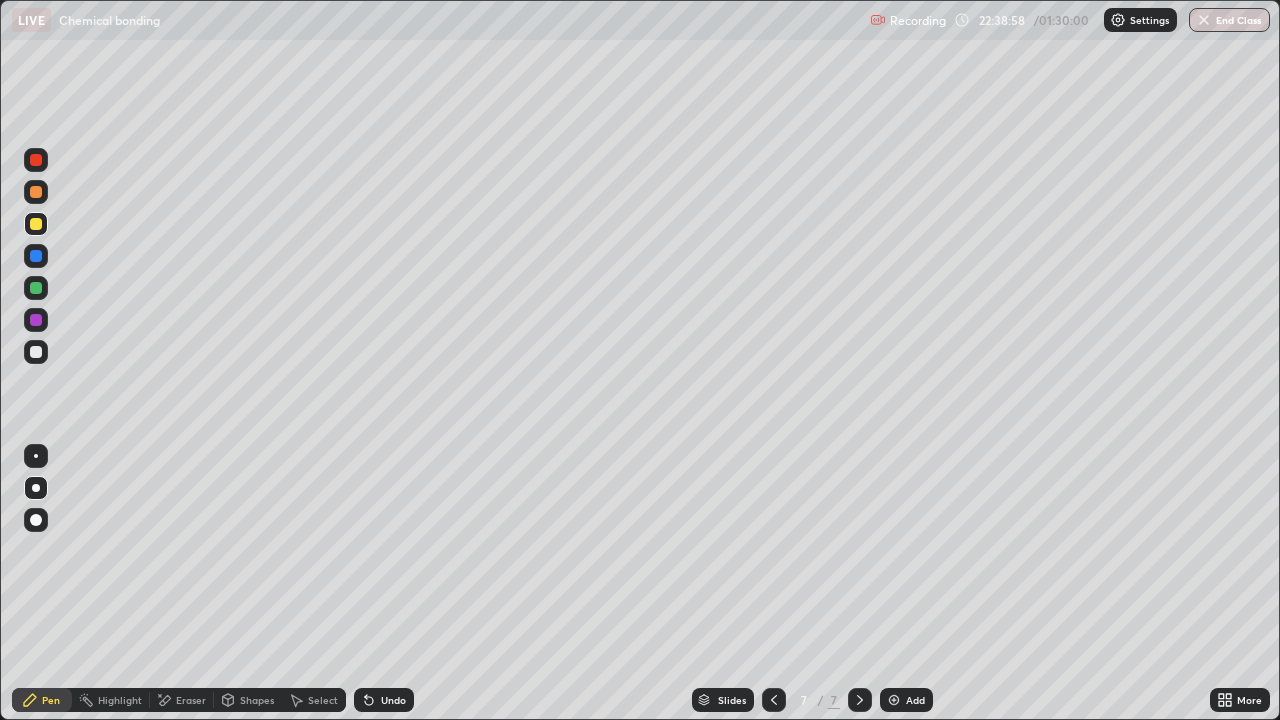 click at bounding box center [36, 352] 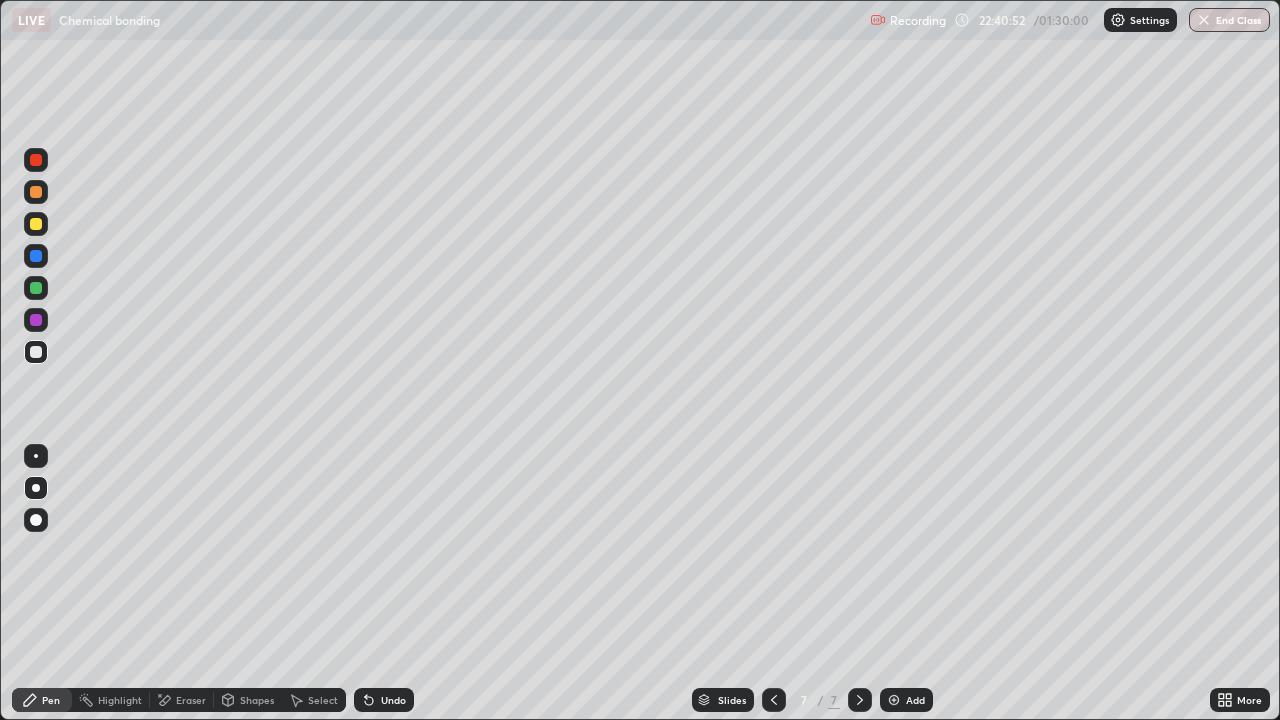 click on "Add" at bounding box center [915, 700] 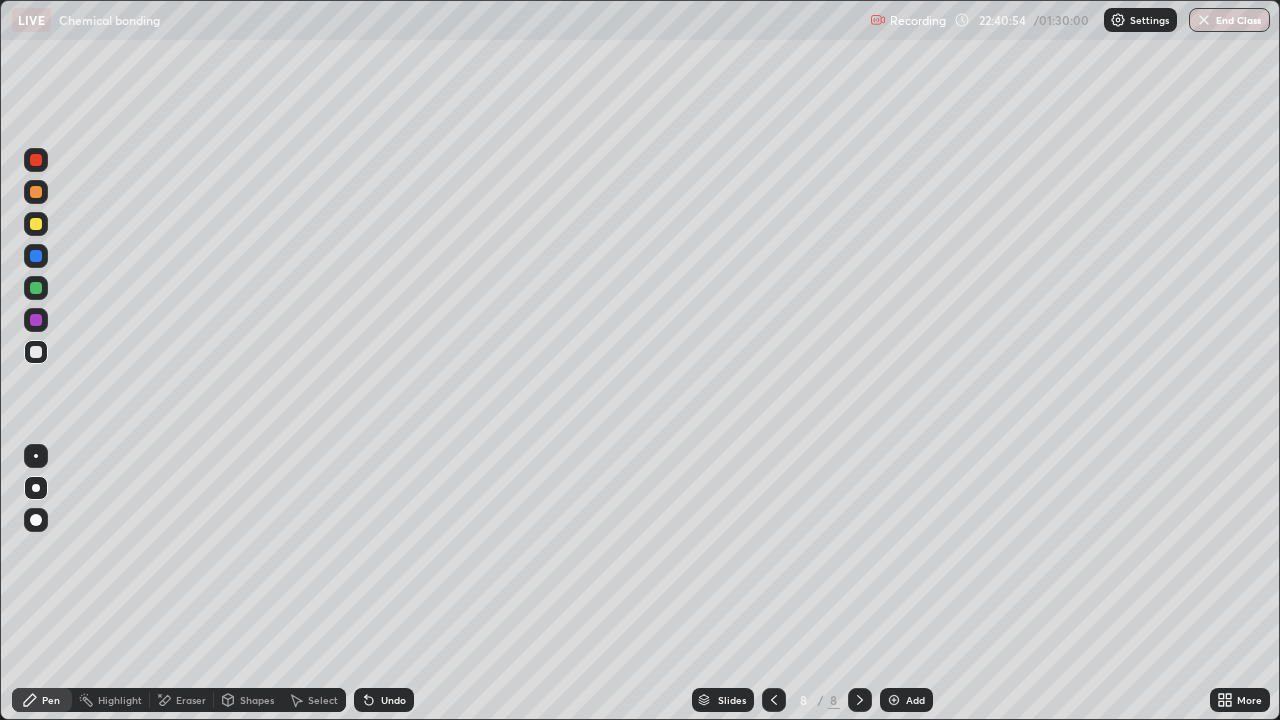 click at bounding box center [36, 224] 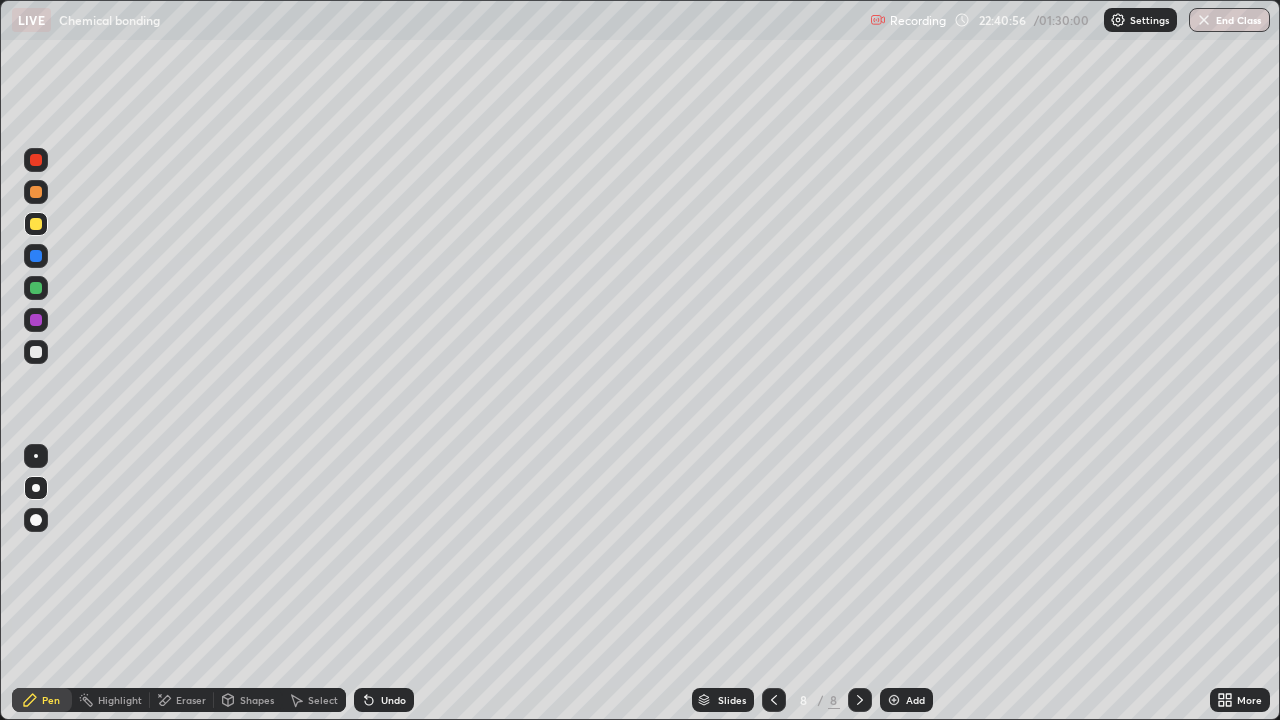 click at bounding box center [36, 352] 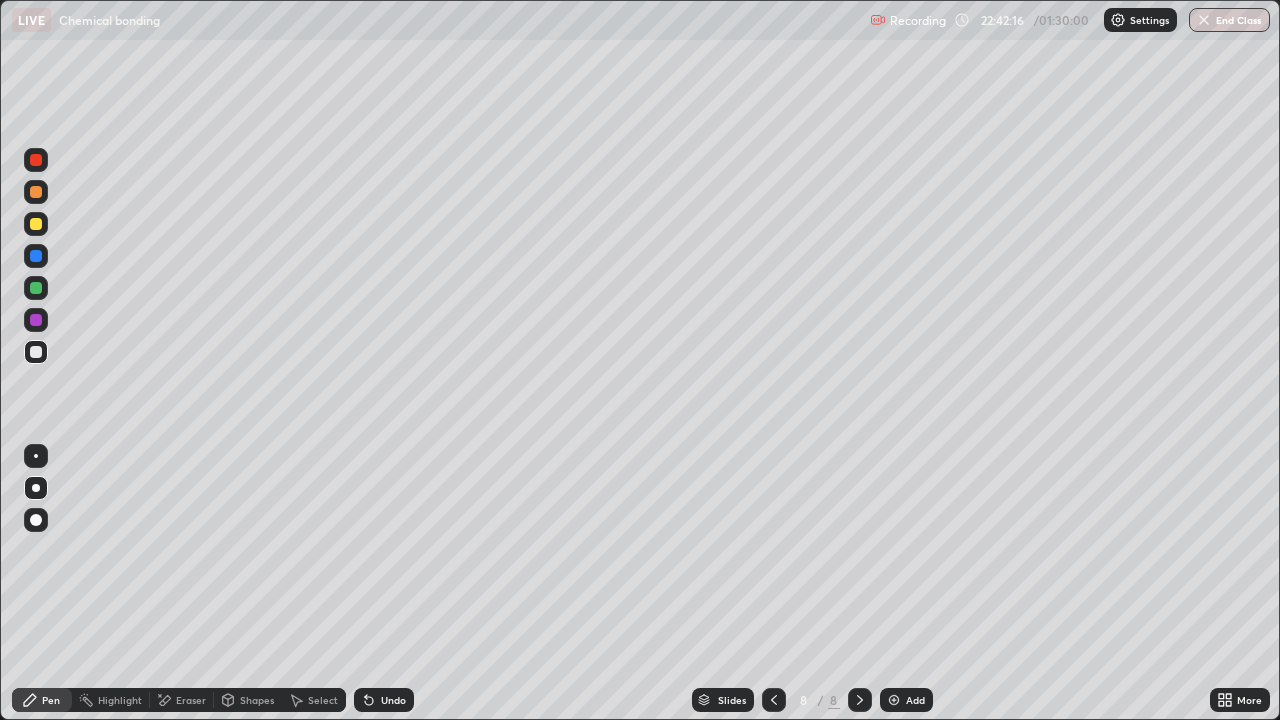 click on "Undo" at bounding box center [393, 700] 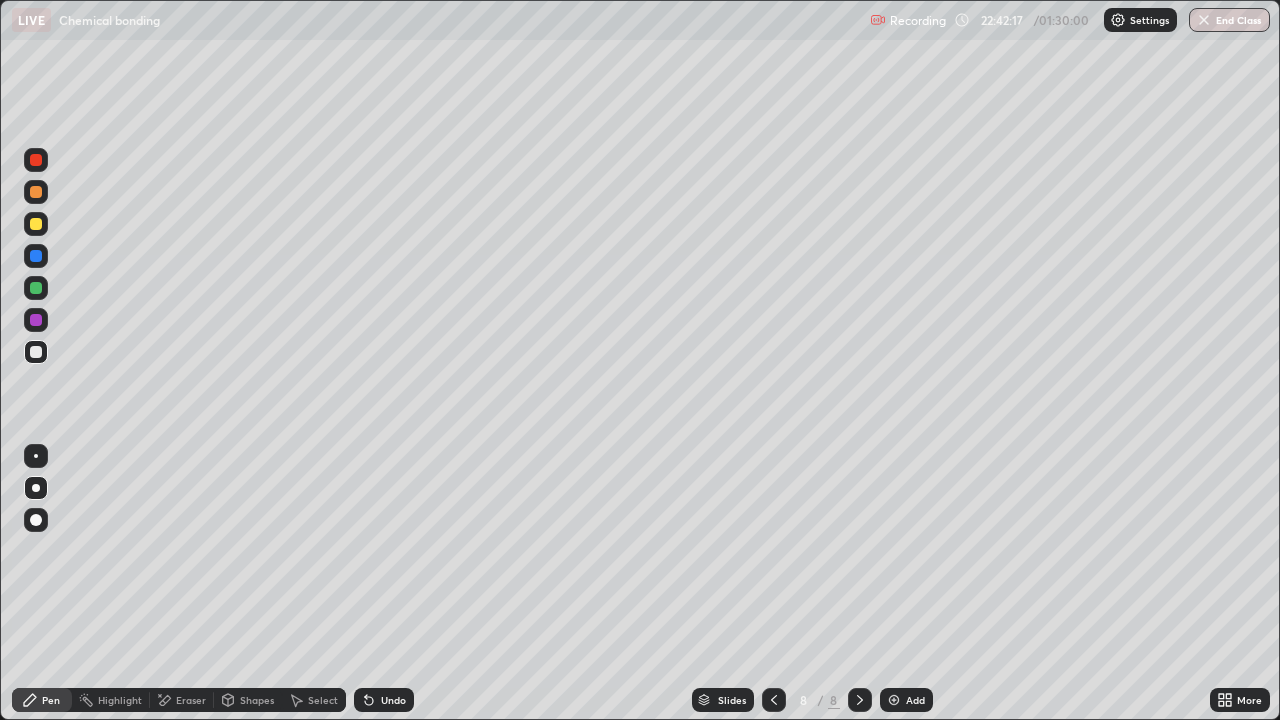 click on "Undo" at bounding box center (384, 700) 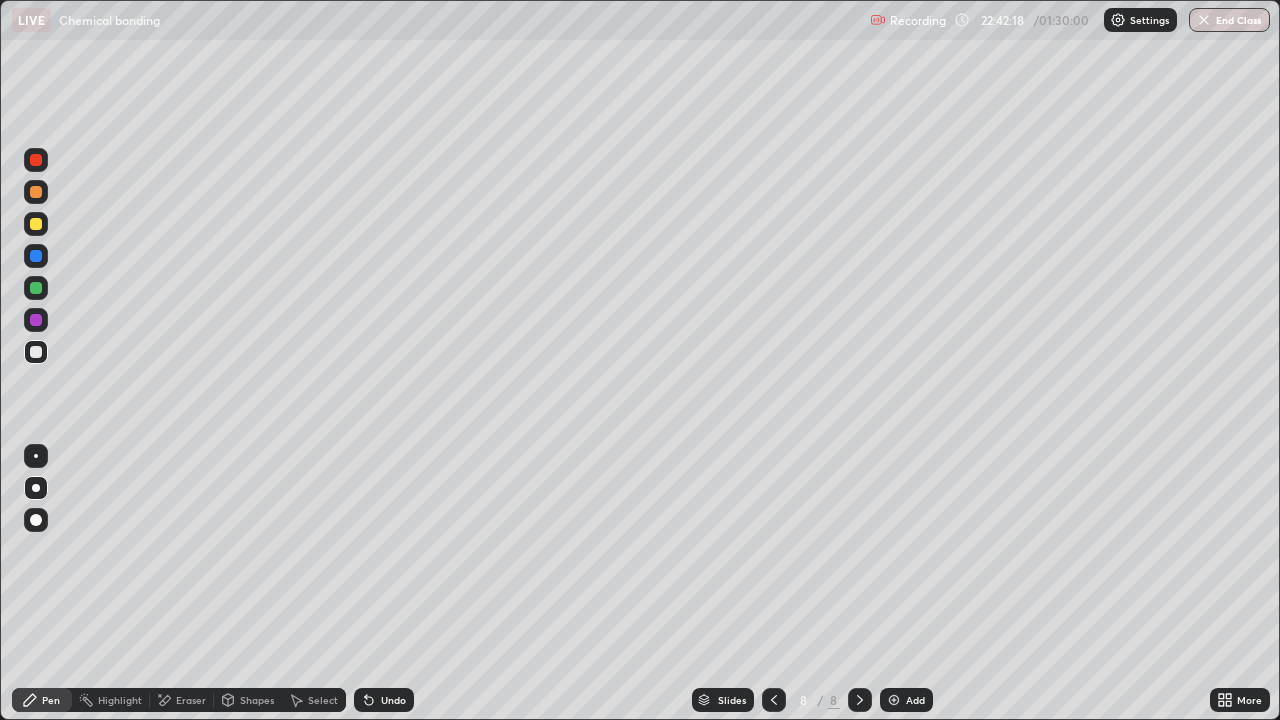 click on "Undo" at bounding box center [393, 700] 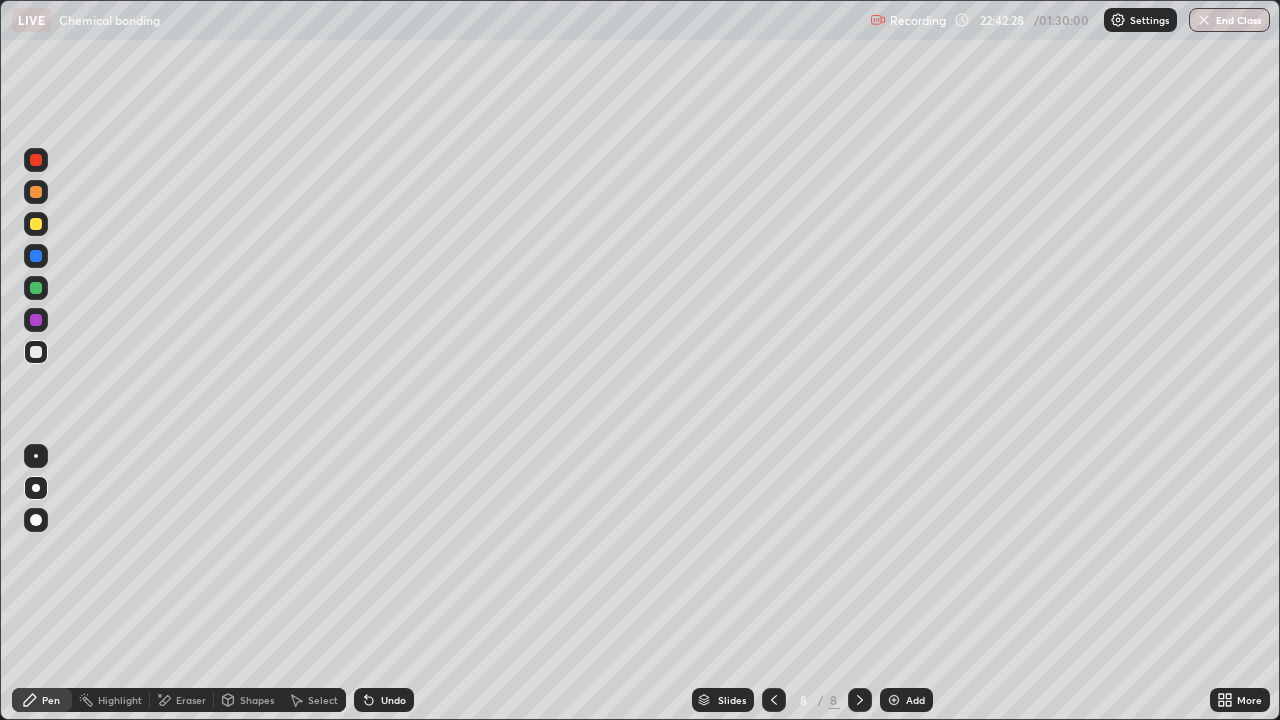 click at bounding box center (36, 224) 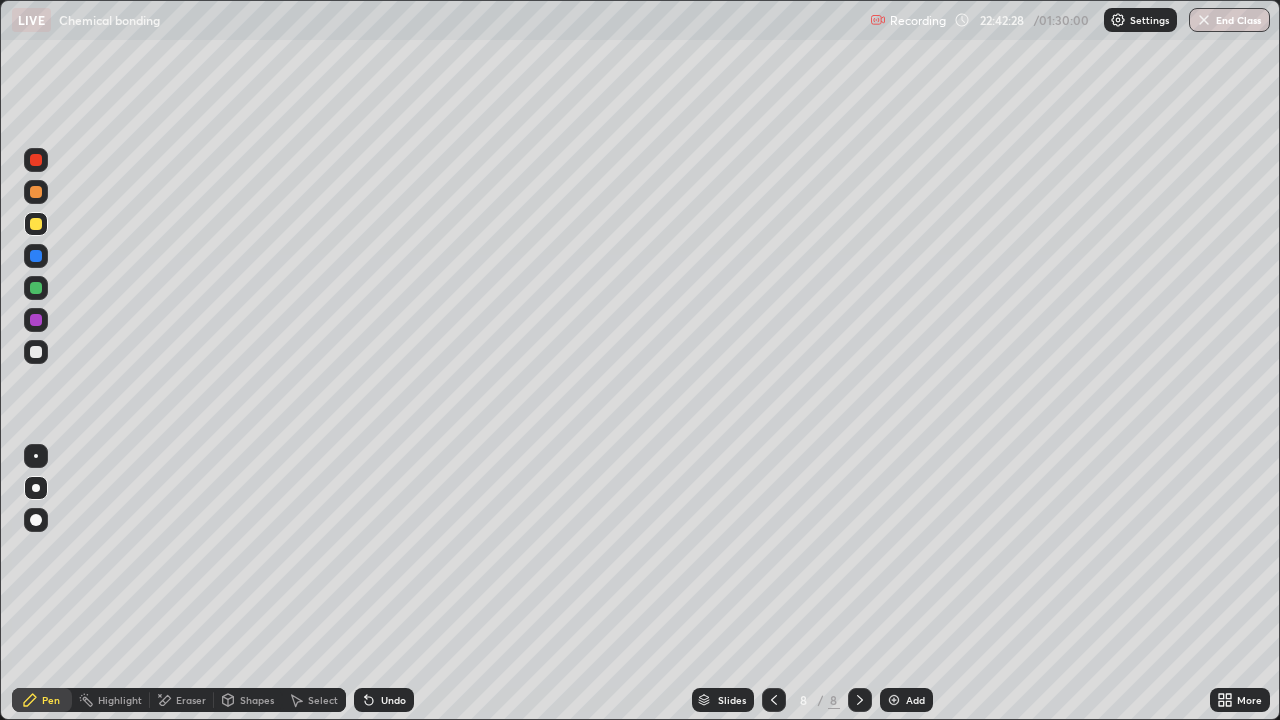 click at bounding box center (36, 224) 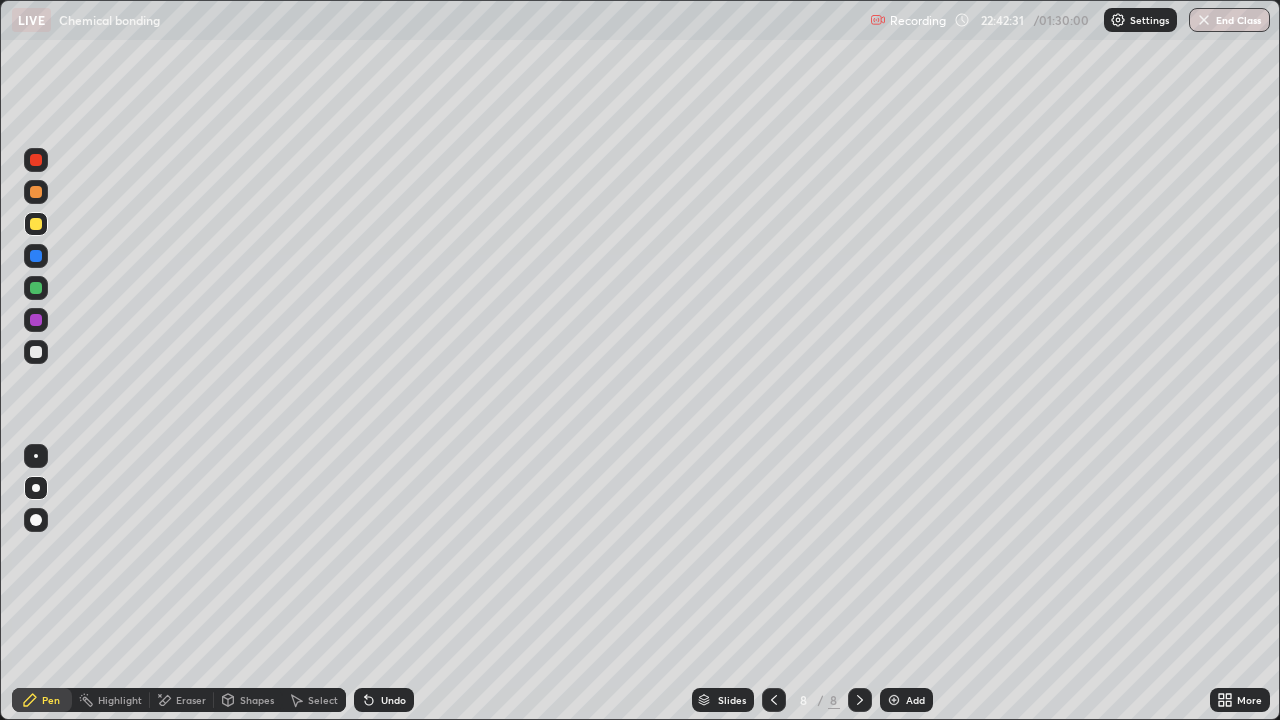 click at bounding box center (36, 352) 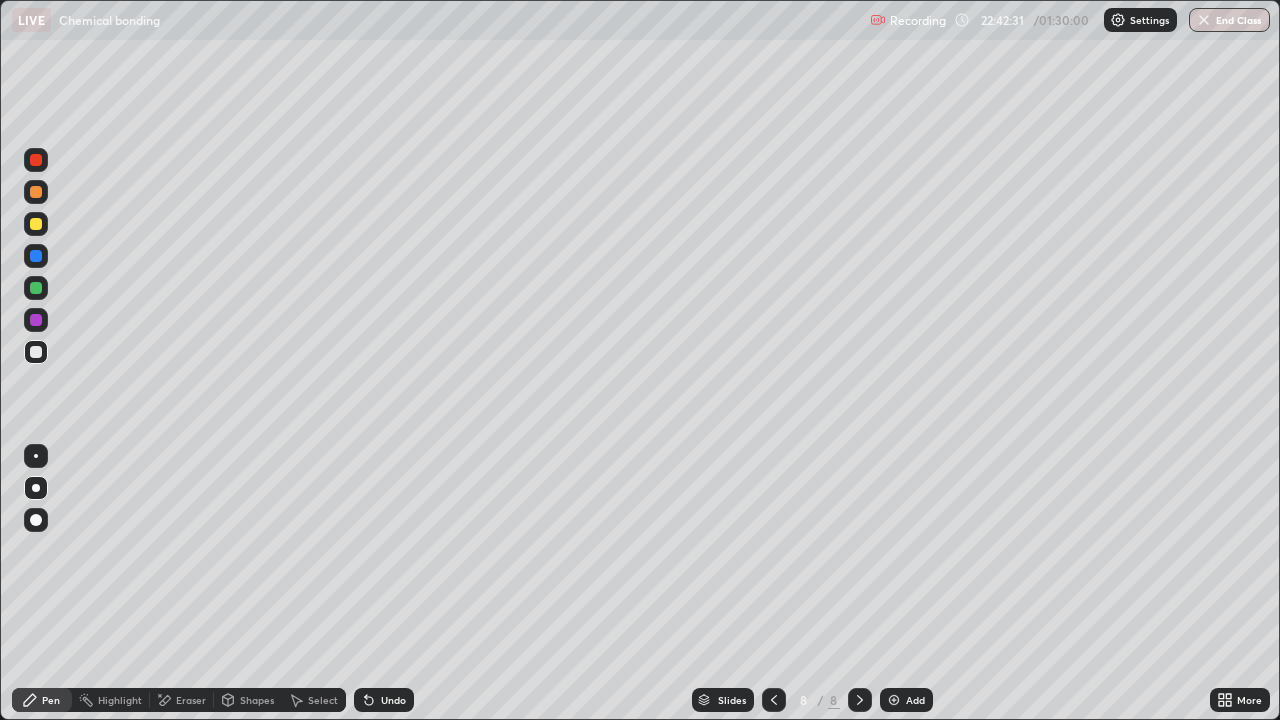 click at bounding box center [36, 352] 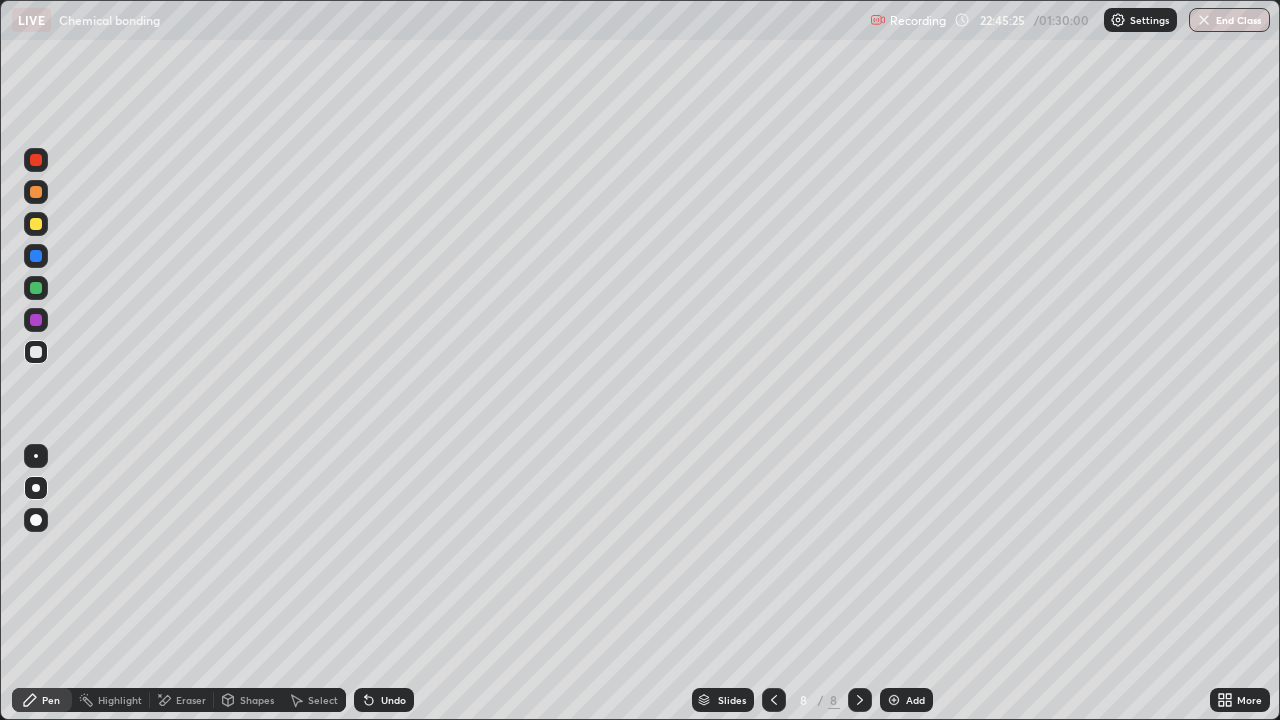 click at bounding box center [36, 192] 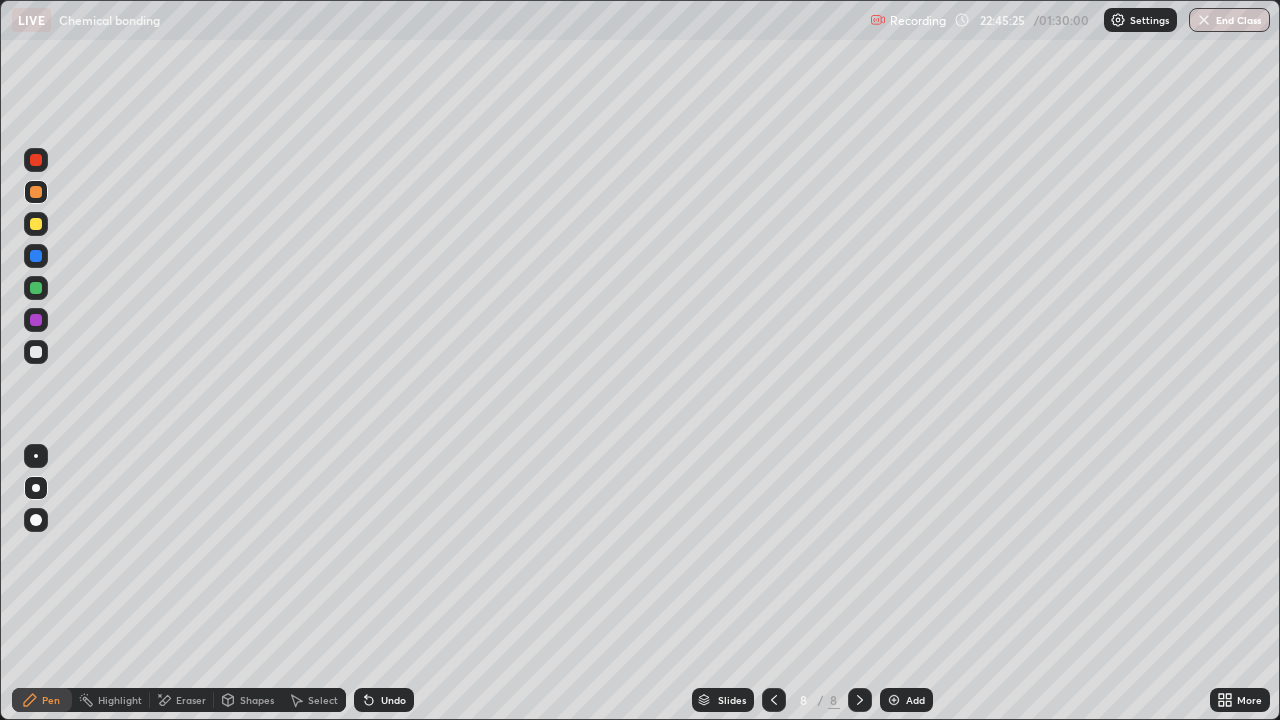 click at bounding box center [36, 192] 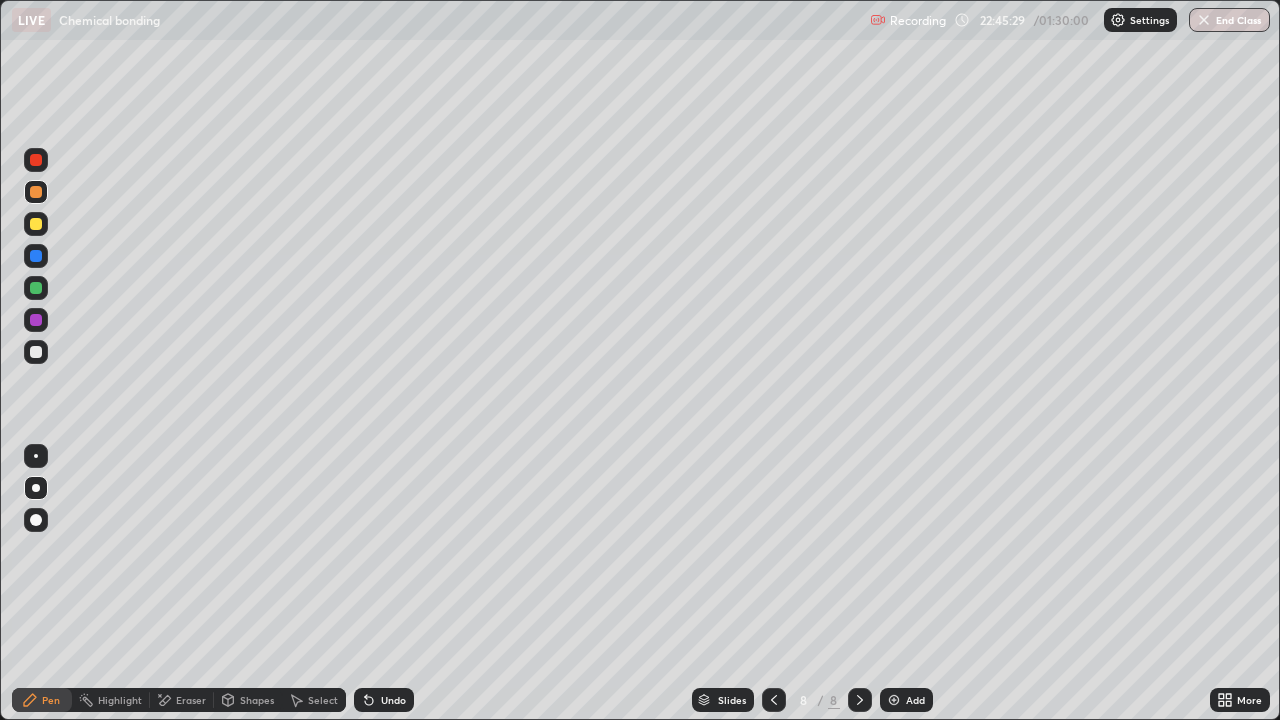 click at bounding box center (36, 352) 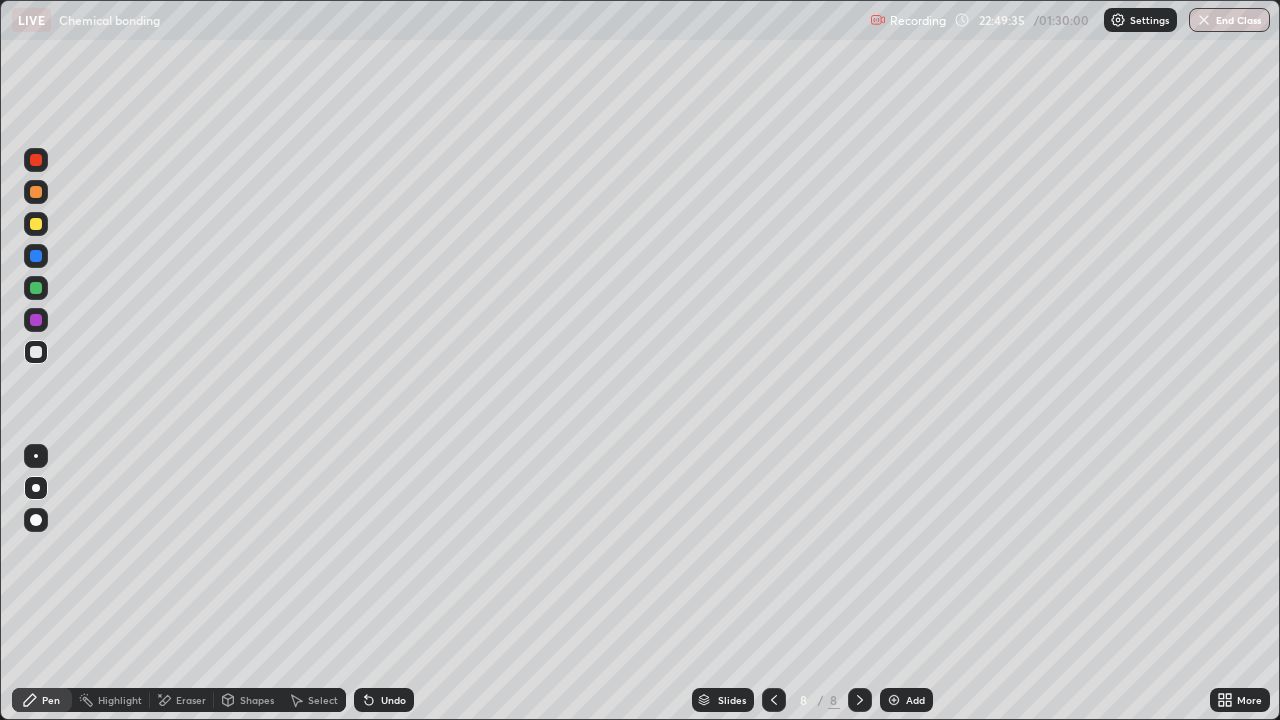 click on "Add" at bounding box center [915, 700] 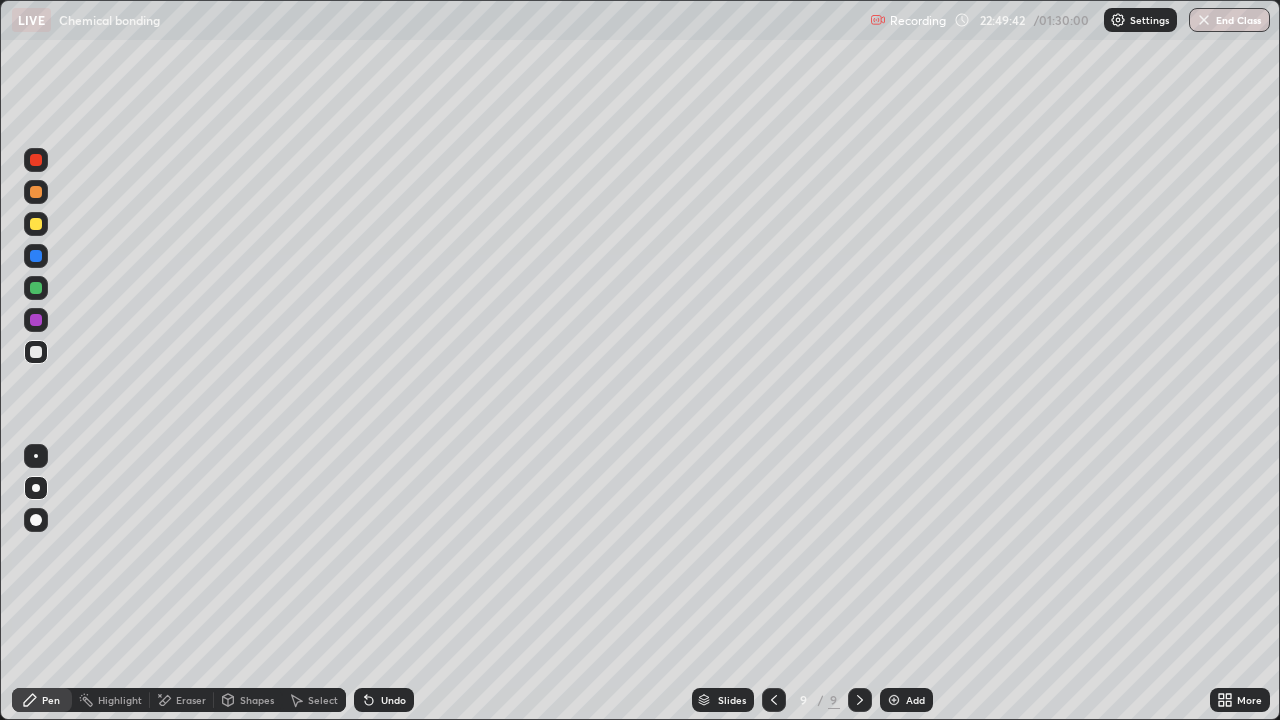 click at bounding box center (36, 352) 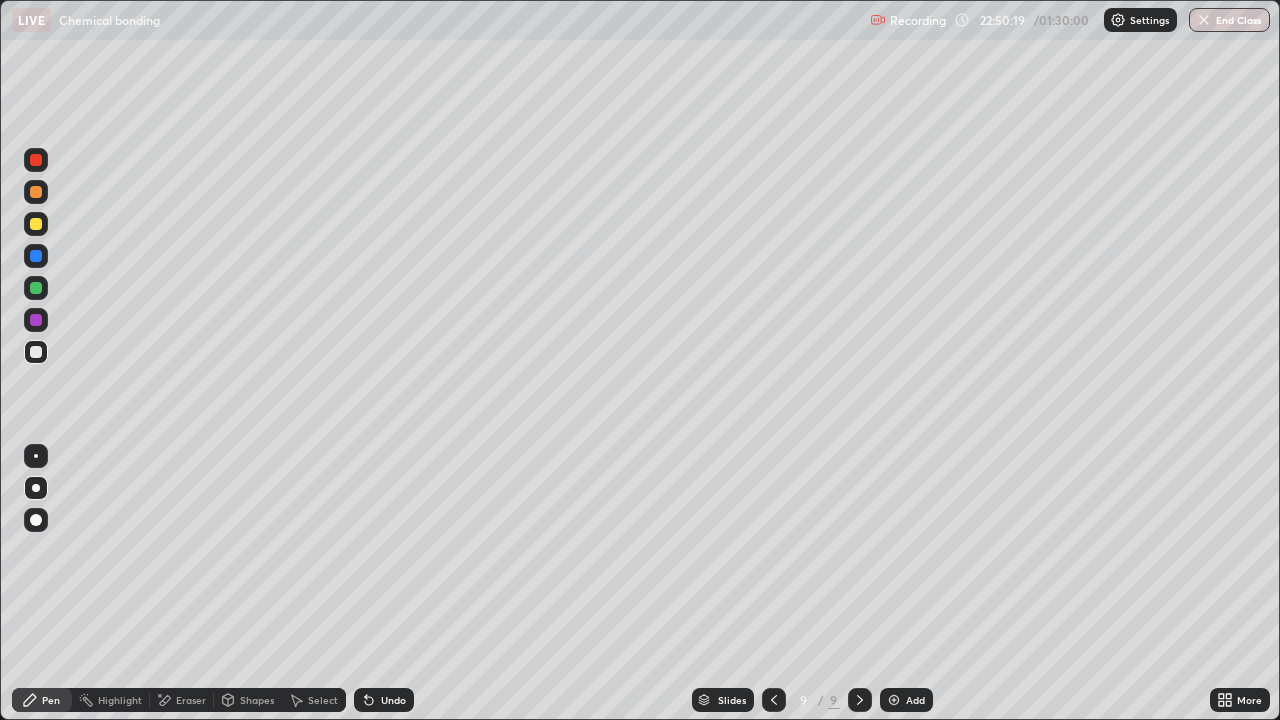click on "Shapes" at bounding box center (257, 700) 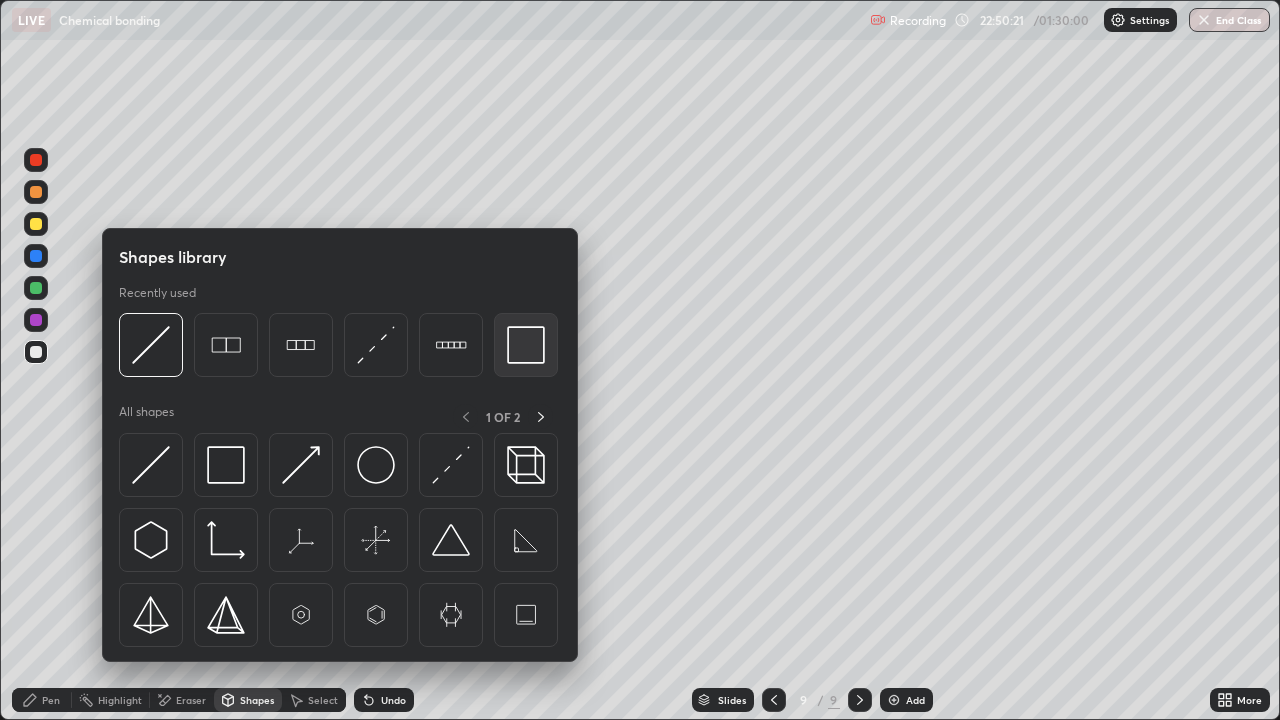 click at bounding box center [526, 345] 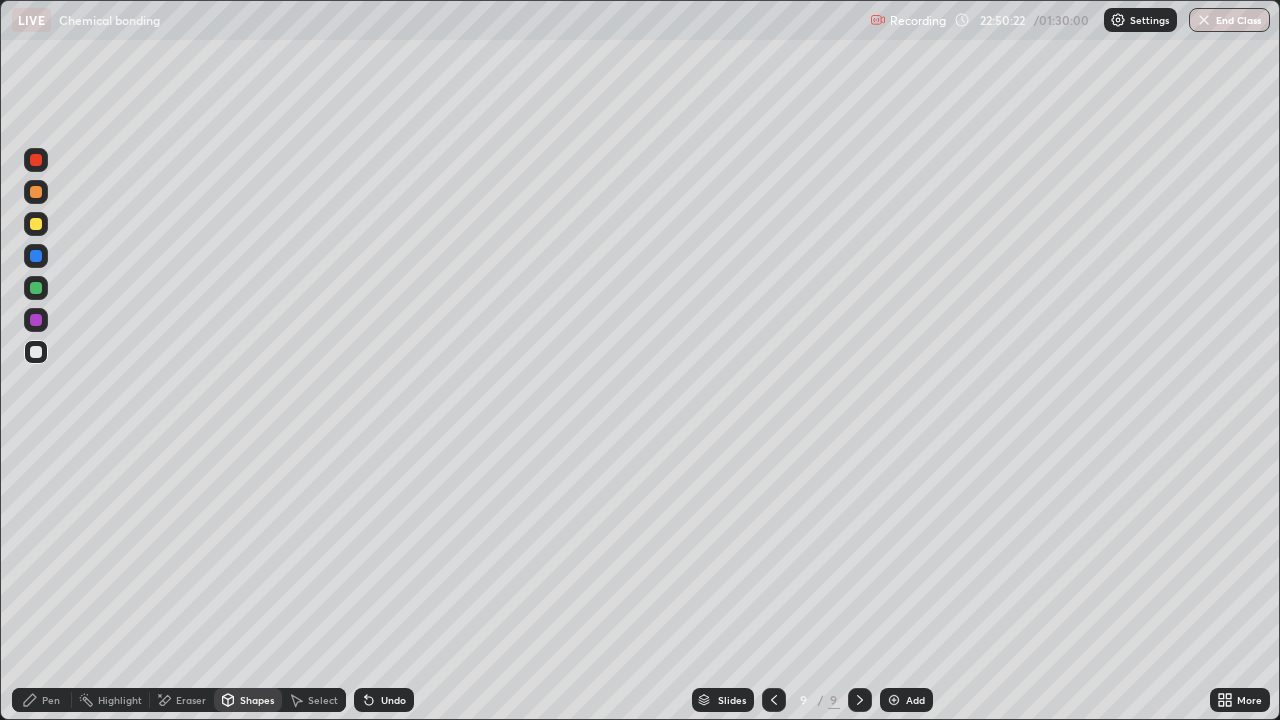 click at bounding box center [36, 224] 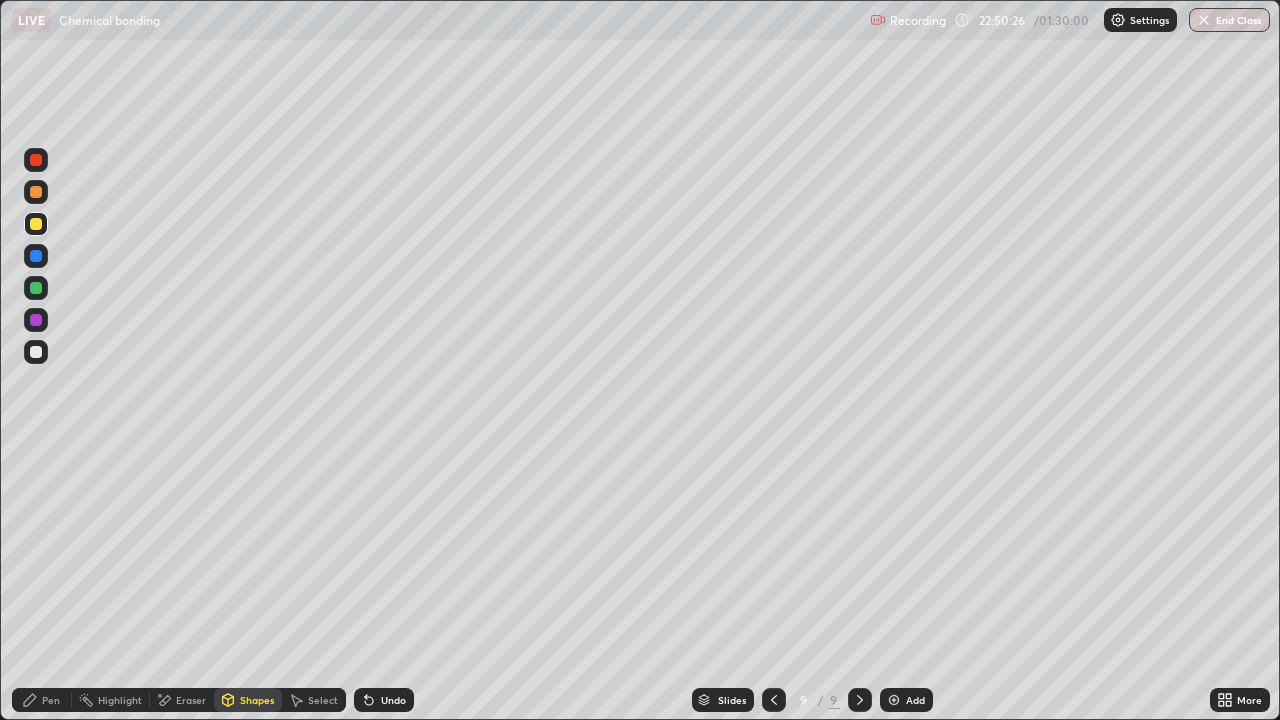 click on "Pen" at bounding box center [51, 700] 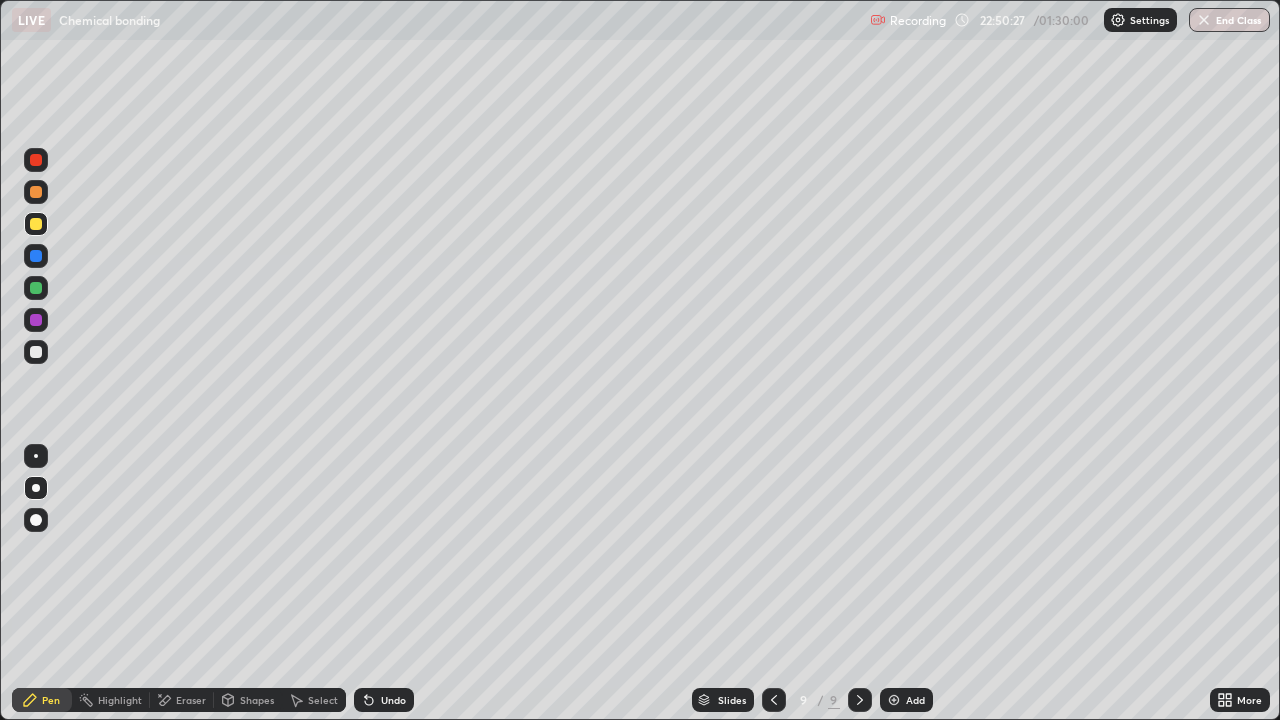 click at bounding box center (36, 352) 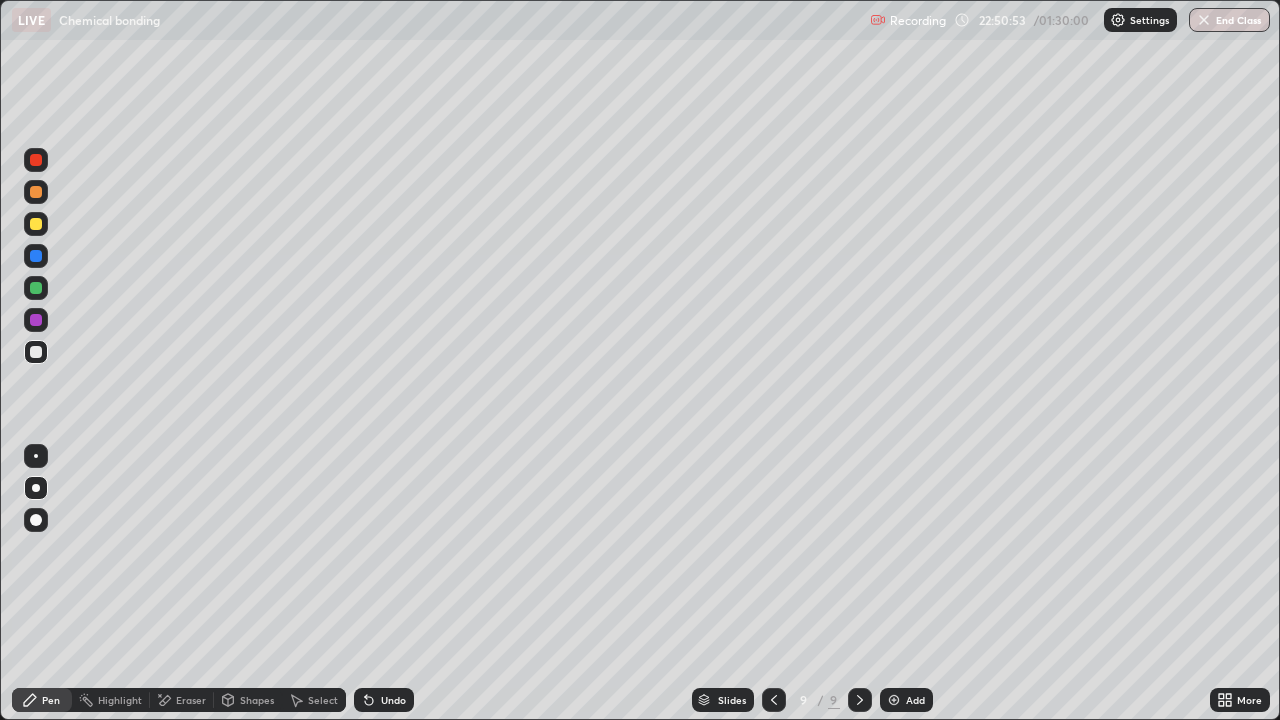 click at bounding box center [36, 160] 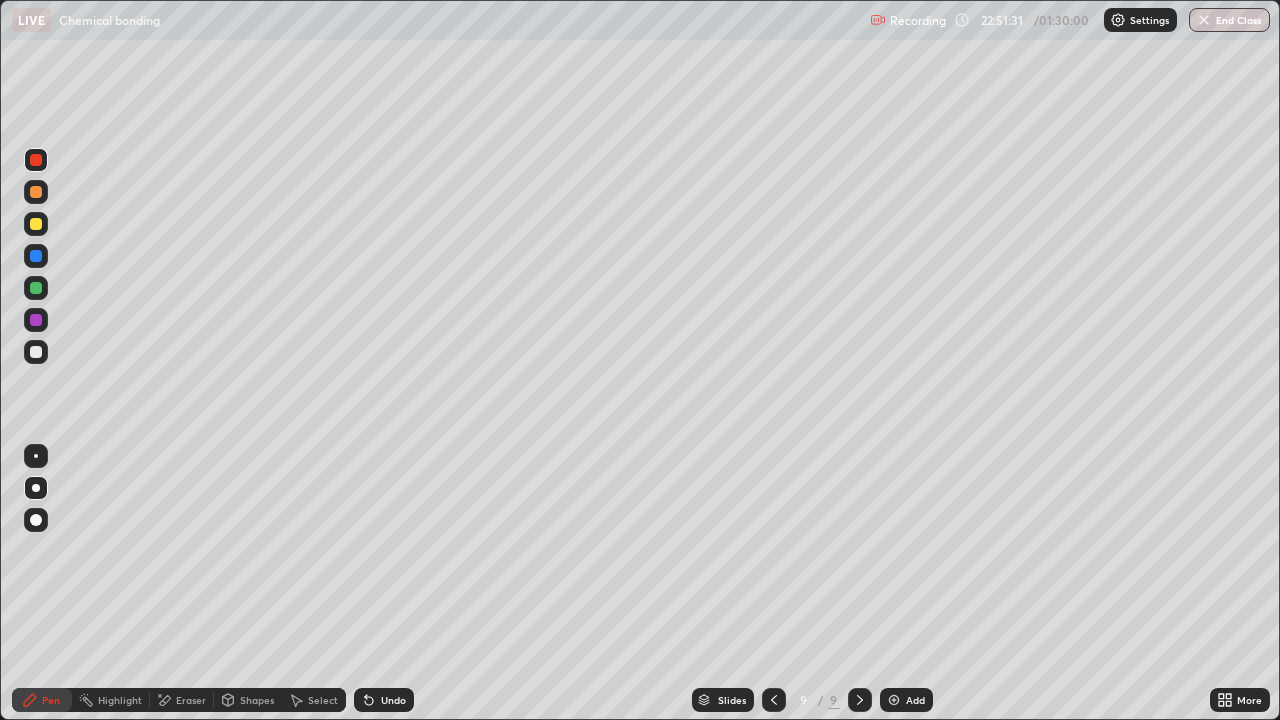 click at bounding box center [36, 352] 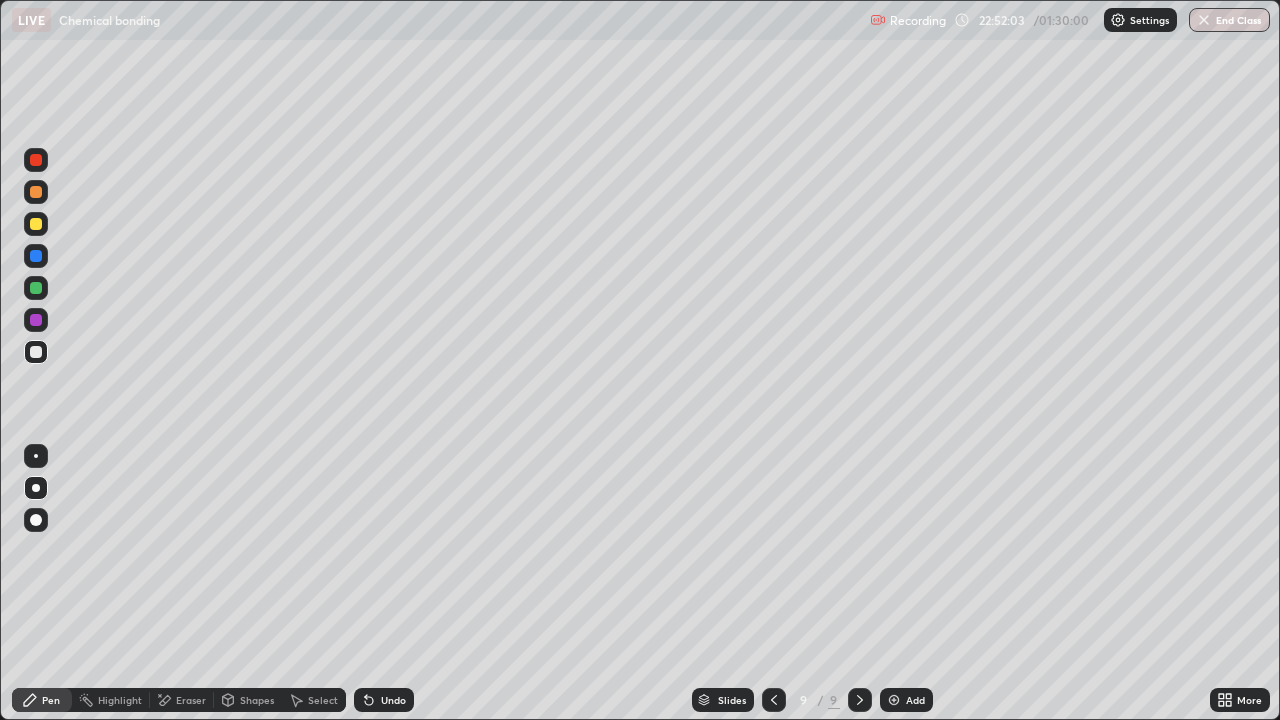 click 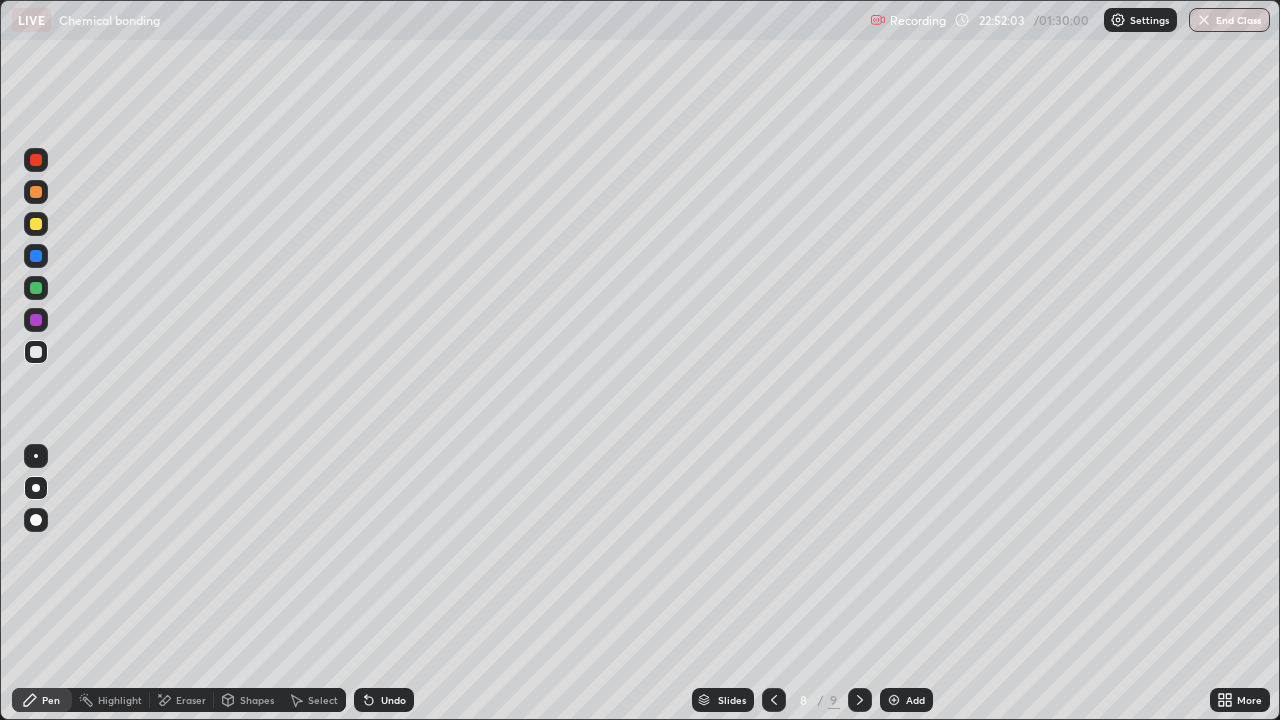 click 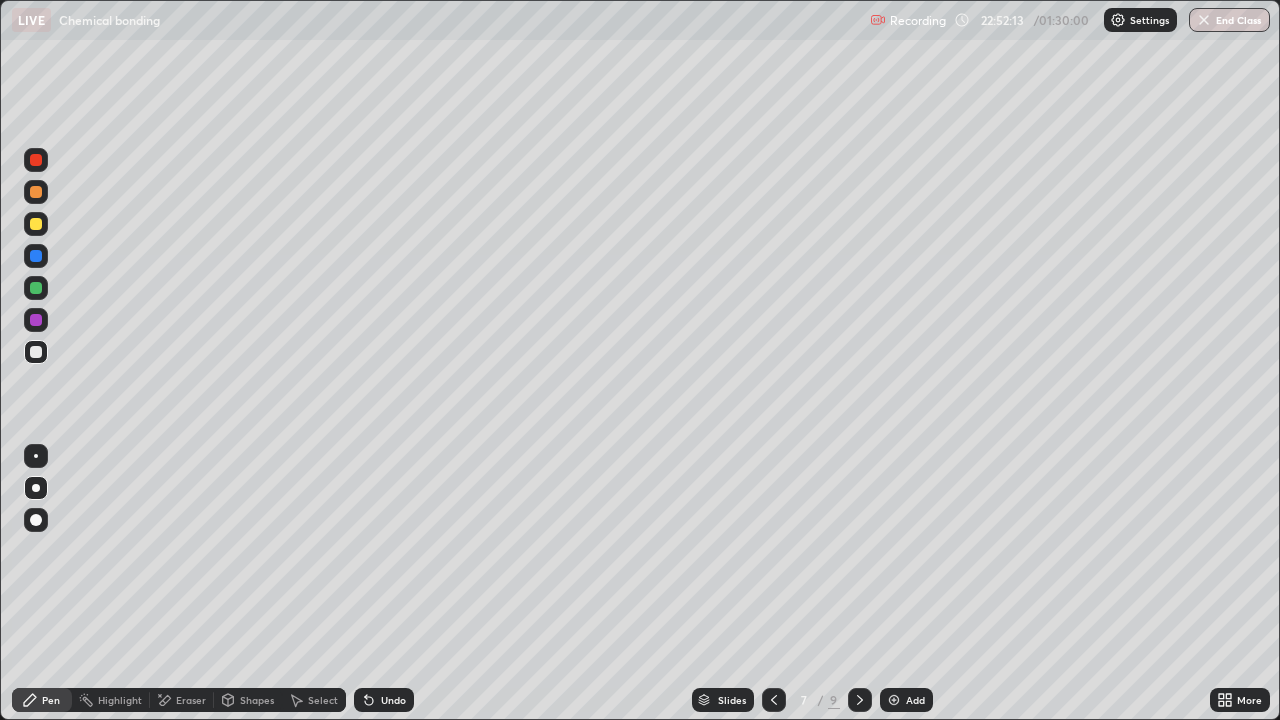 click 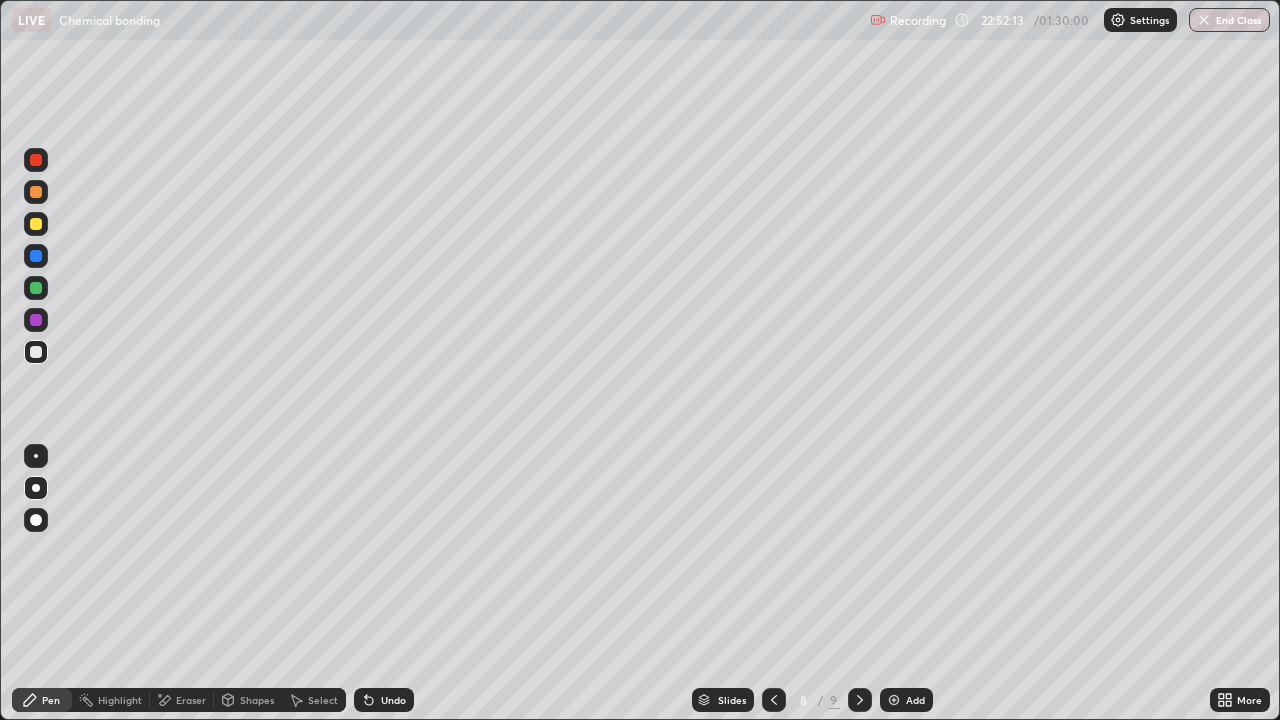 click 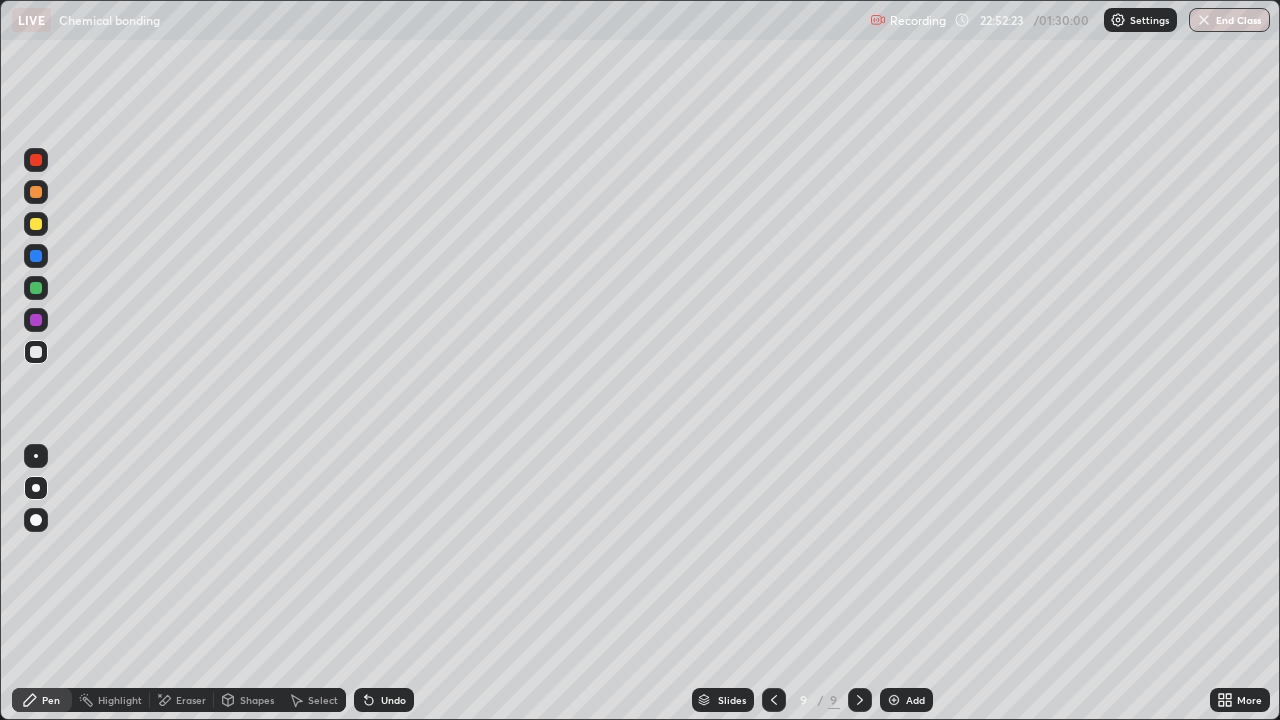 click on "Undo" at bounding box center [393, 700] 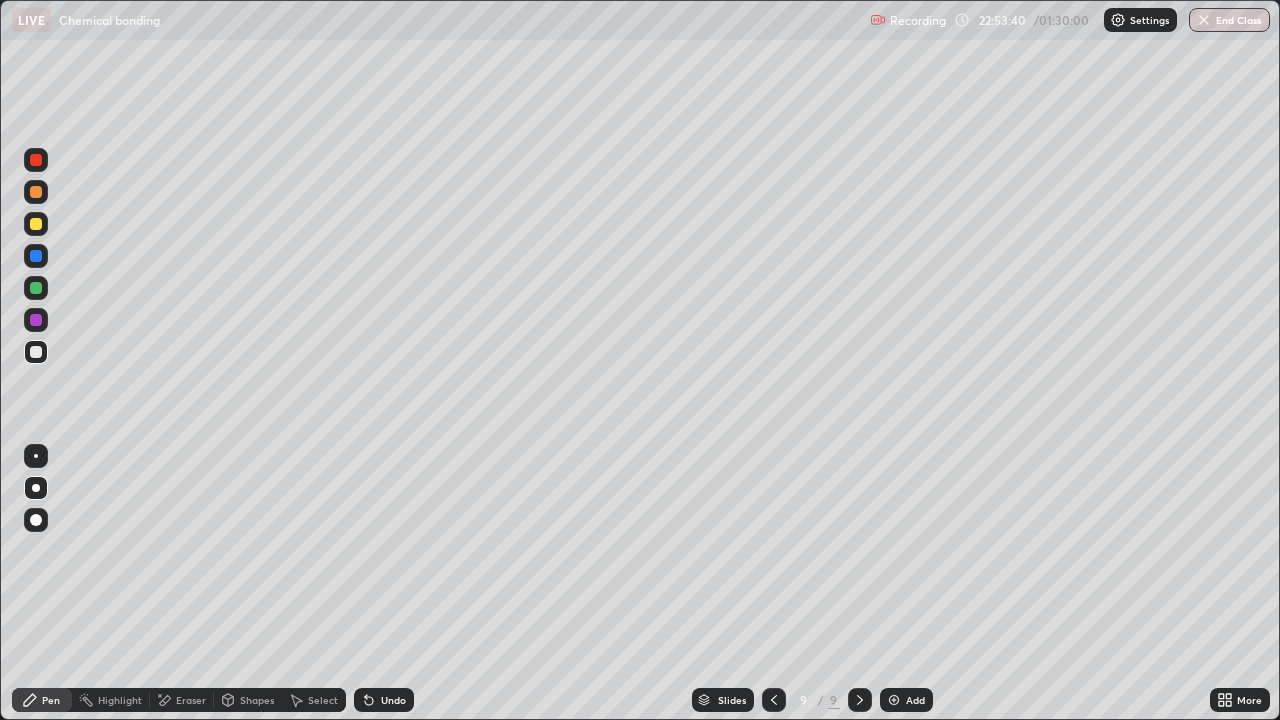 click at bounding box center [36, 160] 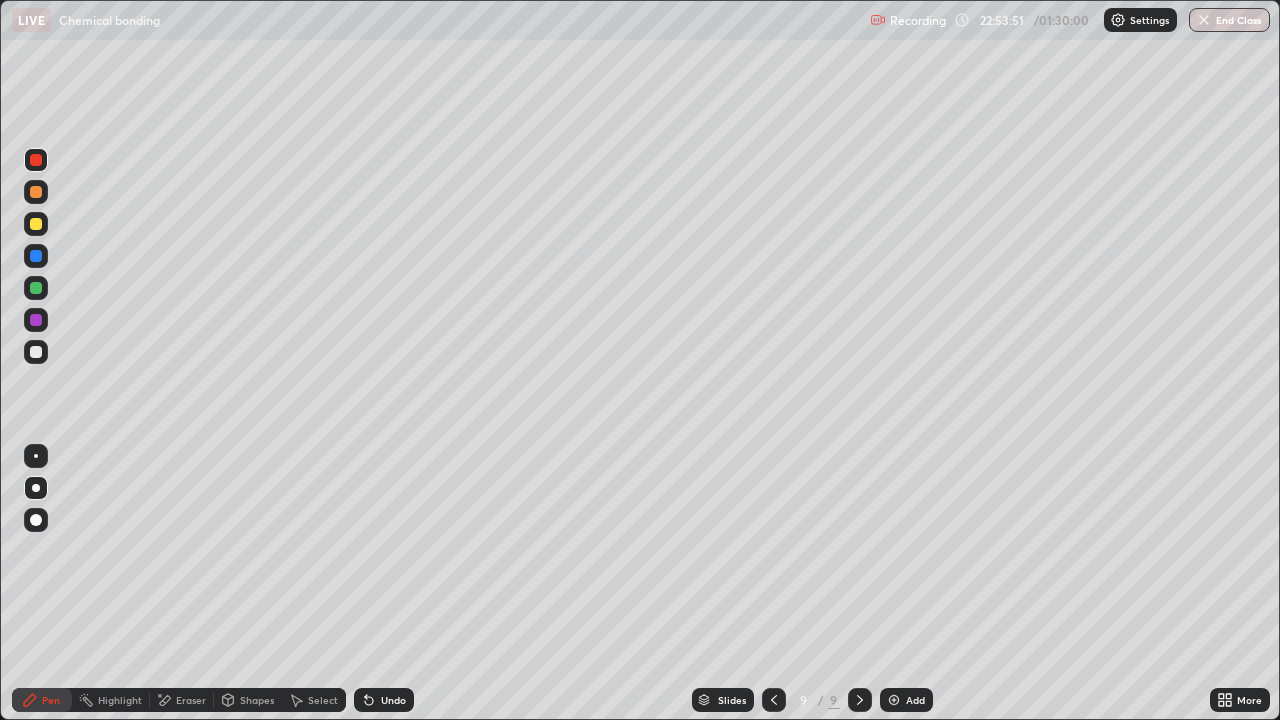 click at bounding box center (36, 352) 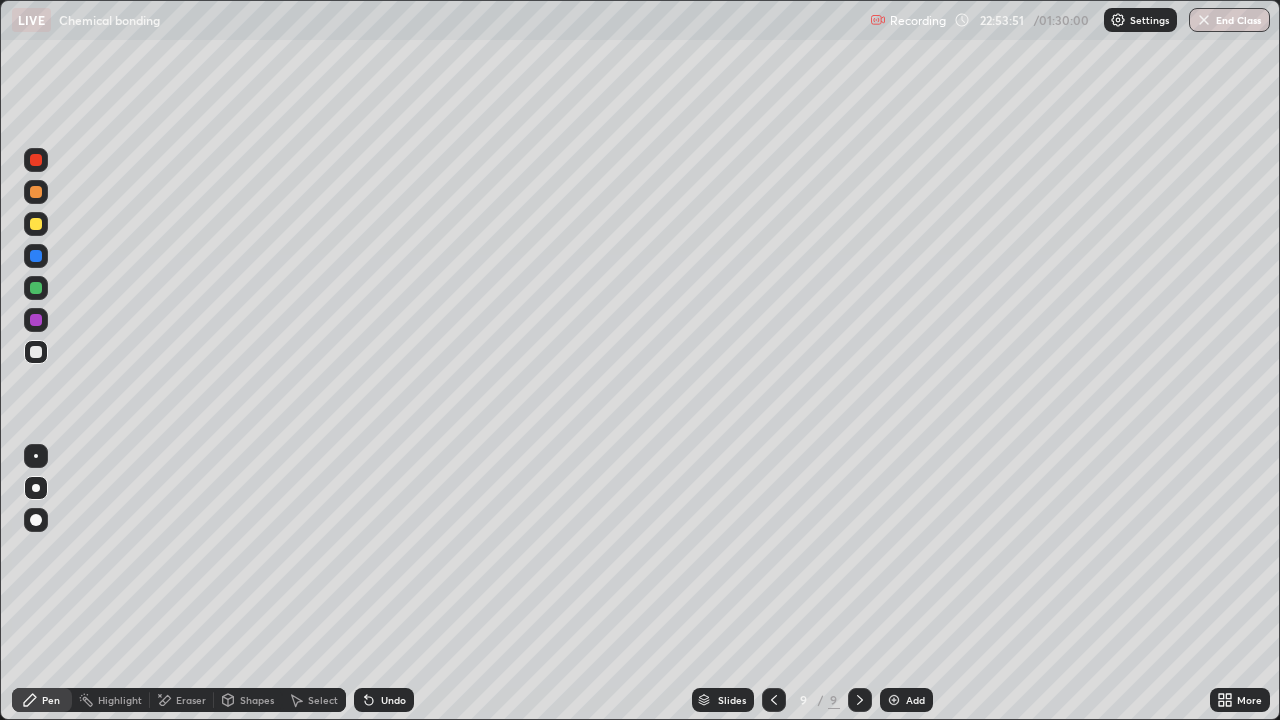 click at bounding box center [36, 352] 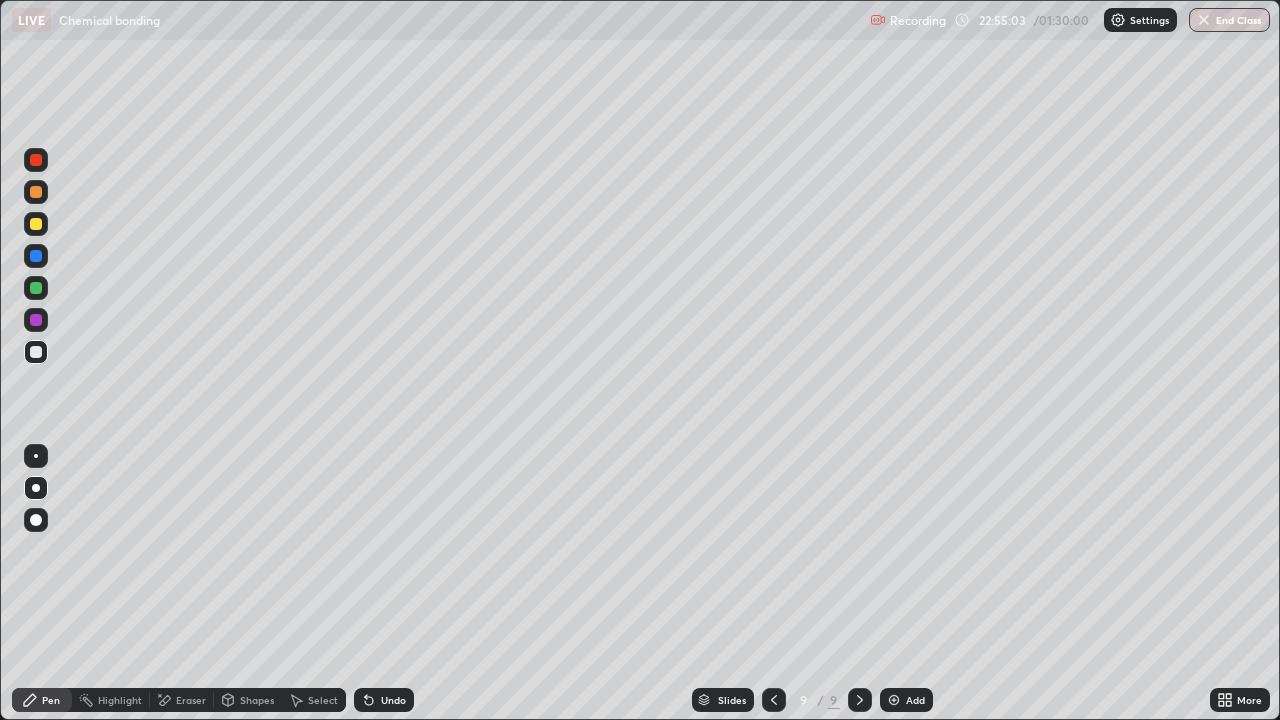 click on "End Class" at bounding box center [1229, 20] 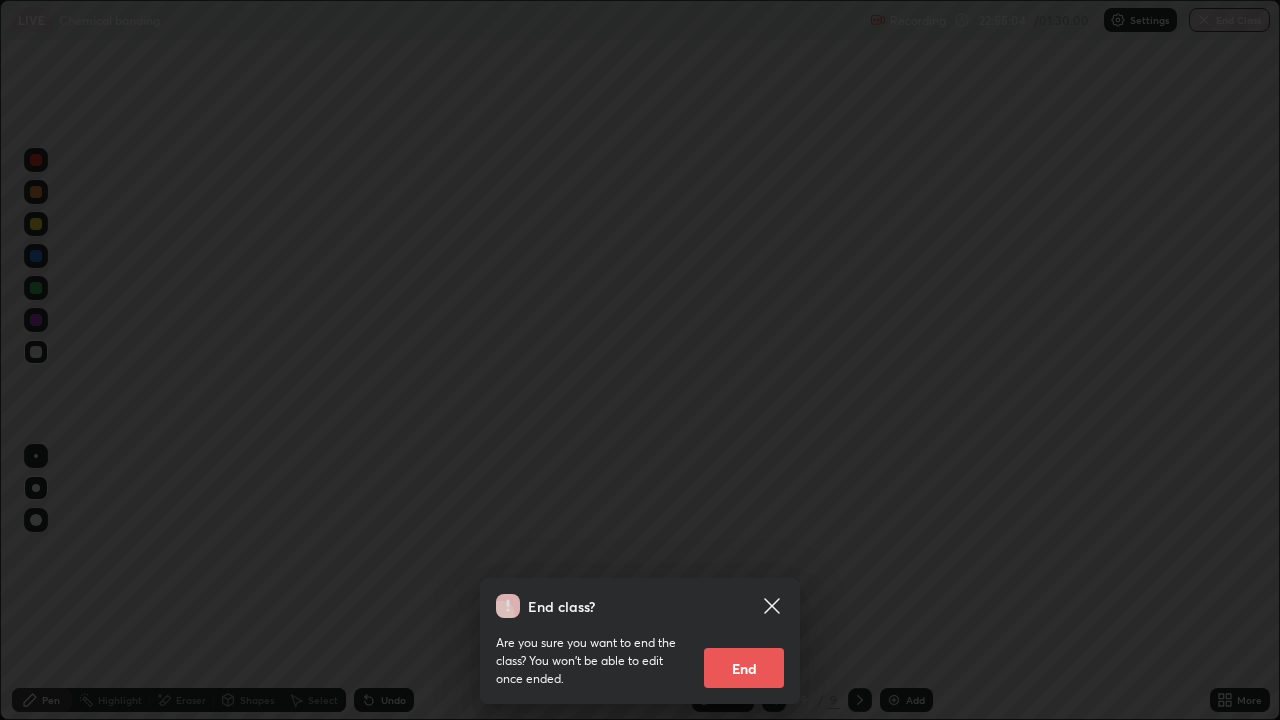 click on "End" at bounding box center (744, 668) 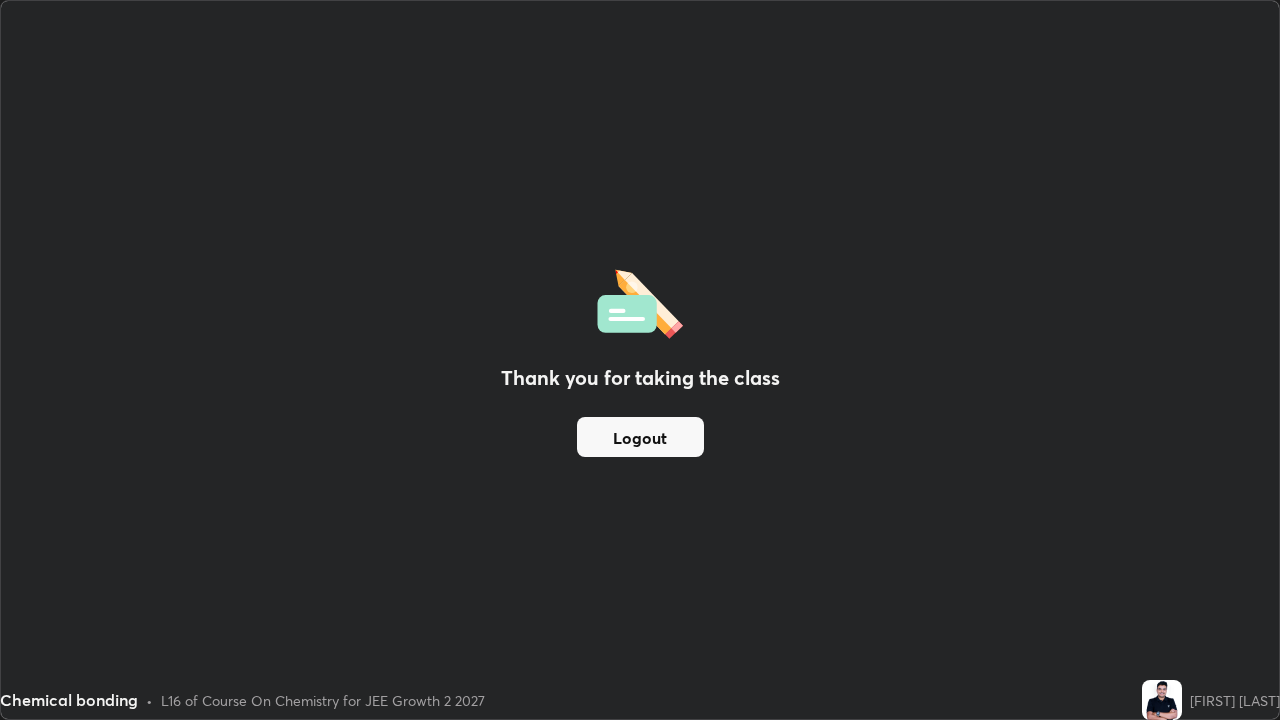 click on "Logout" at bounding box center (640, 437) 